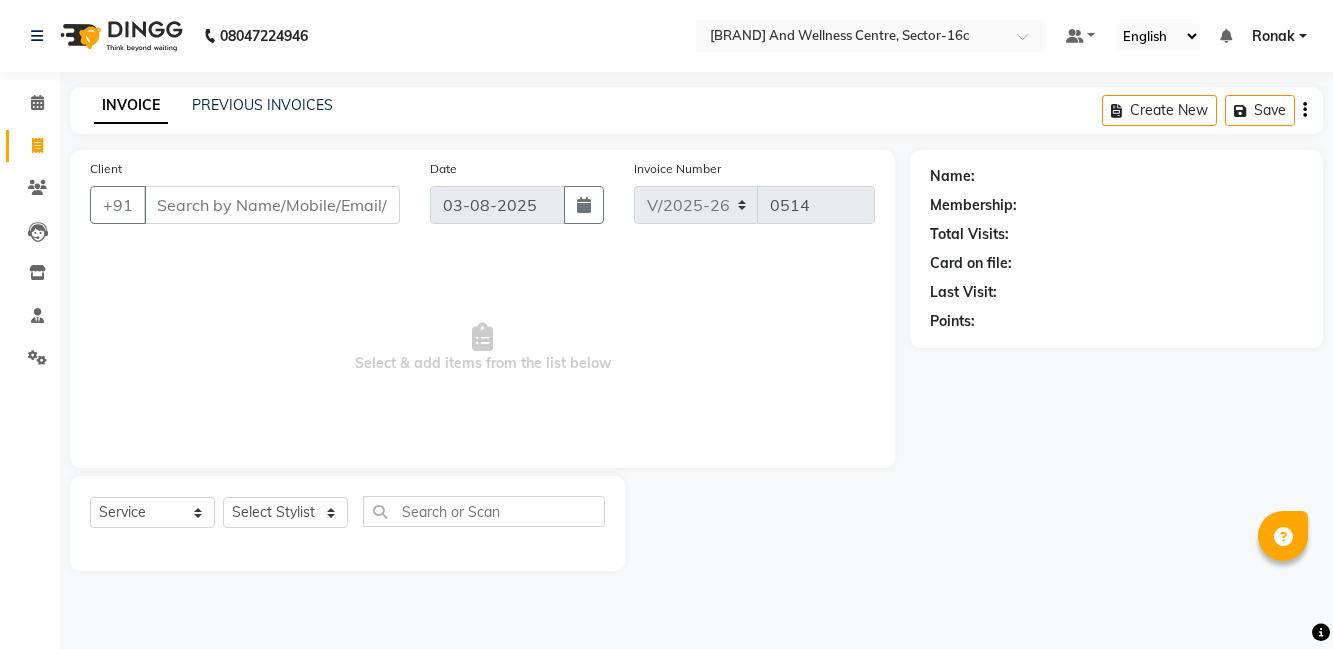 select on "8341" 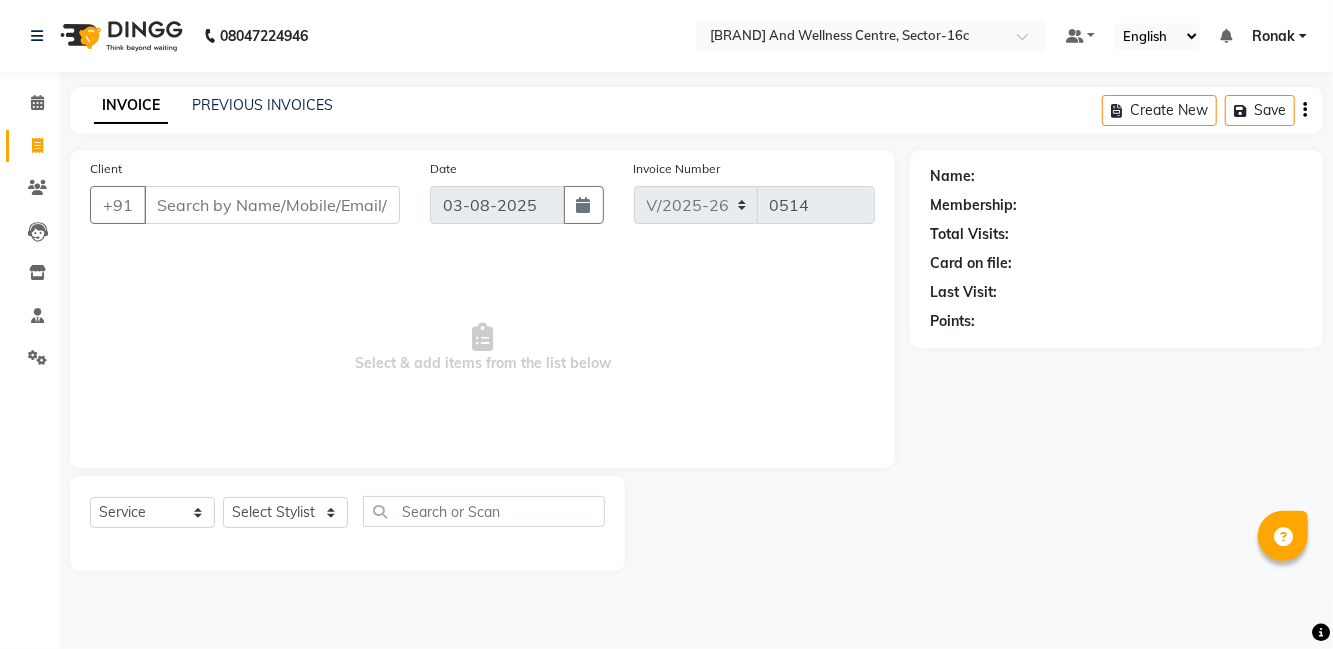 scroll, scrollTop: 0, scrollLeft: 0, axis: both 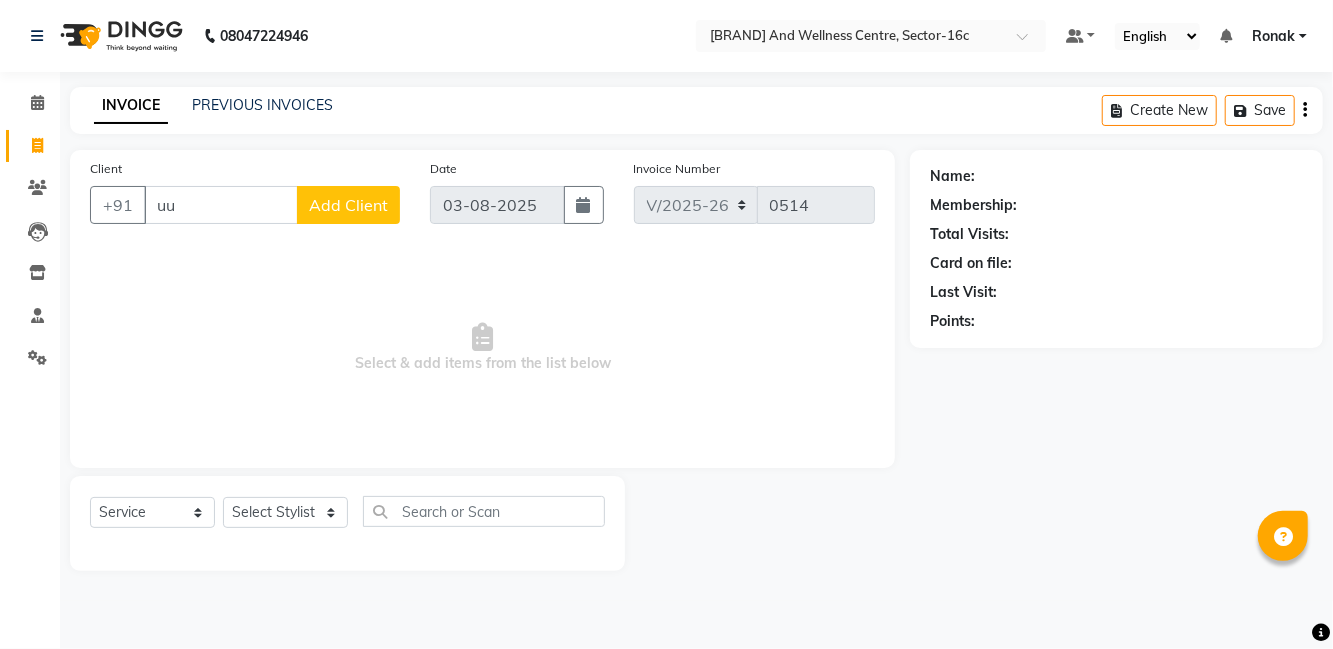 type on "u" 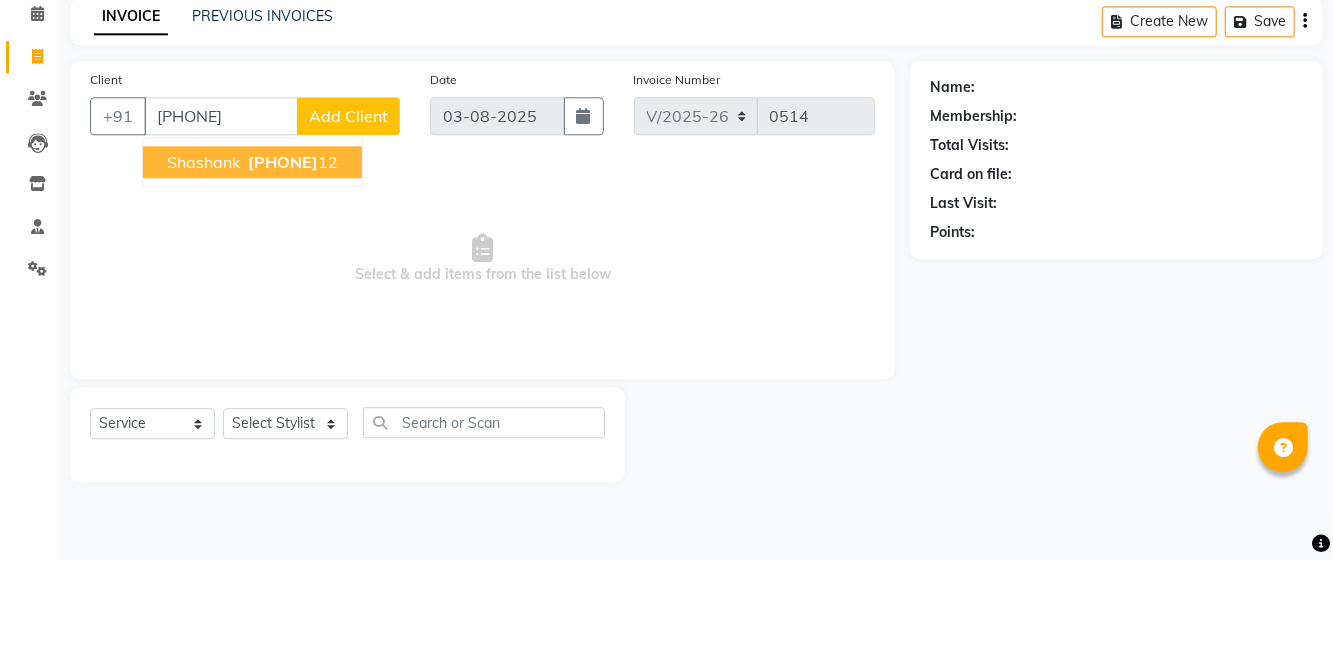 click on "[FIRST]   [PHONE]" at bounding box center (252, 251) 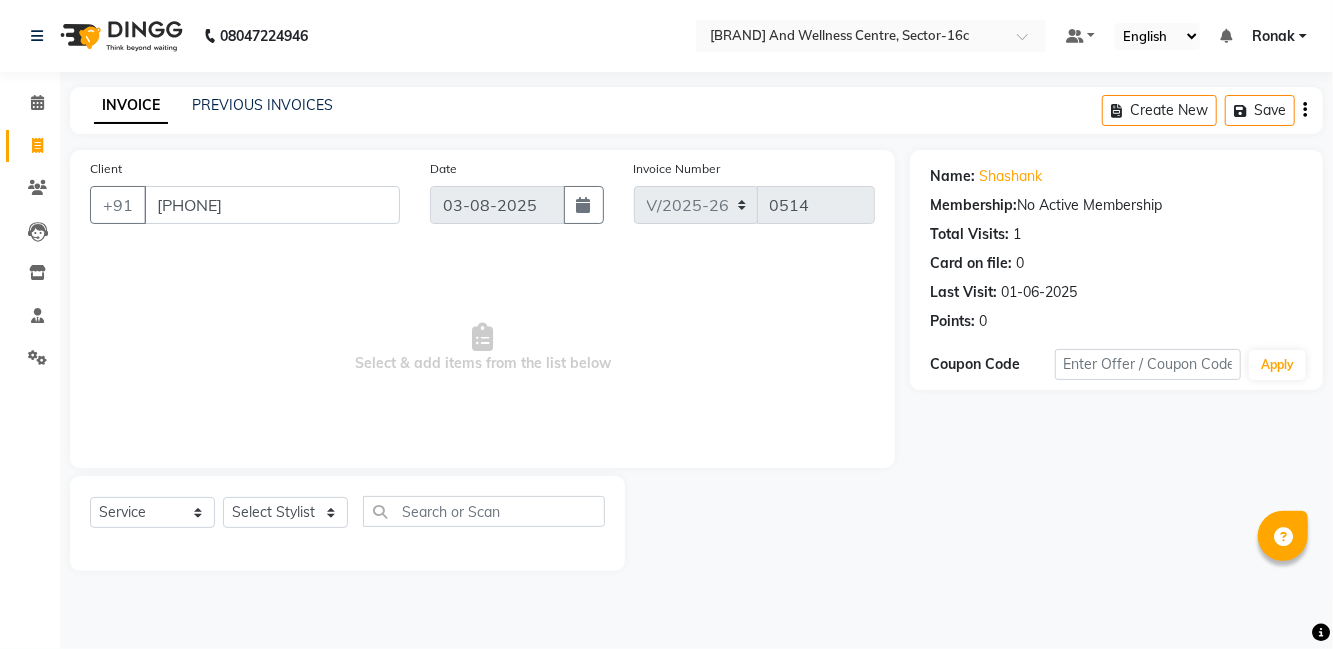 click on "Total Visits:" 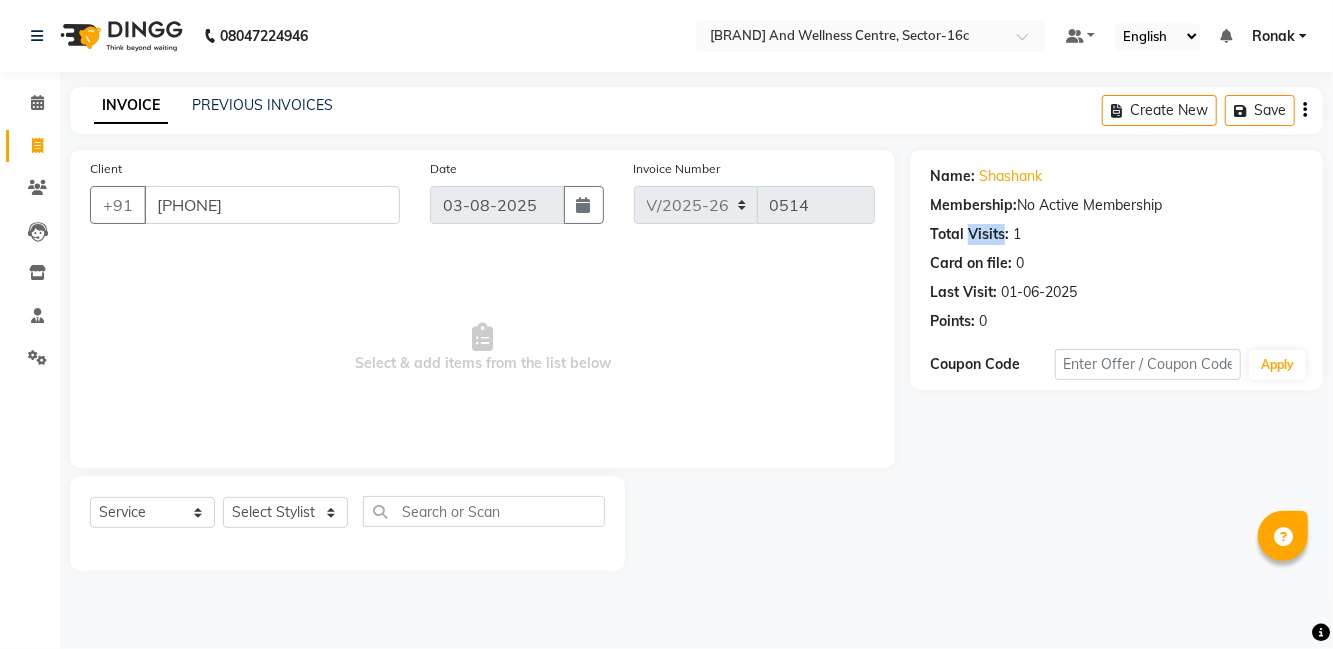 click on "Membership:  No Active Membership" 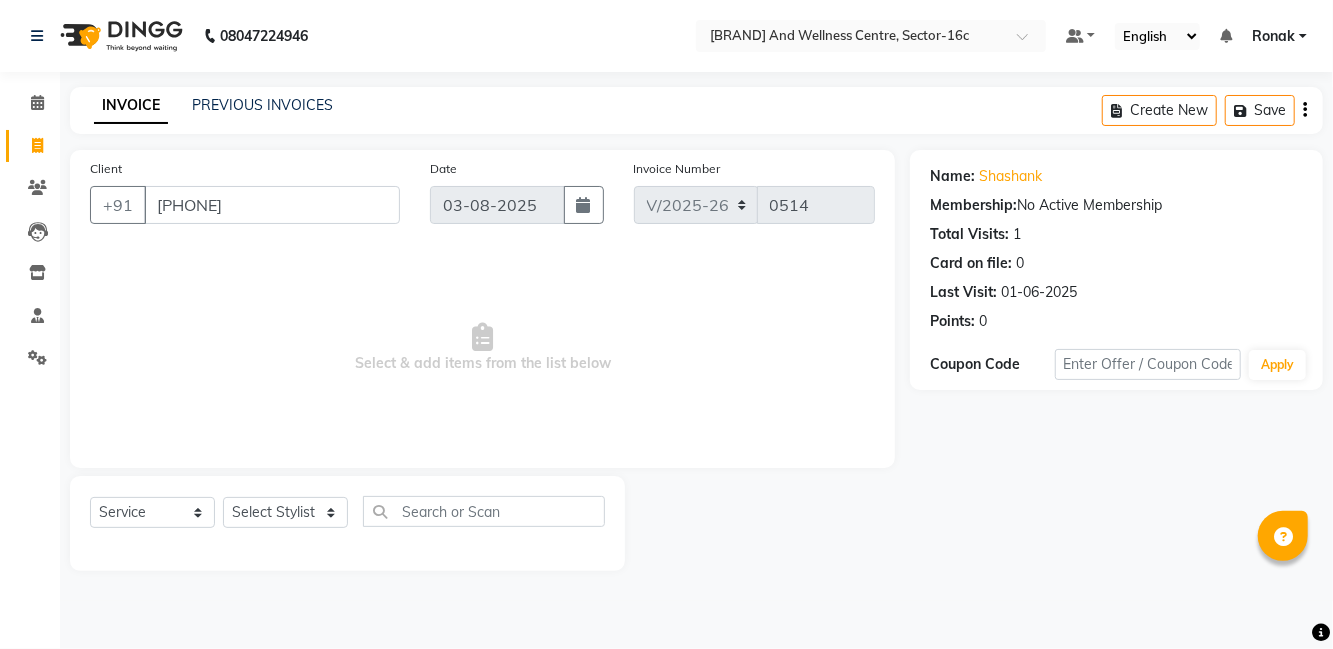 click on "Membership:  No Active Membership" 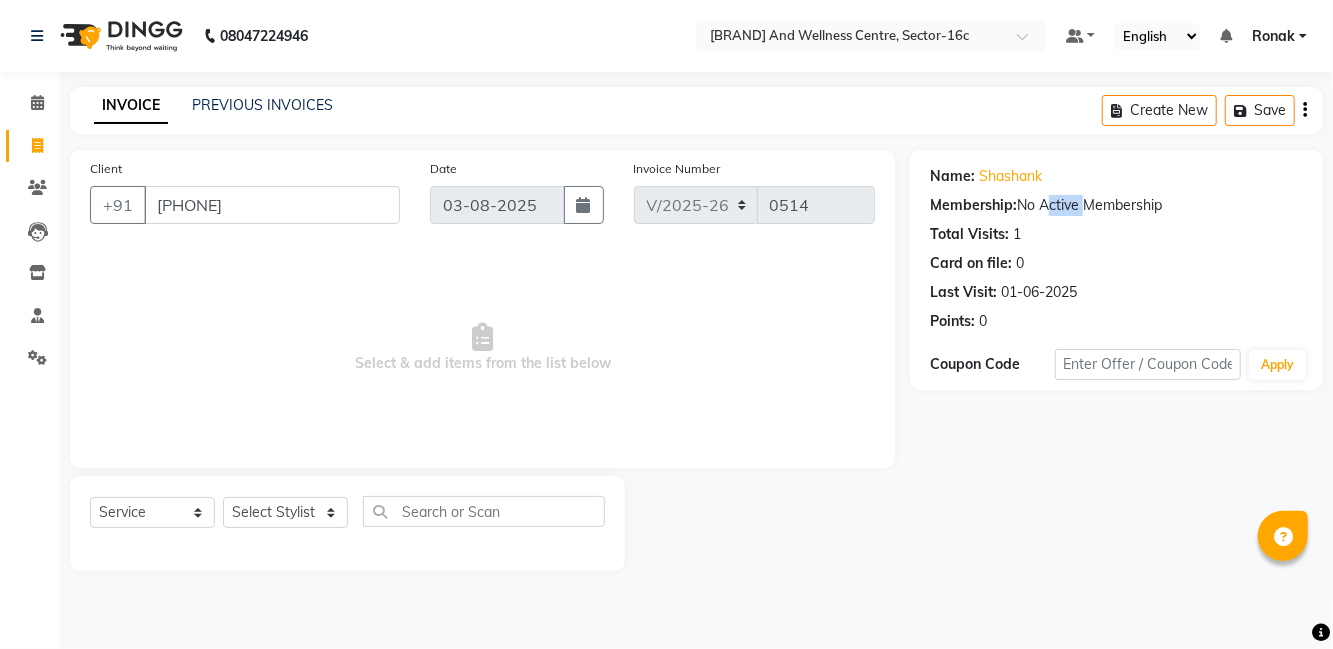 click on "Last Visit:   01-06-2025" 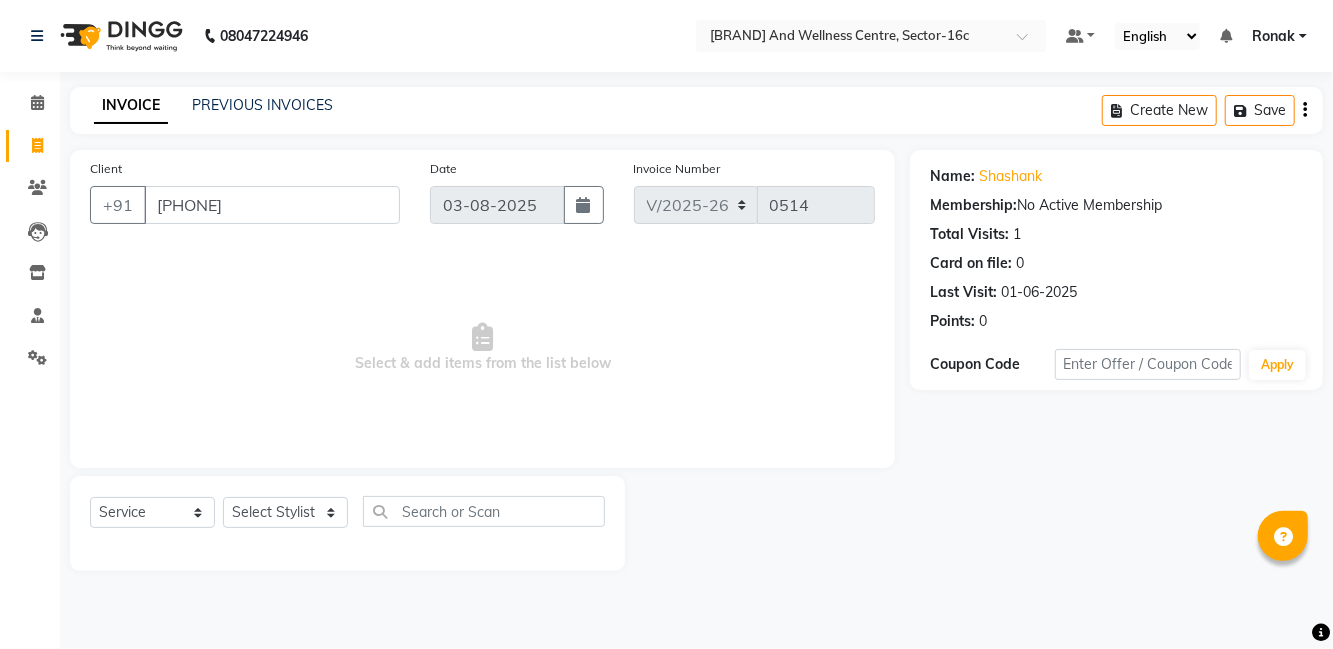 click on "Name: Shashank  Membership:  No Active Membership  Total Visits:  1 Card on file:  0 Last Visit:   01-06-2025 Points:   0" 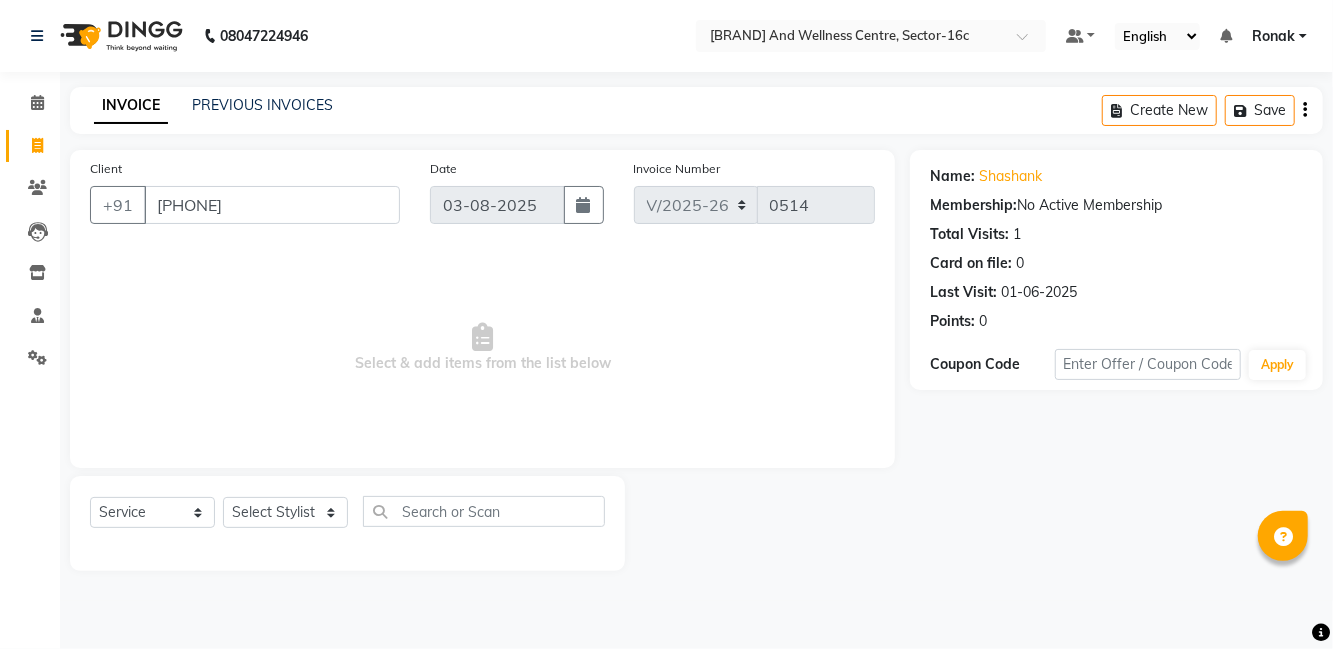 click on "INVOICE PREVIOUS INVOICES Create New   Save  Client +91 9811396912 Date 03-08-2025 Invoice Number V/2025 V/2025-26 0514  Select & add items from the list below  Select  Service  Product  Membership  Package Voucher Prepaid Gift Card  Select Stylist Anjali Arti kumari Asha Kumari Ashish Kumar Krish Kumar La perle Mohd Naushad Ronak Sagar Paswan Sapna  Shahdaab Shiv Kumar Sonu Kumar Stuti Vaish Name: Shashank  Membership:  No Active Membership  Total Visits:  1 Card on file:  0 Last Visit:   01-06-2025 Points:   0  Coupon Code Apply" 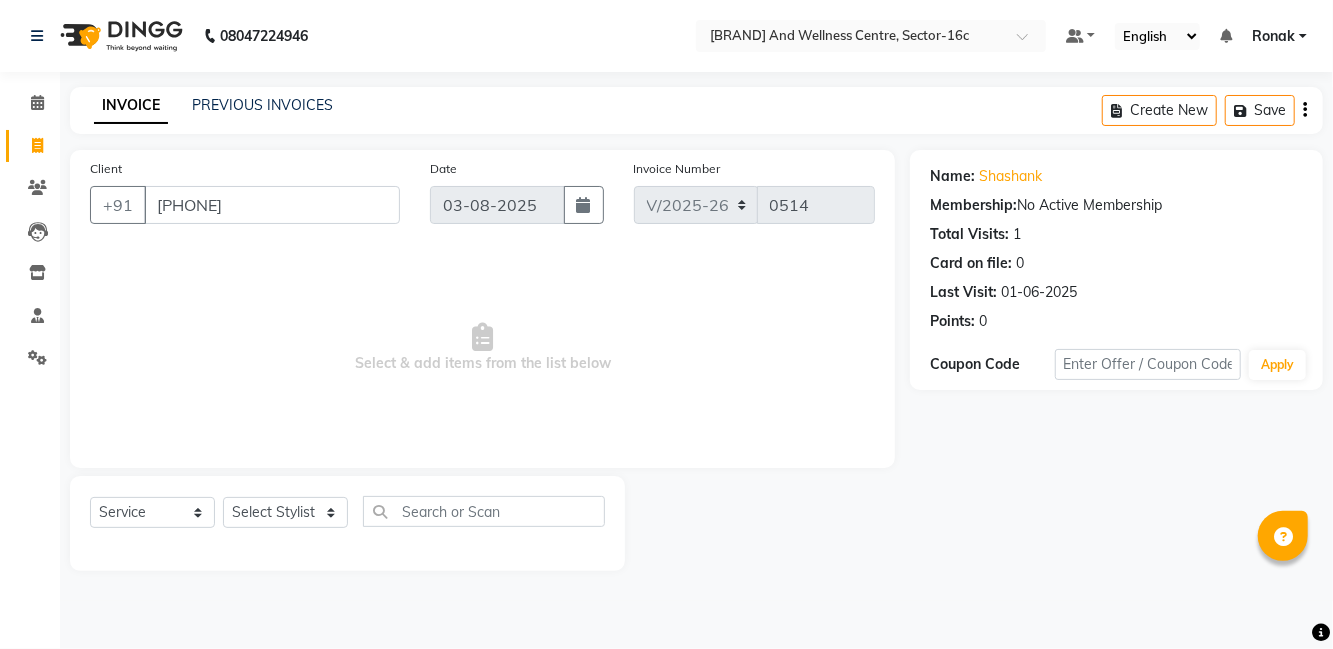 click on "Shashank" 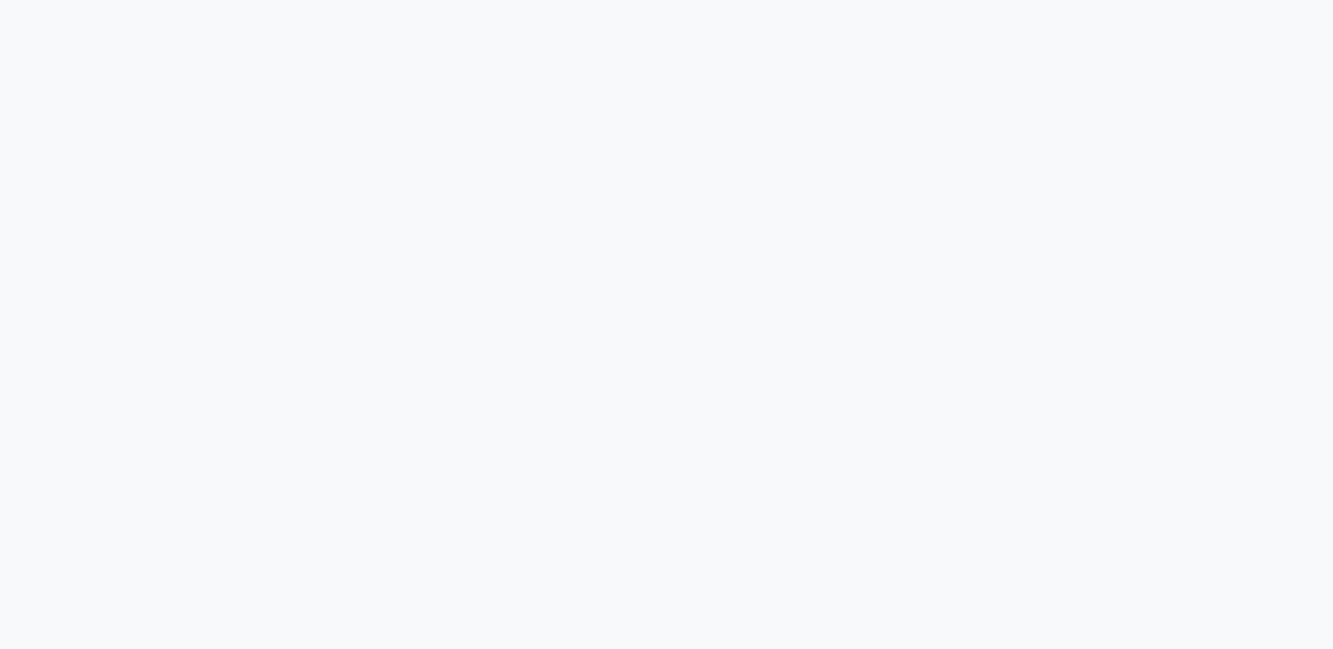 scroll, scrollTop: 0, scrollLeft: 0, axis: both 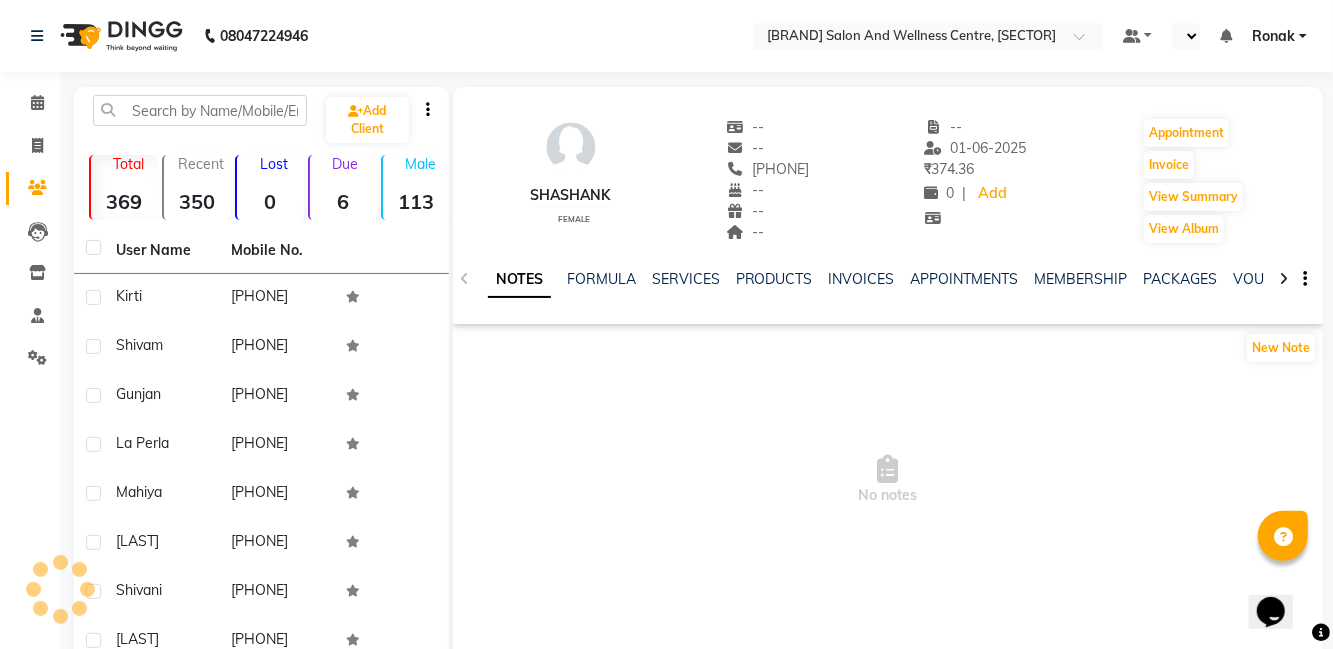 select on "en" 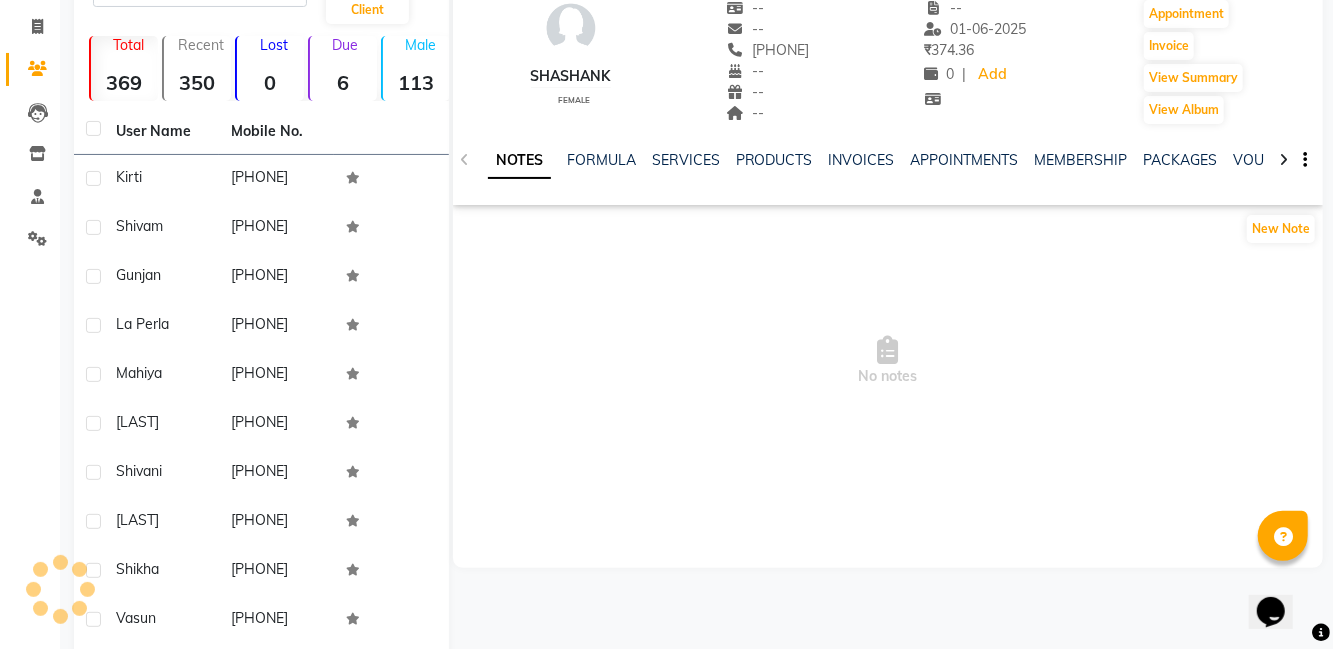 scroll, scrollTop: 0, scrollLeft: 0, axis: both 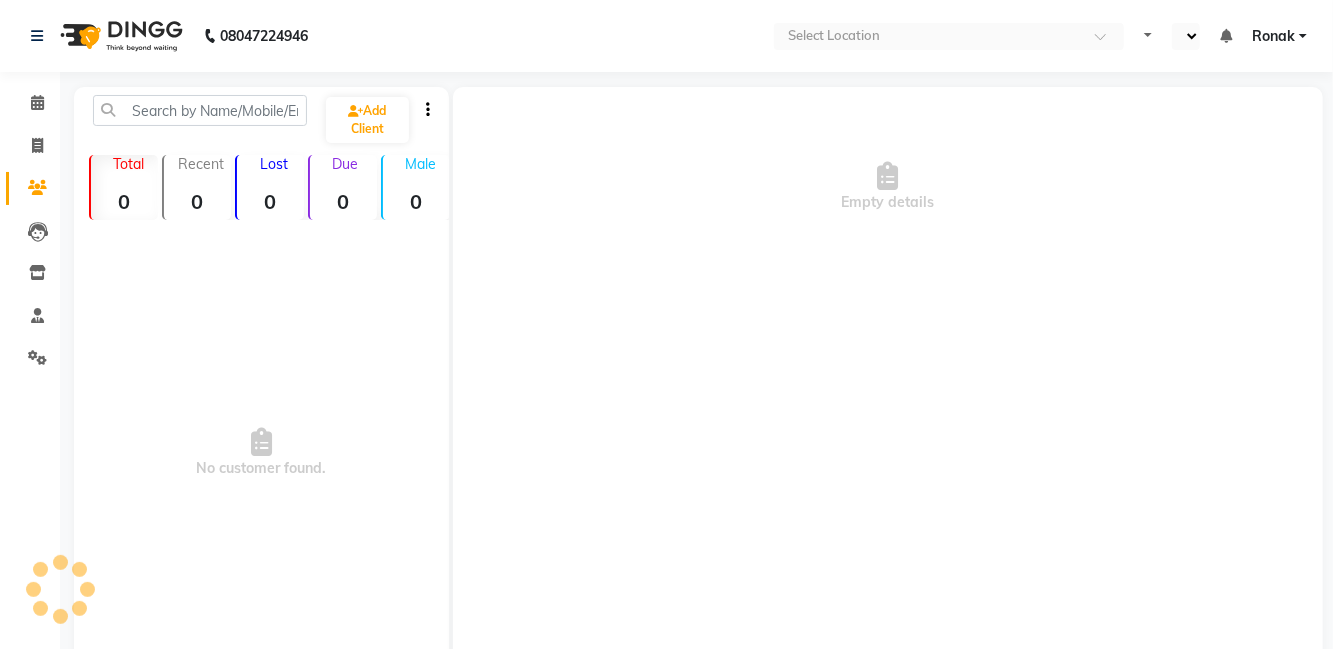 select on "en" 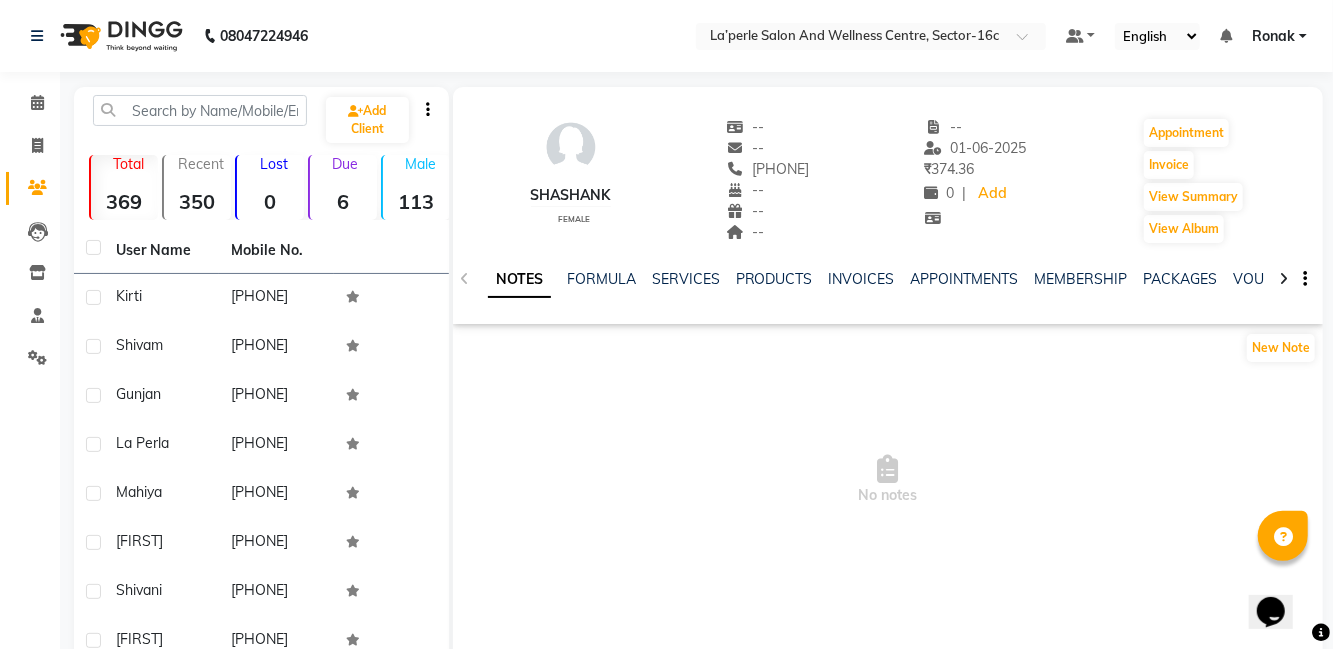 scroll, scrollTop: 0, scrollLeft: 0, axis: both 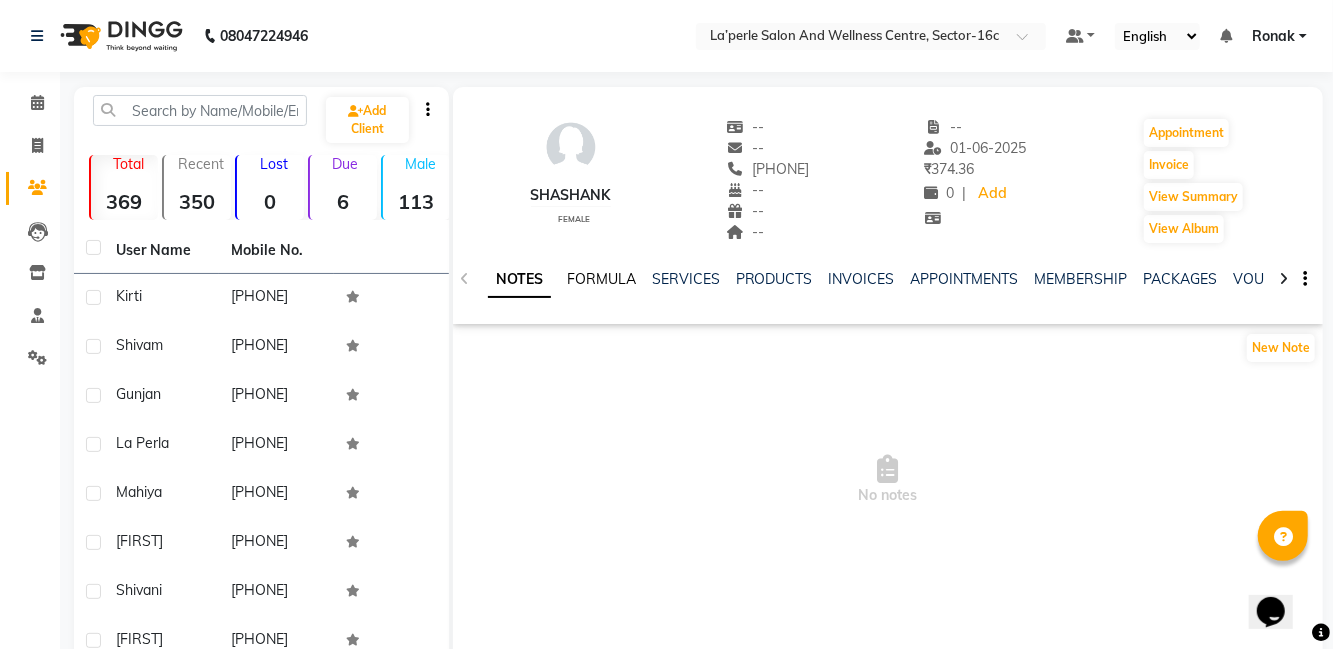 click on "FORMULA" 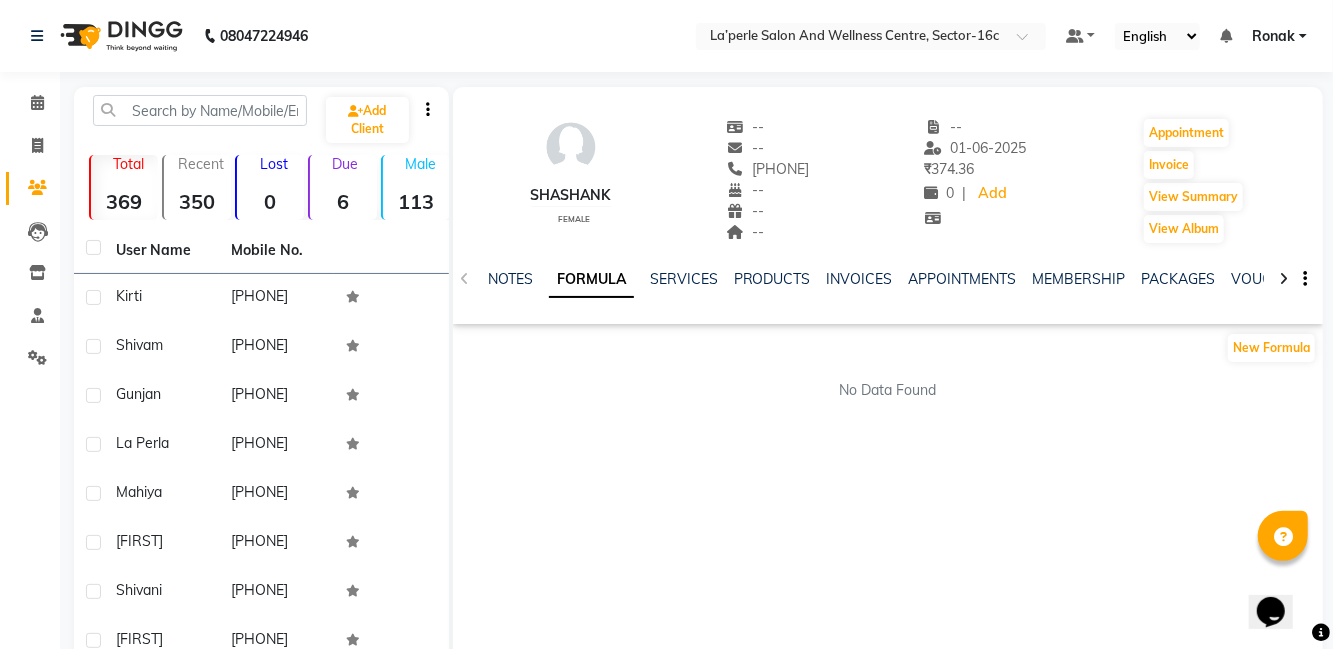 click on "NOTES FORMULA SERVICES PRODUCTS INVOICES APPOINTMENTS MEMBERSHIP PACKAGES VOUCHERS GIFTCARDS POINTS FORMS FAMILY CARDS WALLET" 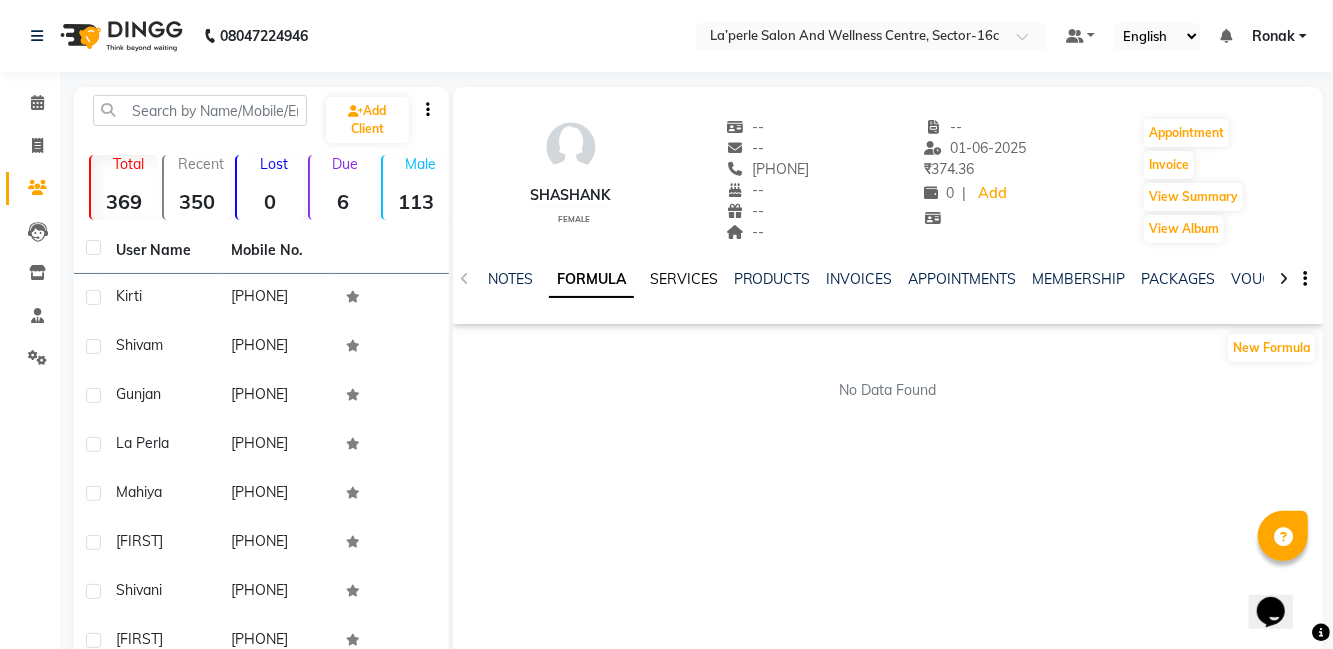 click on "SERVICES" 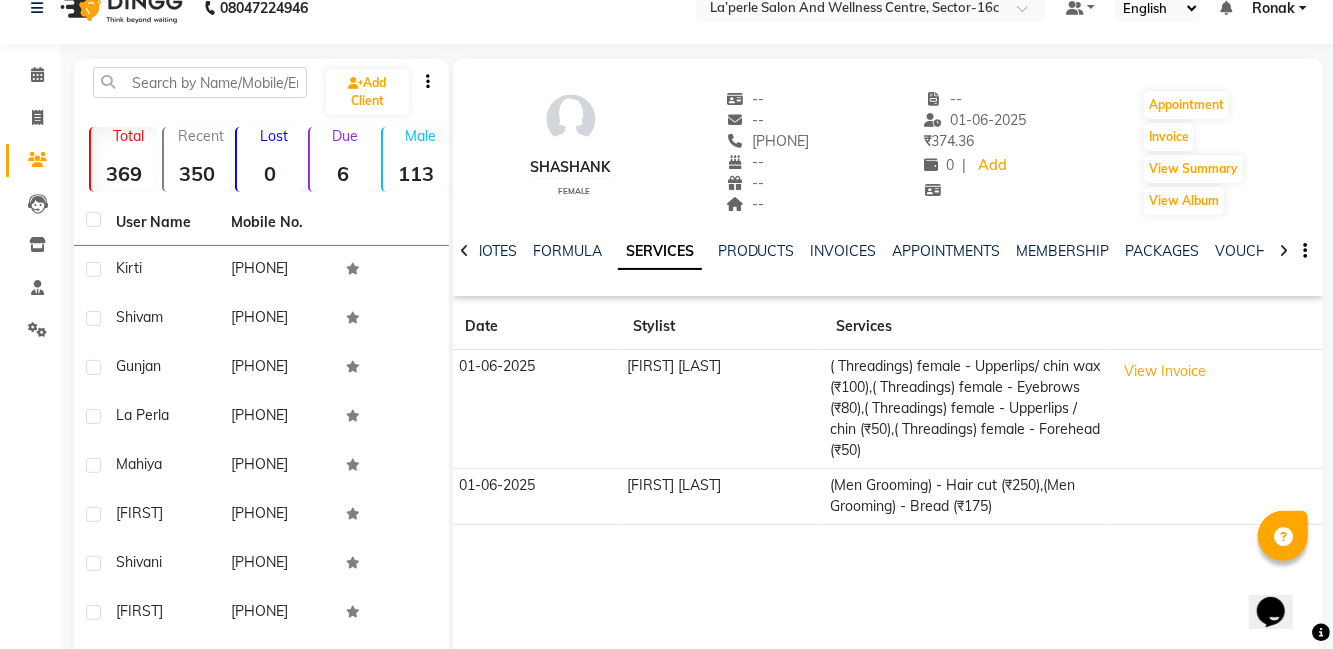 scroll, scrollTop: 34, scrollLeft: 0, axis: vertical 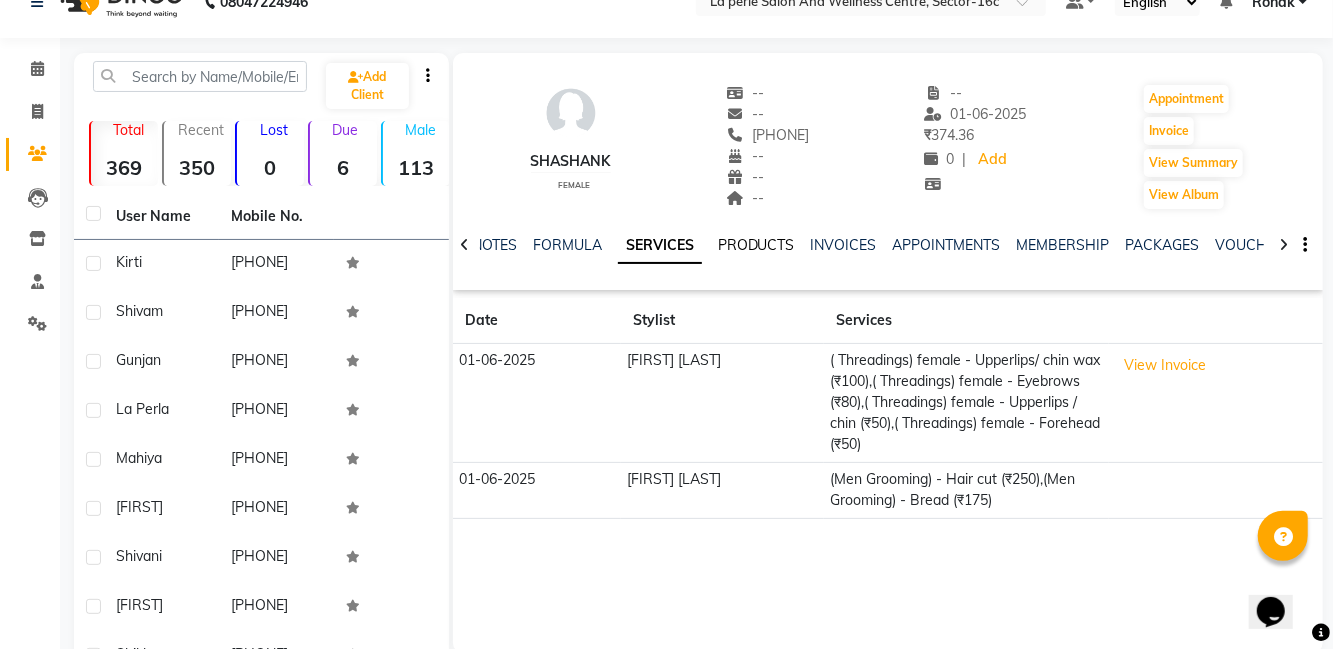 click on "PRODUCTS" 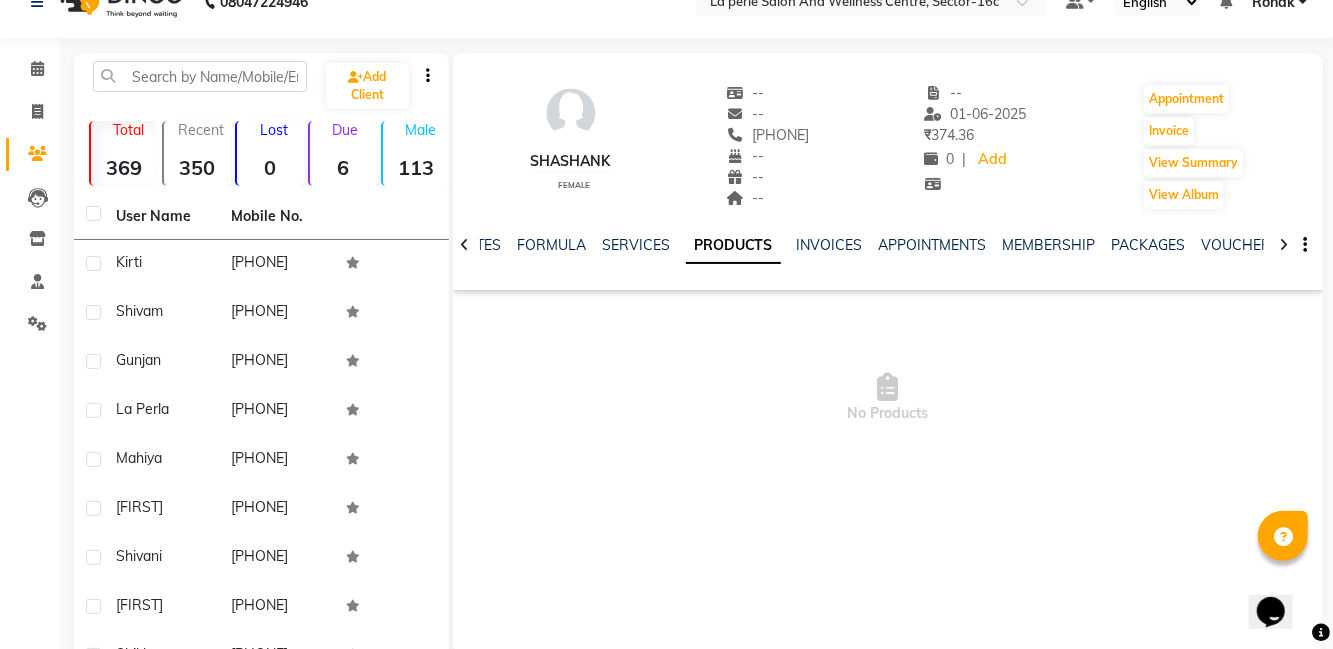click on "NOTES FORMULA SERVICES PRODUCTS INVOICES APPOINTMENTS MEMBERSHIP PACKAGES VOUCHERS GIFTCARDS POINTS FORMS FAMILY CARDS WALLET" 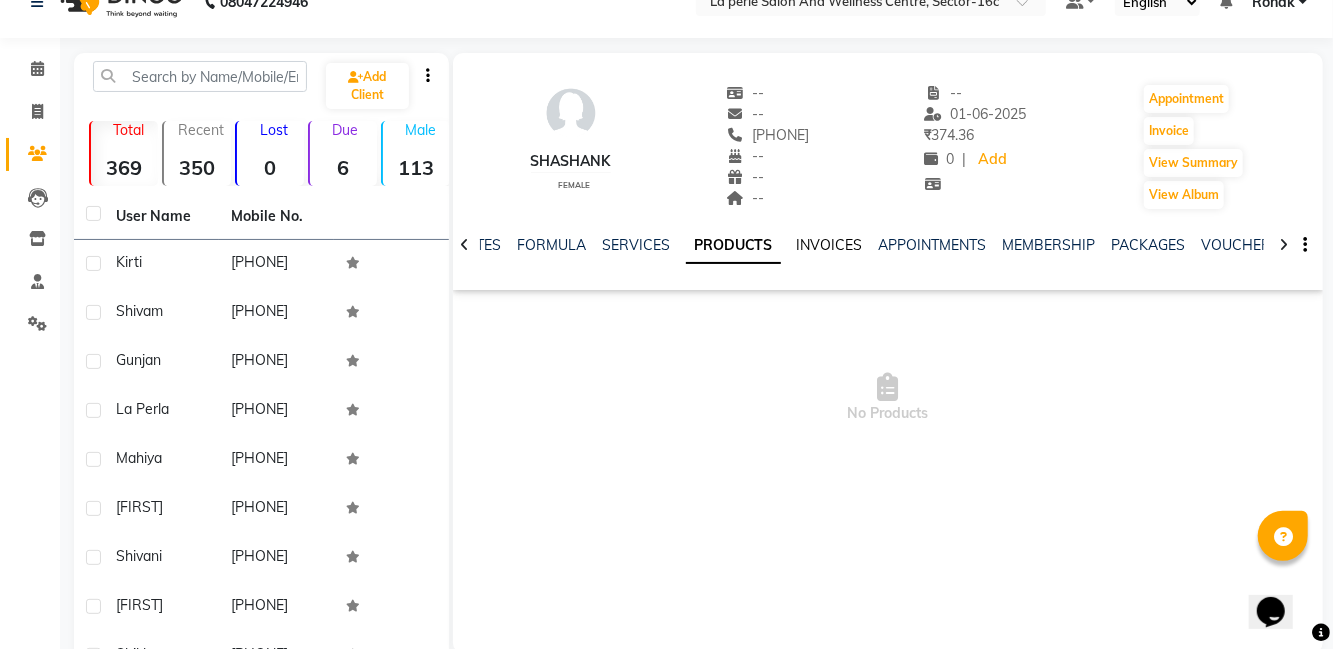click on "INVOICES" 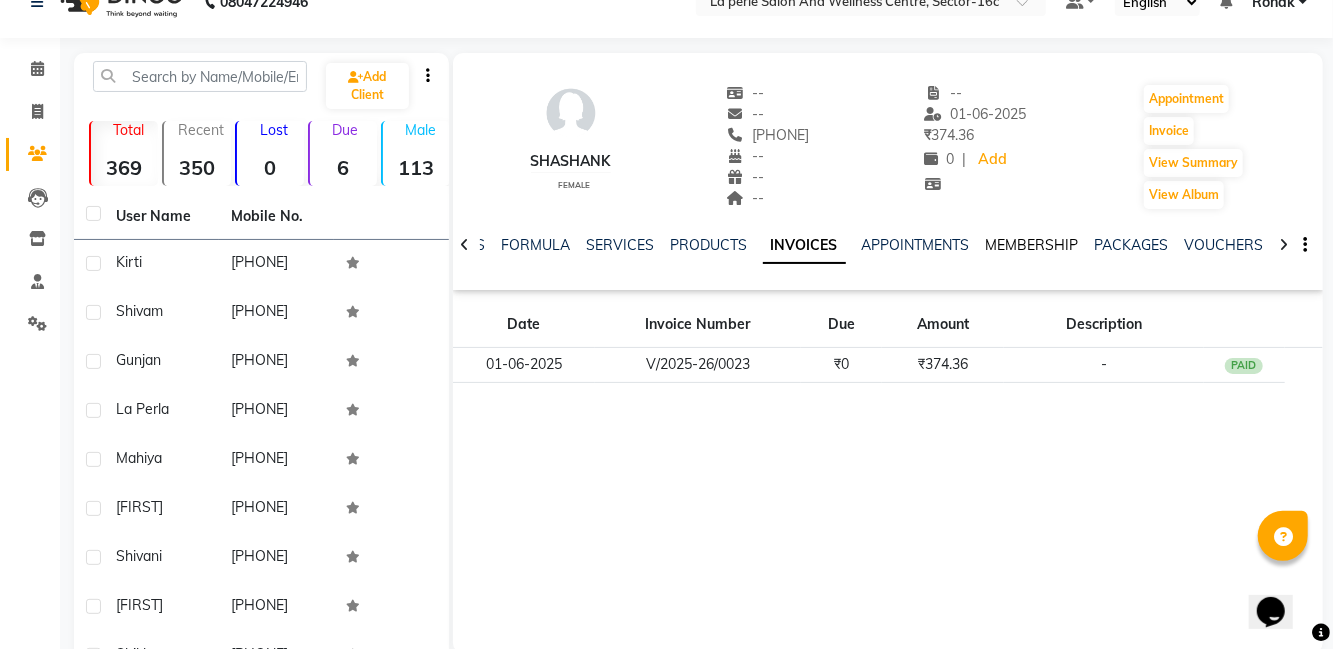 click on "MEMBERSHIP" 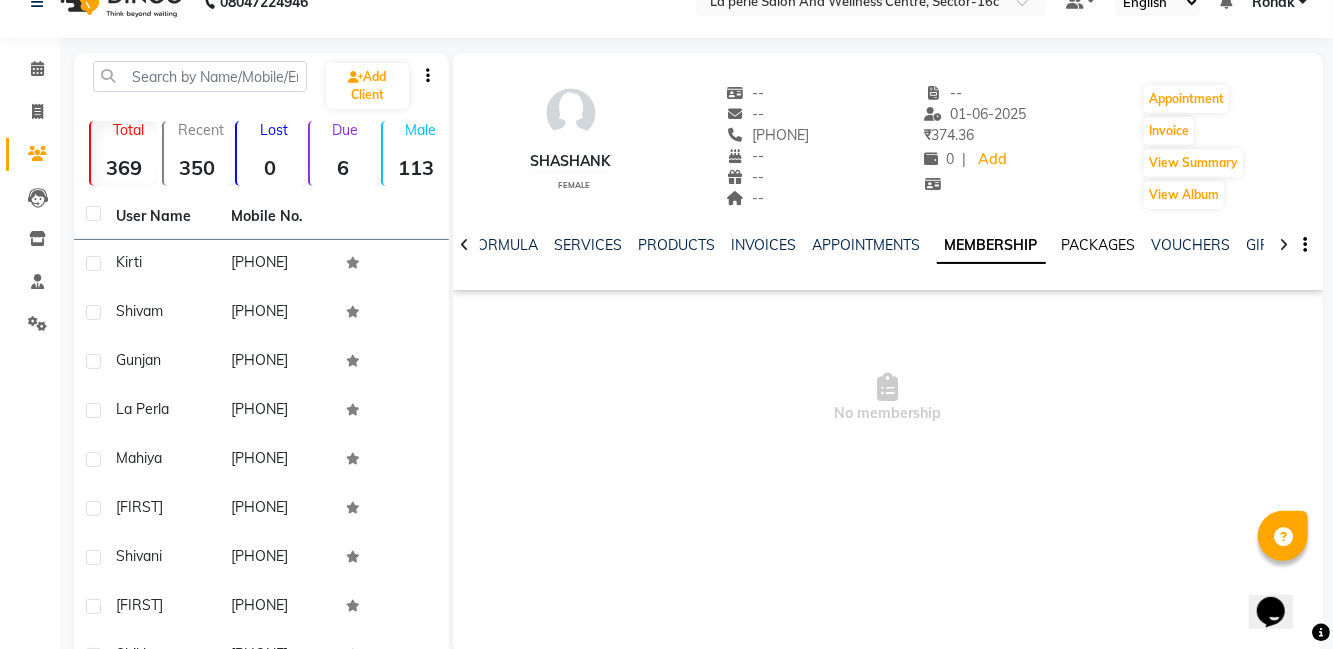 click on "PACKAGES" 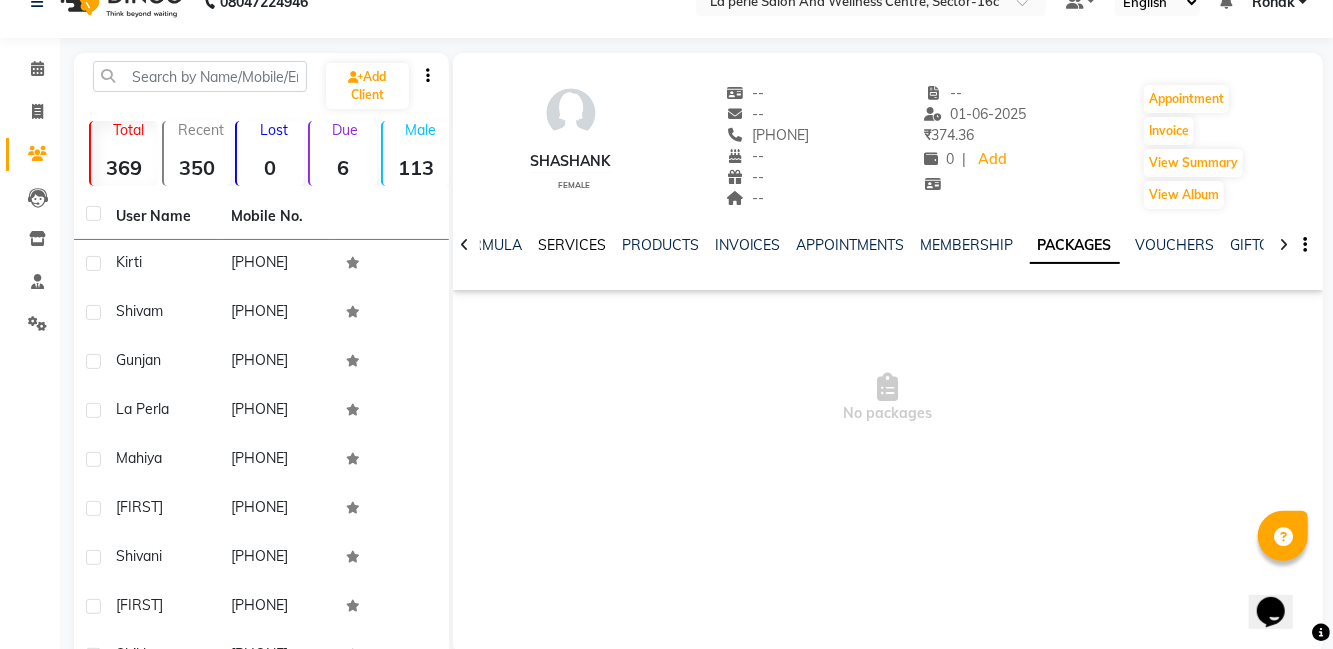 click on "SERVICES" 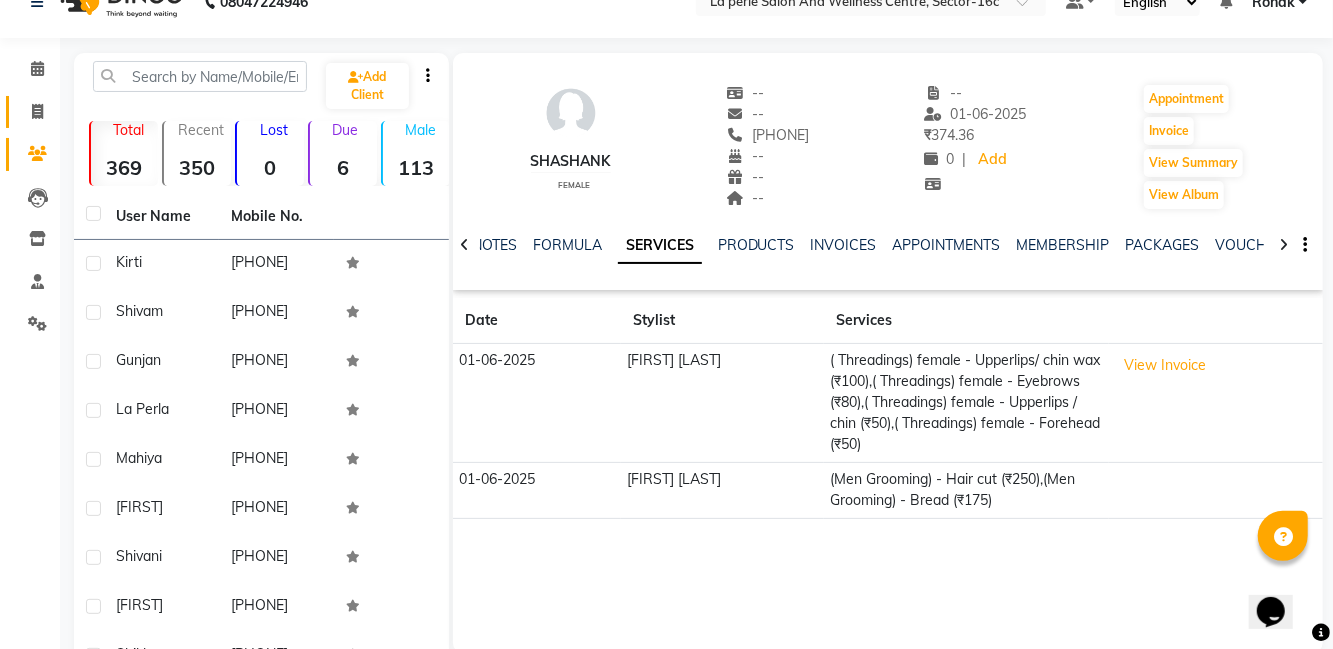 click 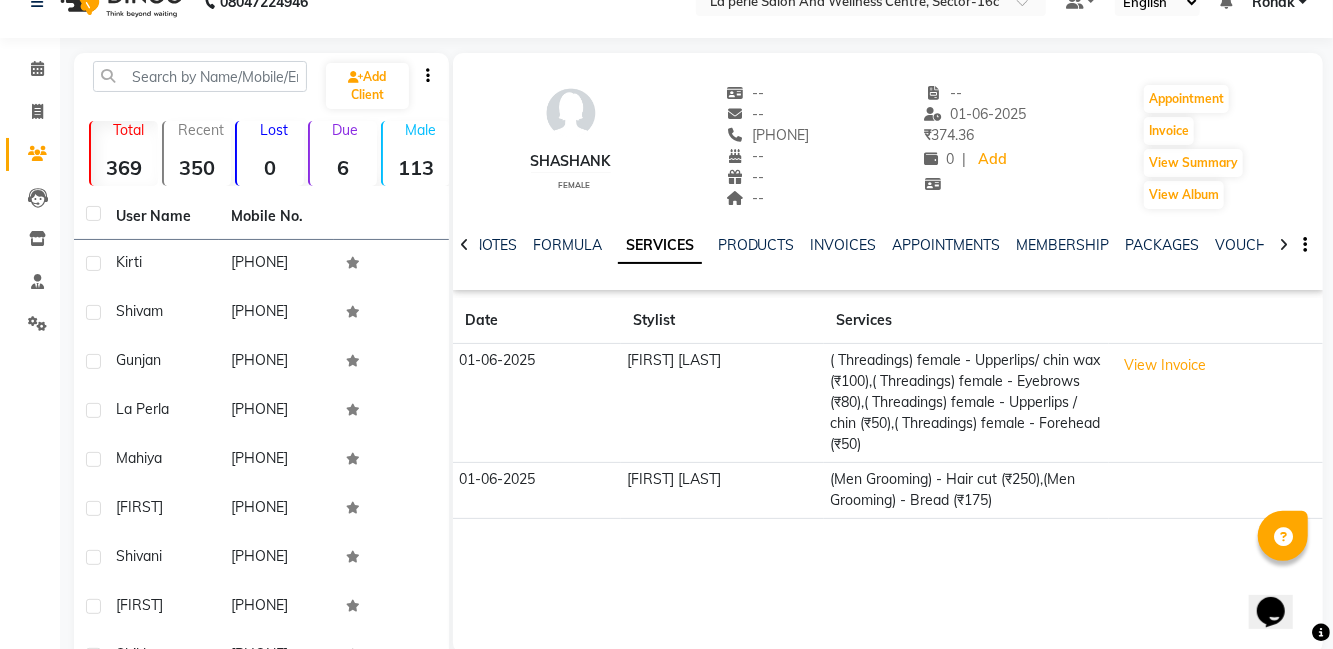 scroll, scrollTop: 24, scrollLeft: 0, axis: vertical 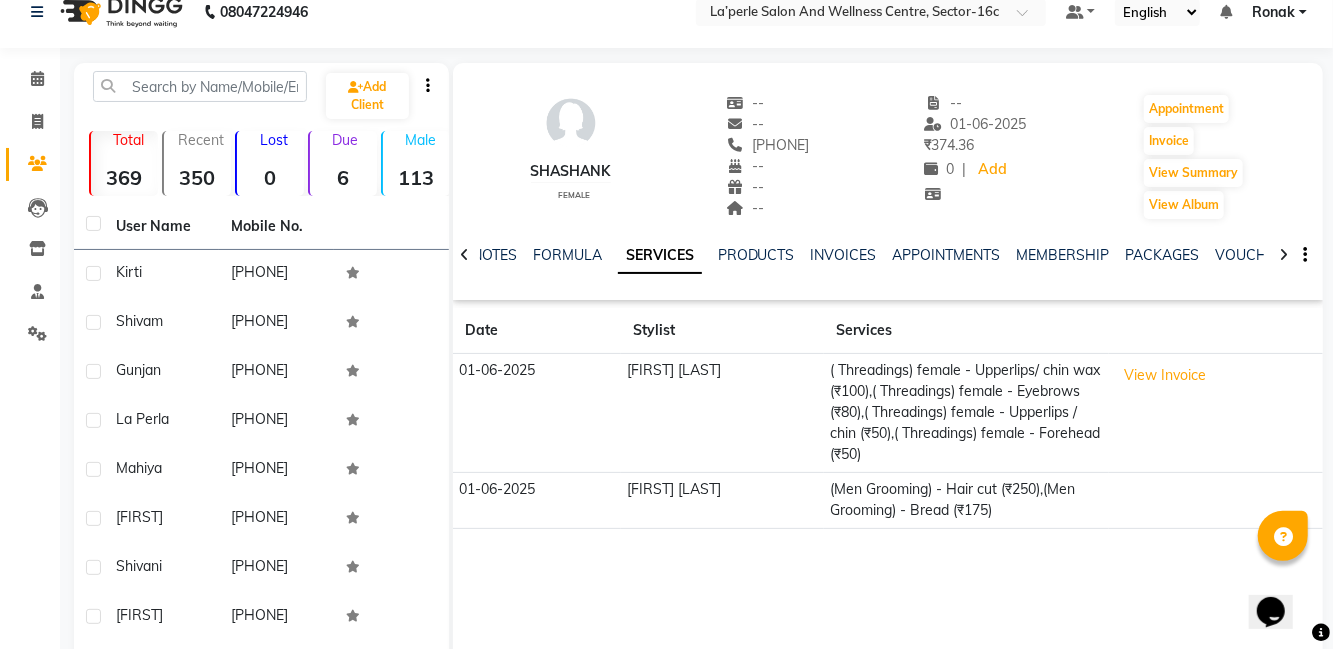 select on "service" 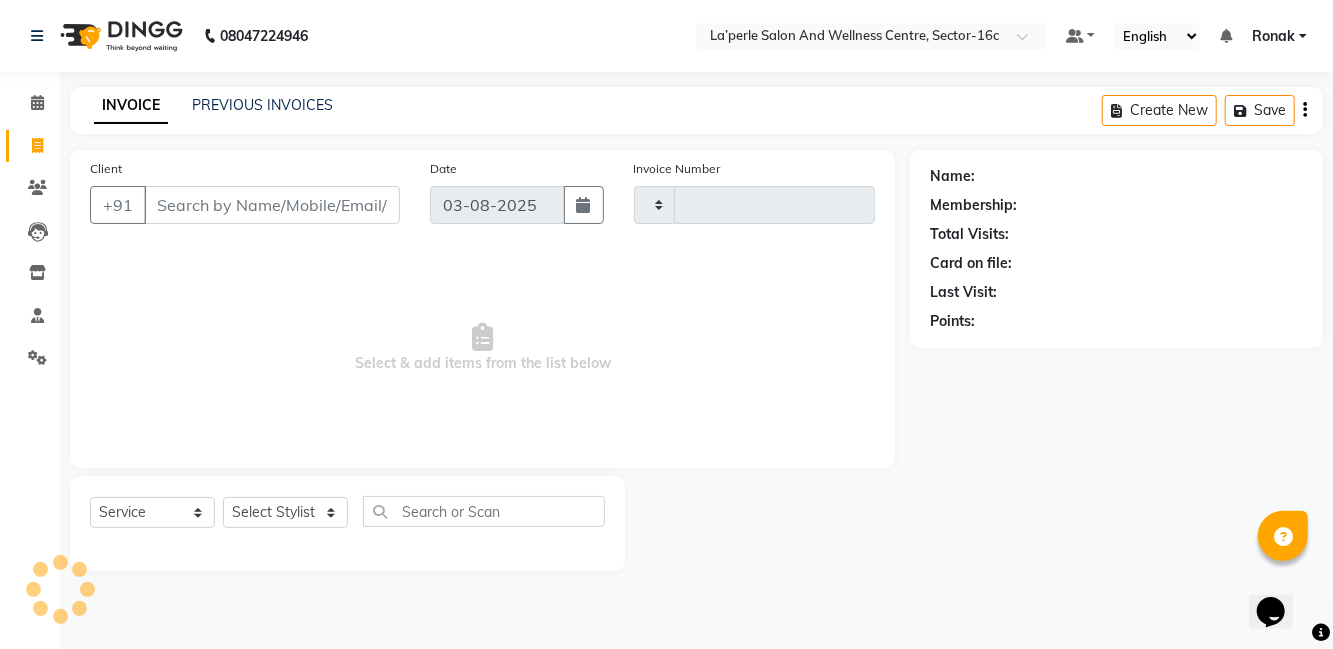 scroll, scrollTop: 0, scrollLeft: 0, axis: both 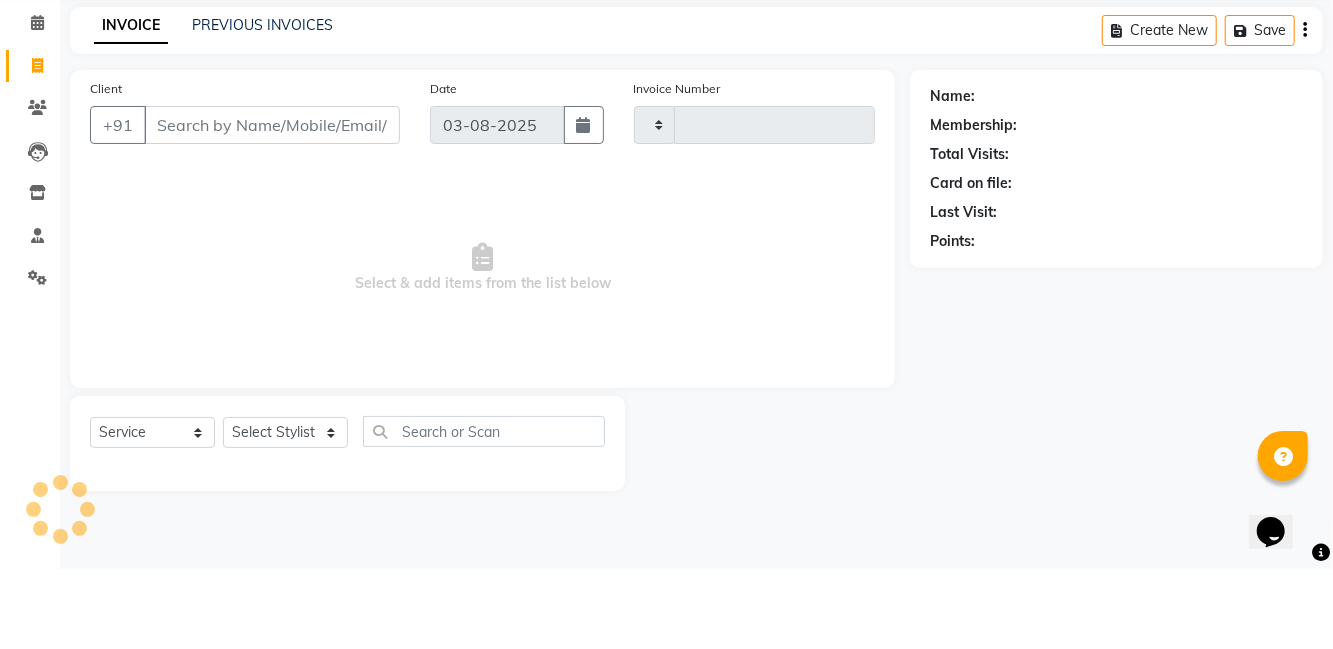 type on "0514" 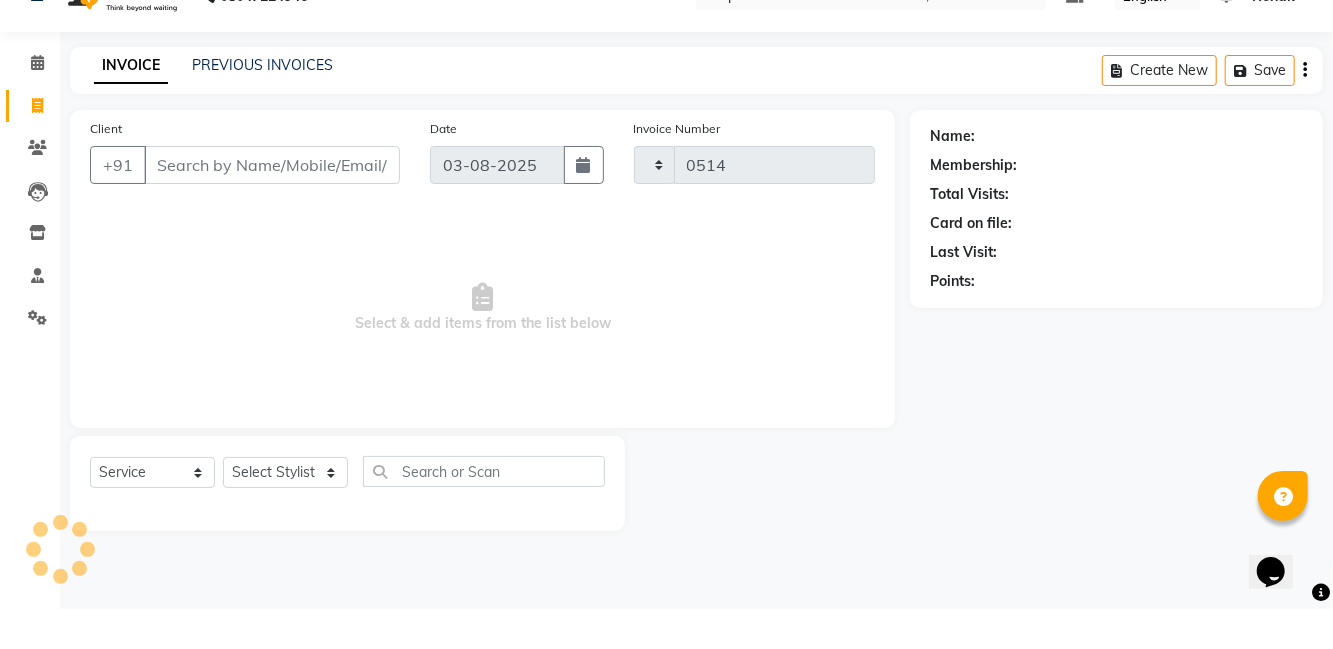 select on "8341" 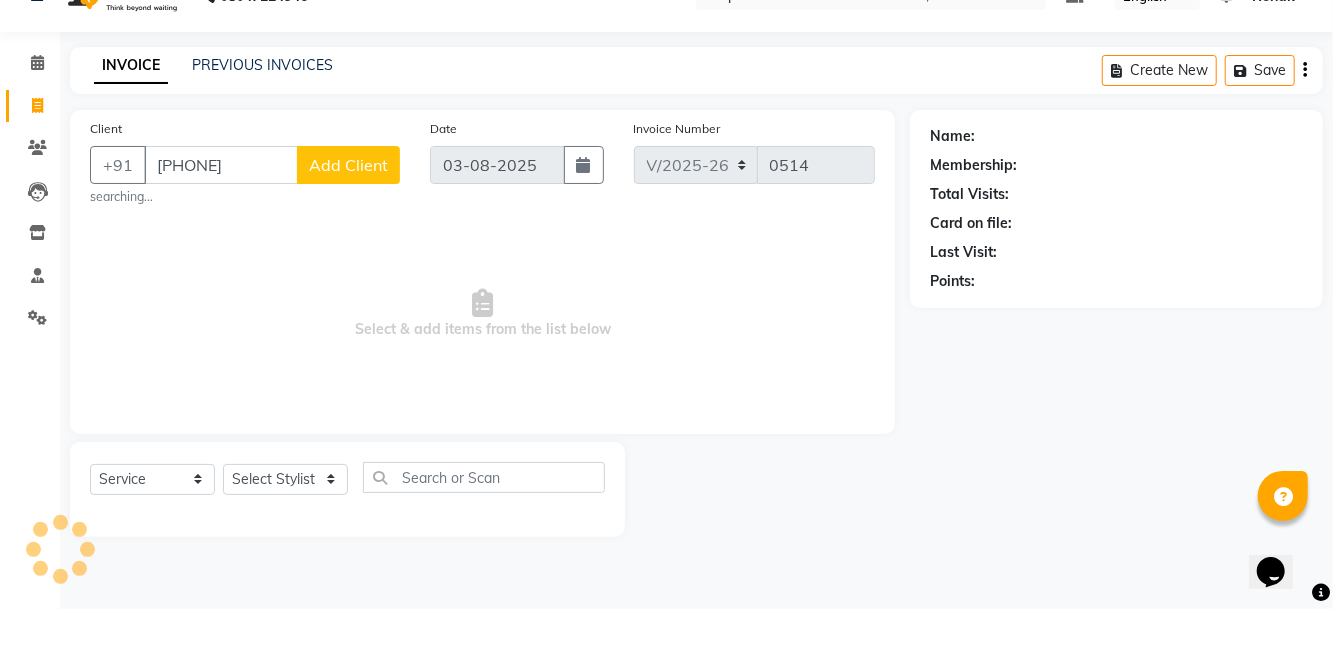 type on "[PHONE]" 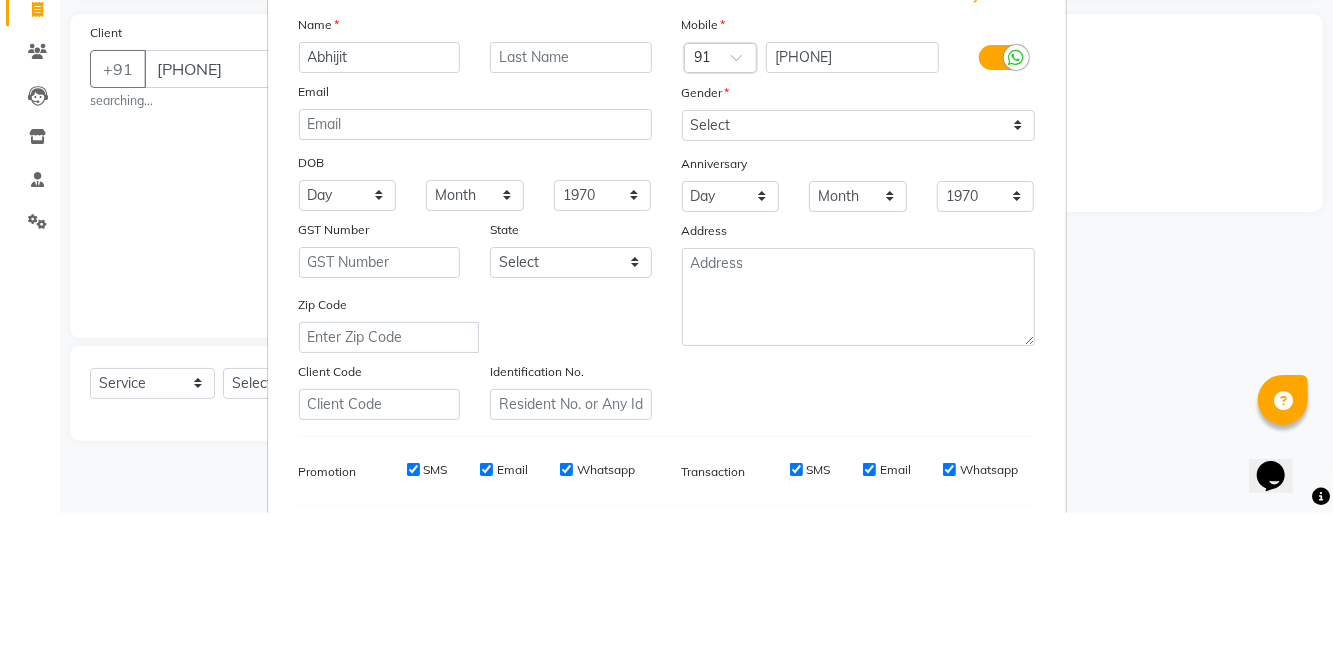type on "Abhijit" 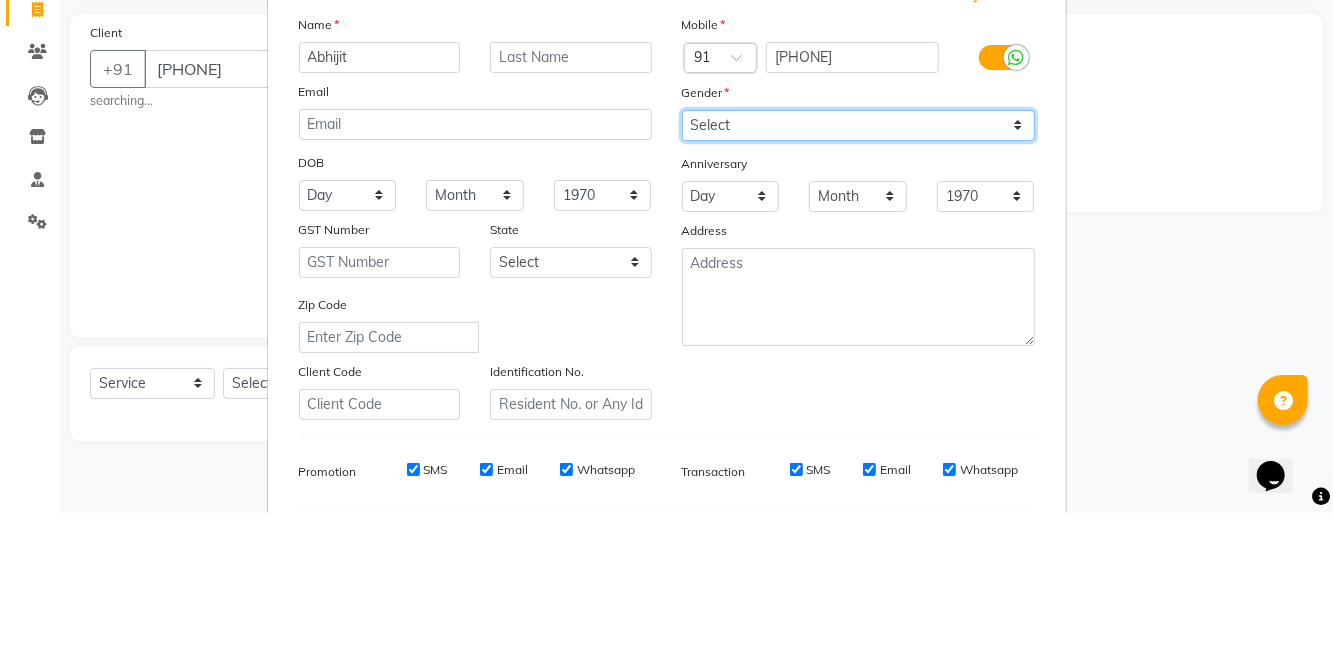 click on "Select Male Female Other Prefer Not To Say" at bounding box center (858, 261) 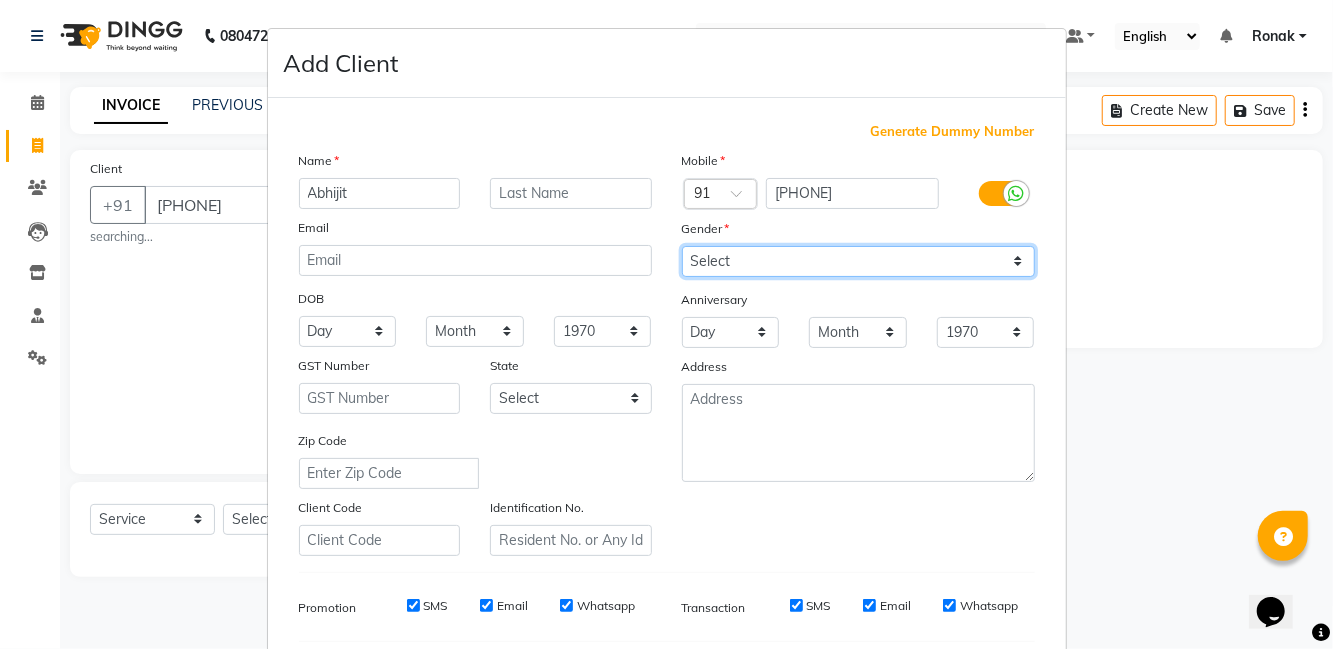 select on "male" 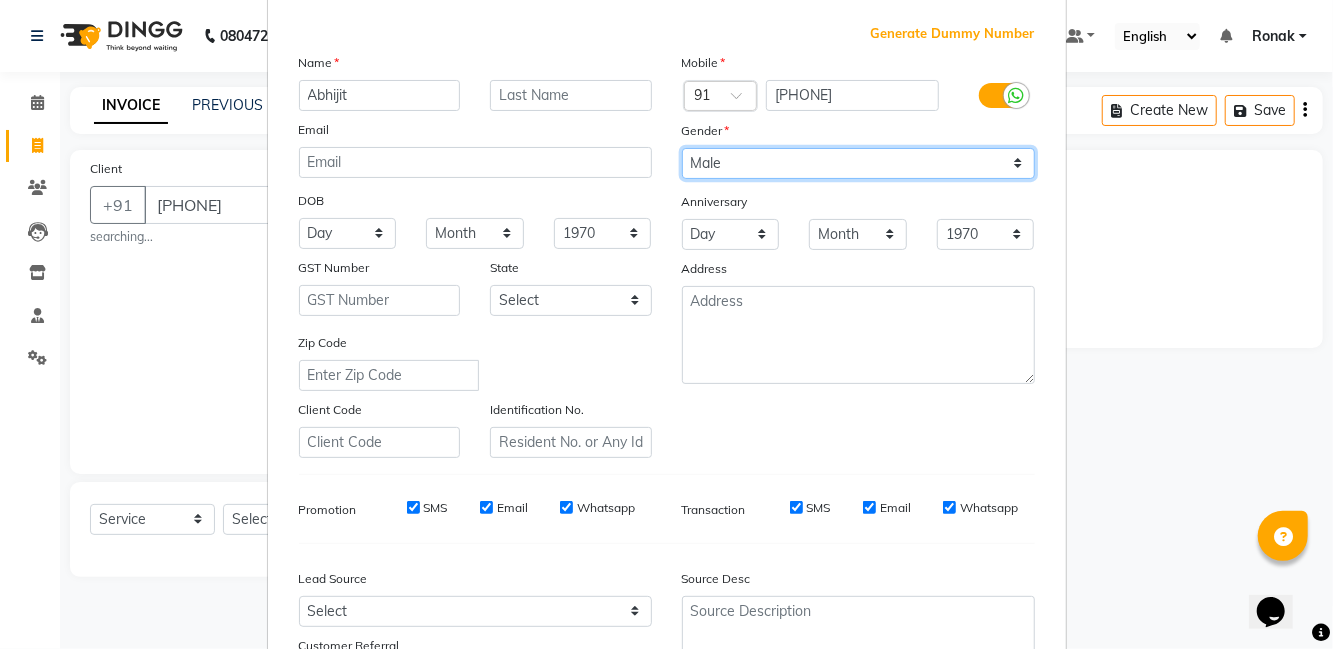 scroll, scrollTop: 168, scrollLeft: 0, axis: vertical 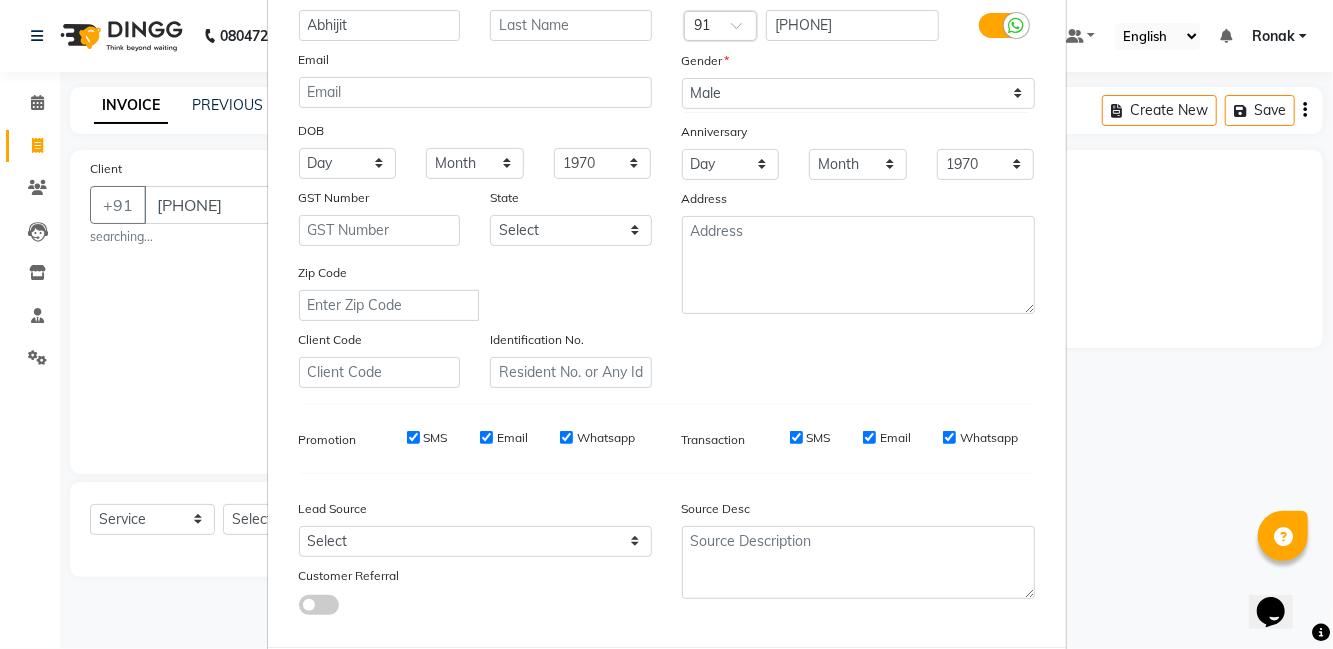 click on "Add" at bounding box center (933, 687) 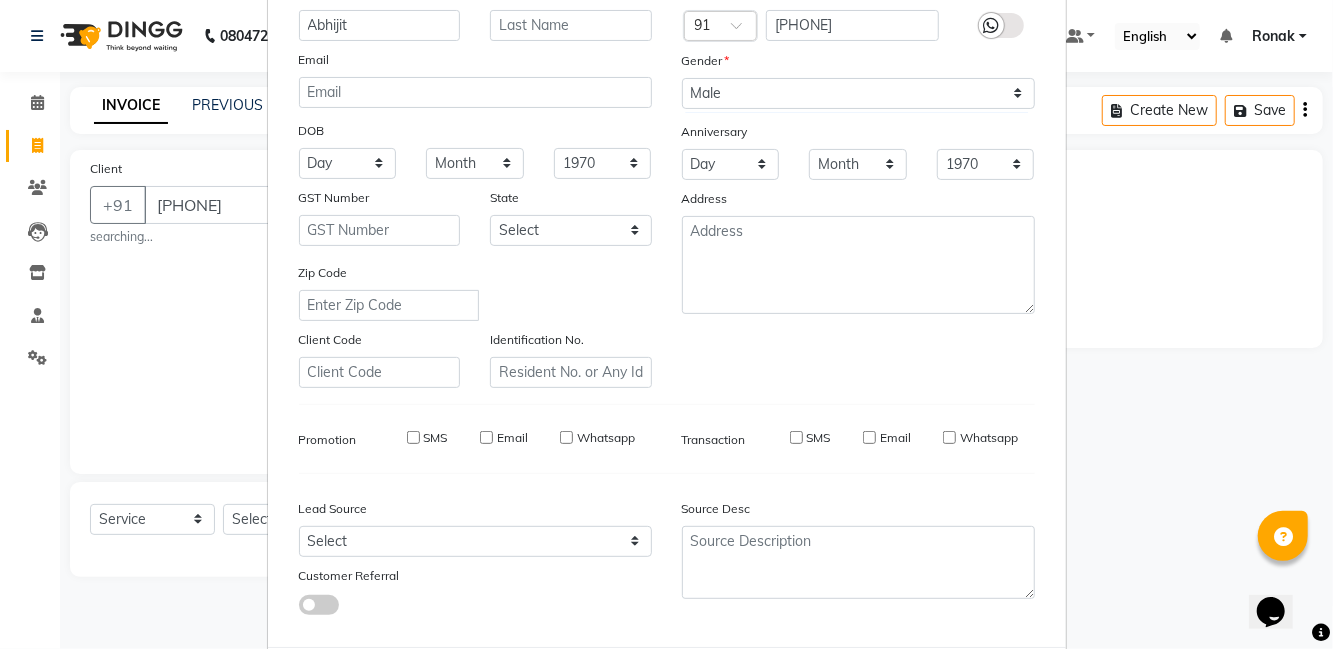 type 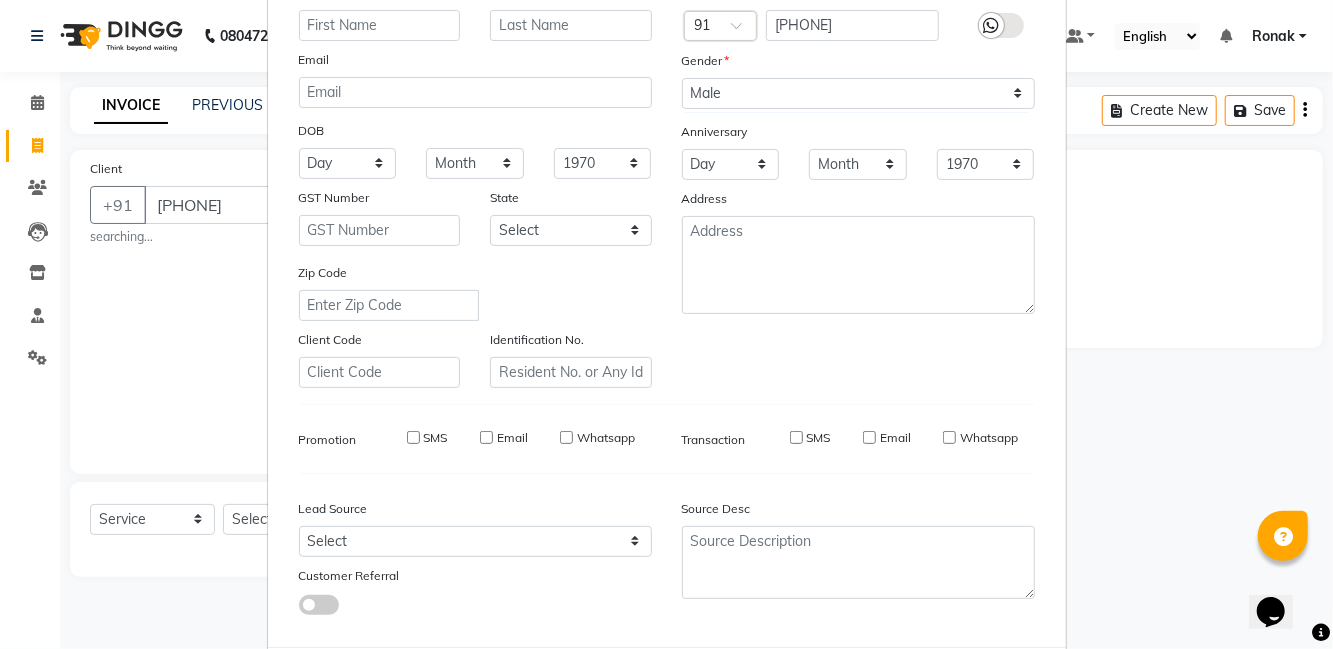select 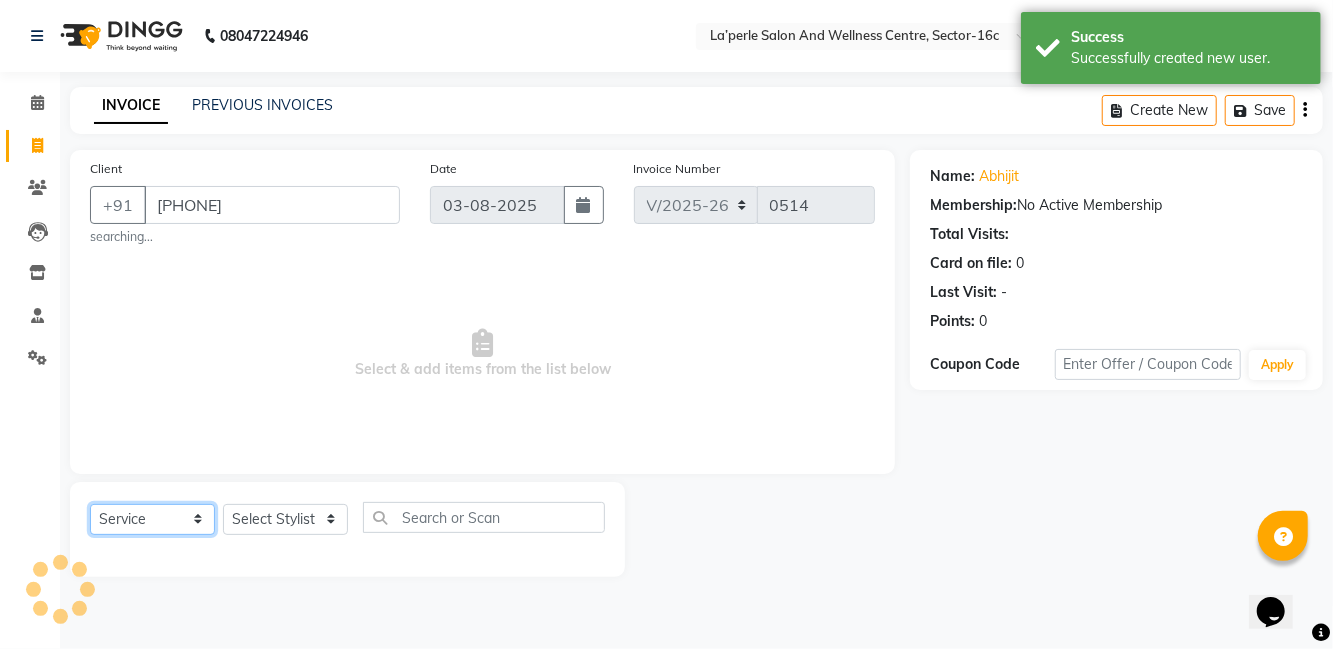 click on "Select  Service  Product  Membership  Package Voucher Prepaid Gift Card" 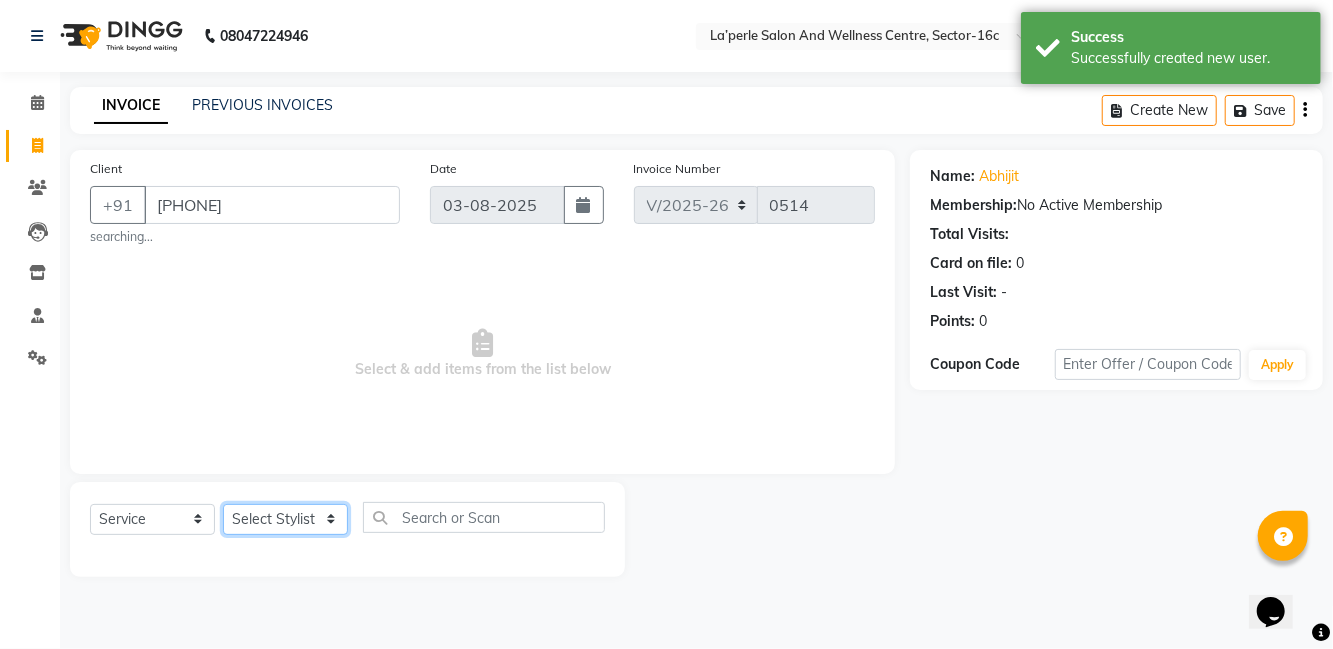 click on "Select Stylist [NAME] [NAME] [NAME] [NAME] [NAME] La perle [NAME] [NAME] [NAME] [NAME]  [NAME]   [NAME]   [NAME]   [NAME]" 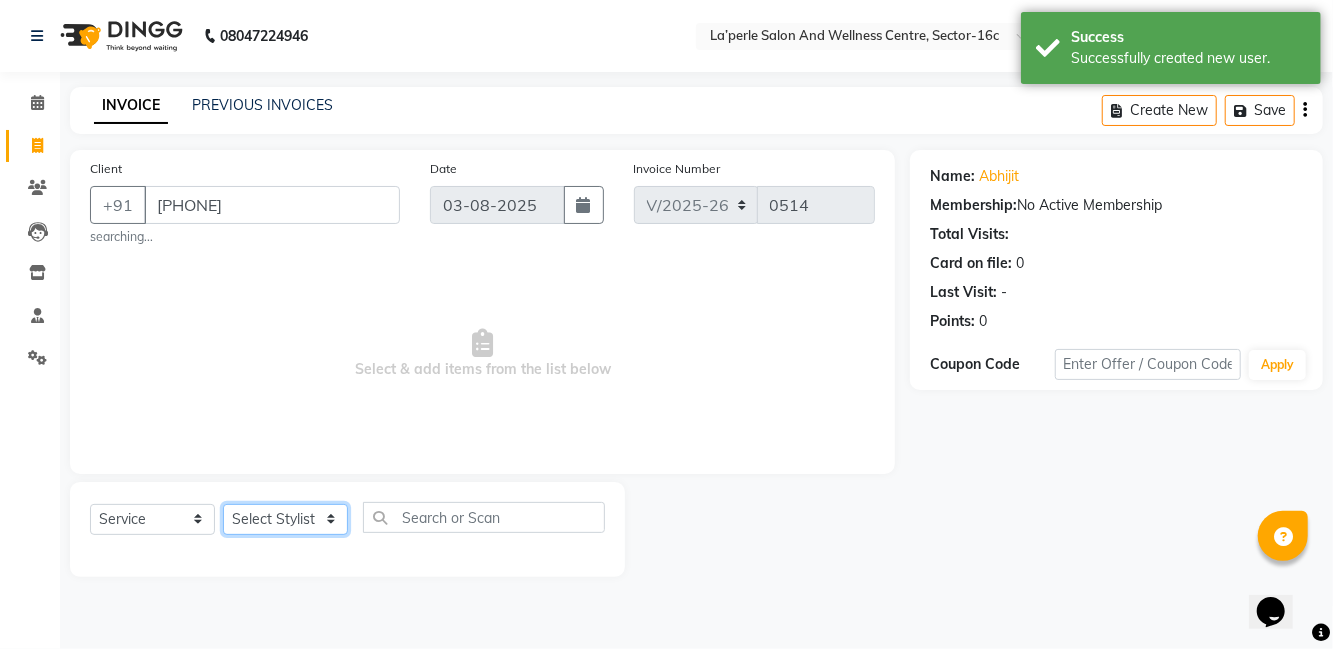 select on "[PHONE]" 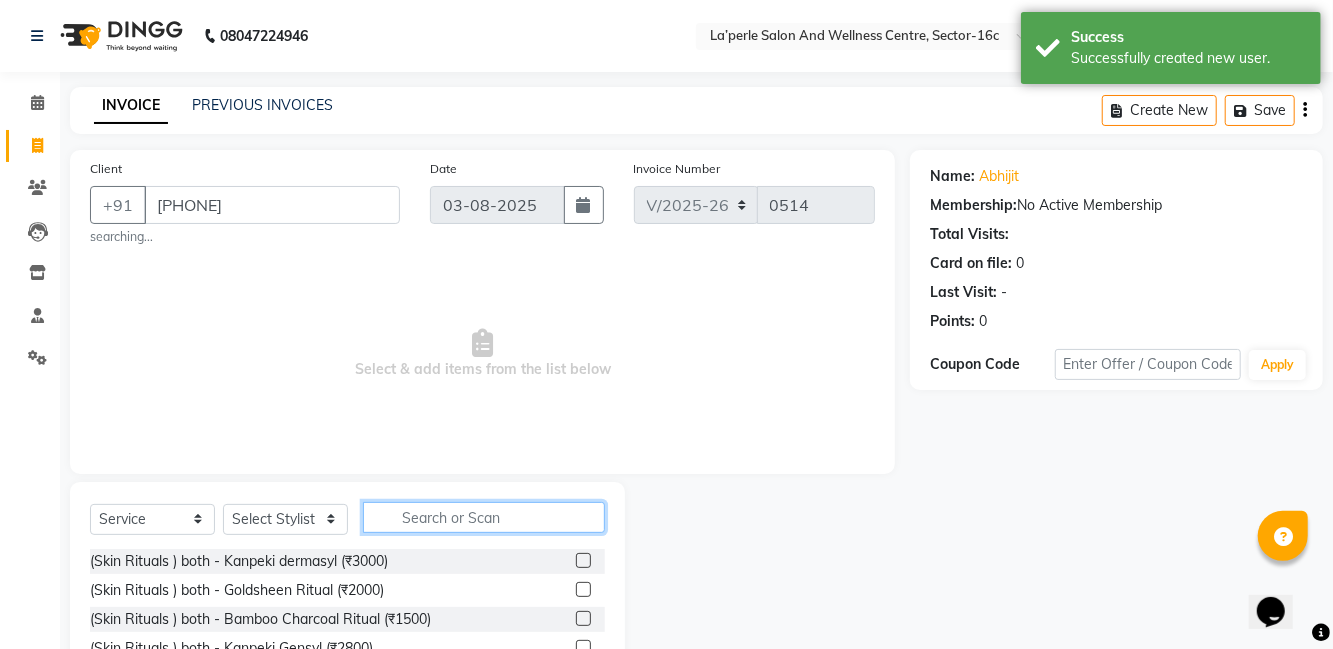 click 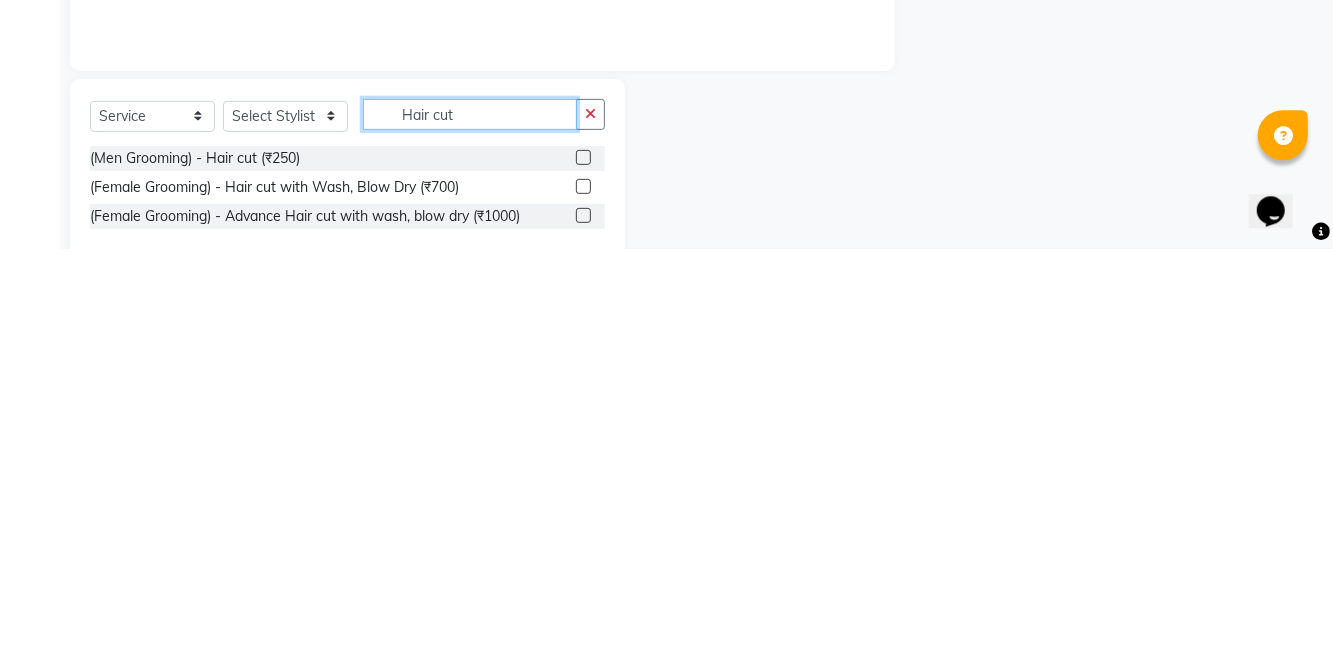 scroll, scrollTop: 48, scrollLeft: 0, axis: vertical 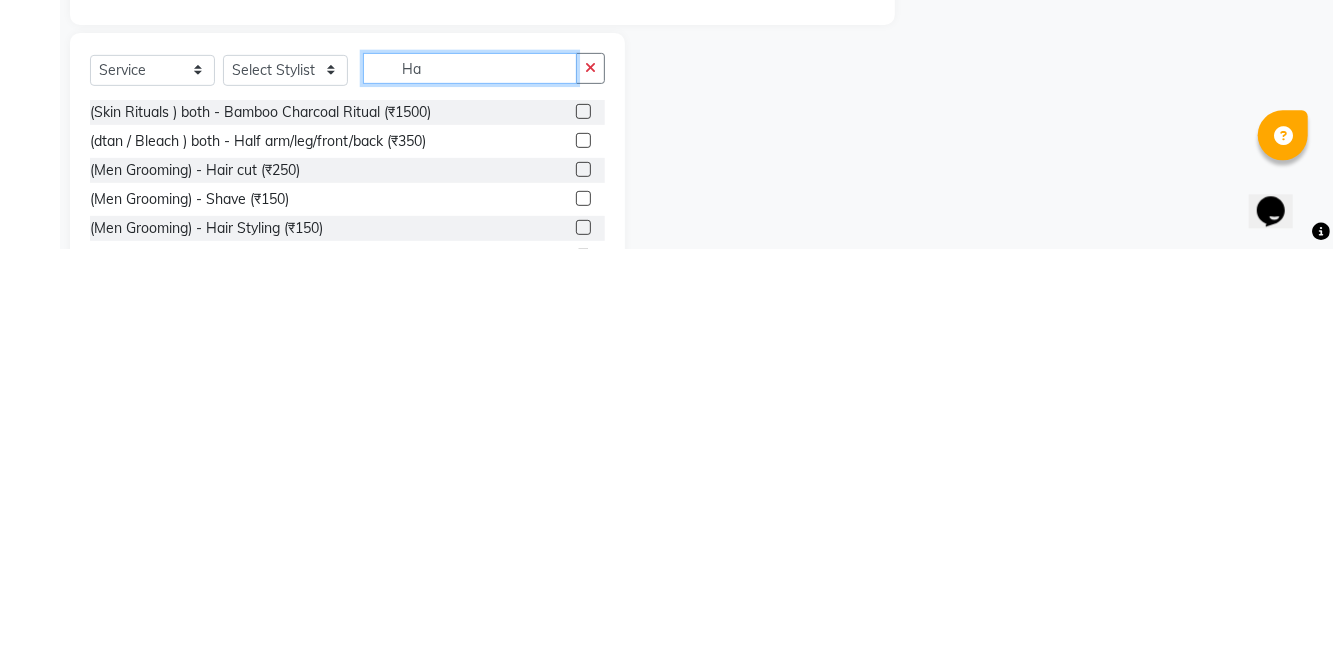 type on "H" 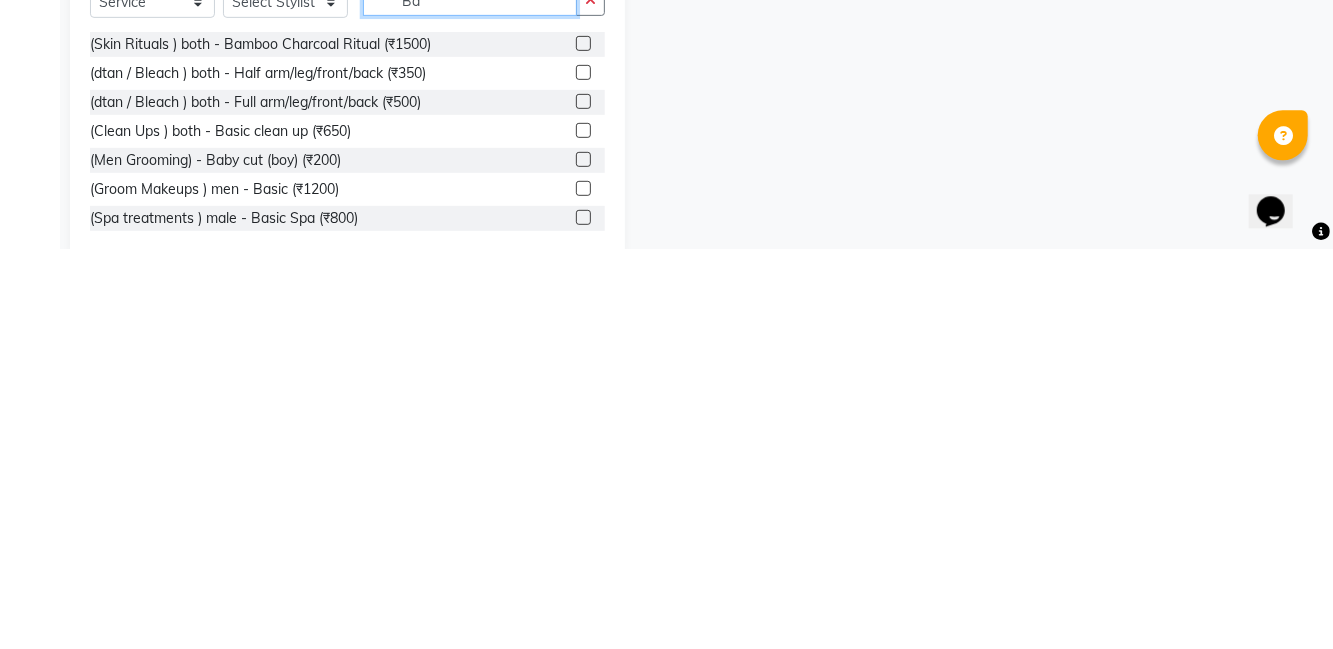 scroll, scrollTop: 127, scrollLeft: 0, axis: vertical 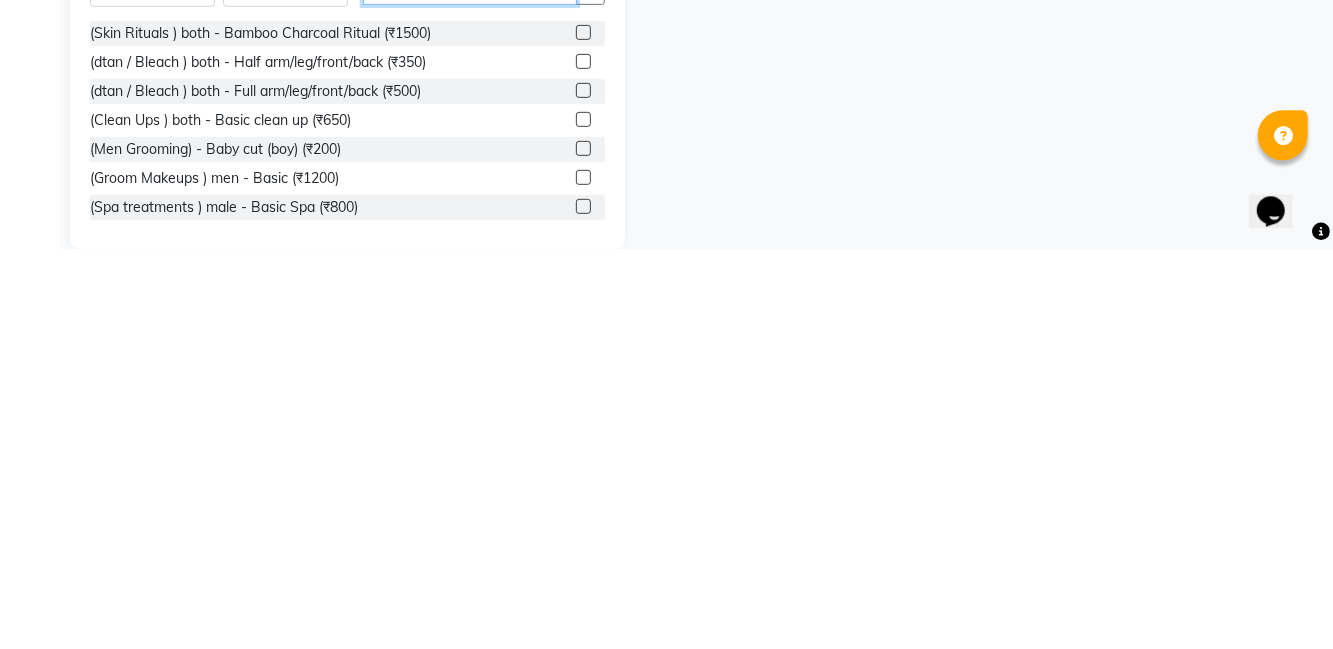 type on "Ba" 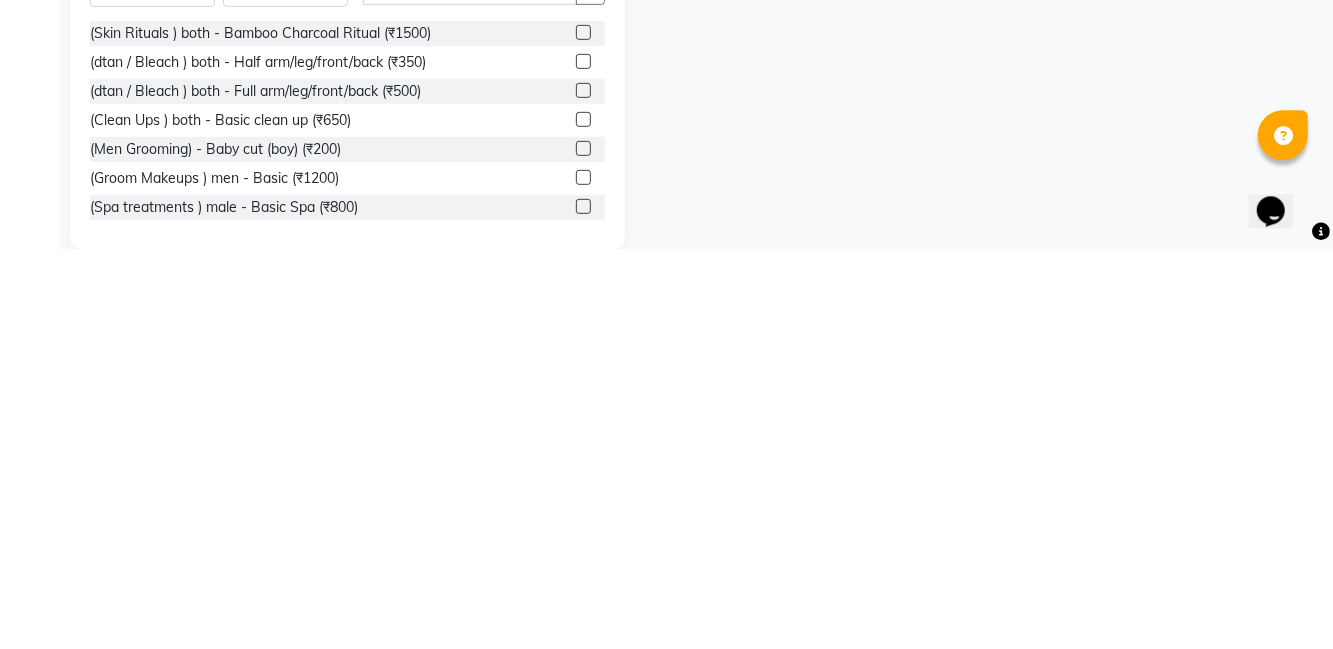 click 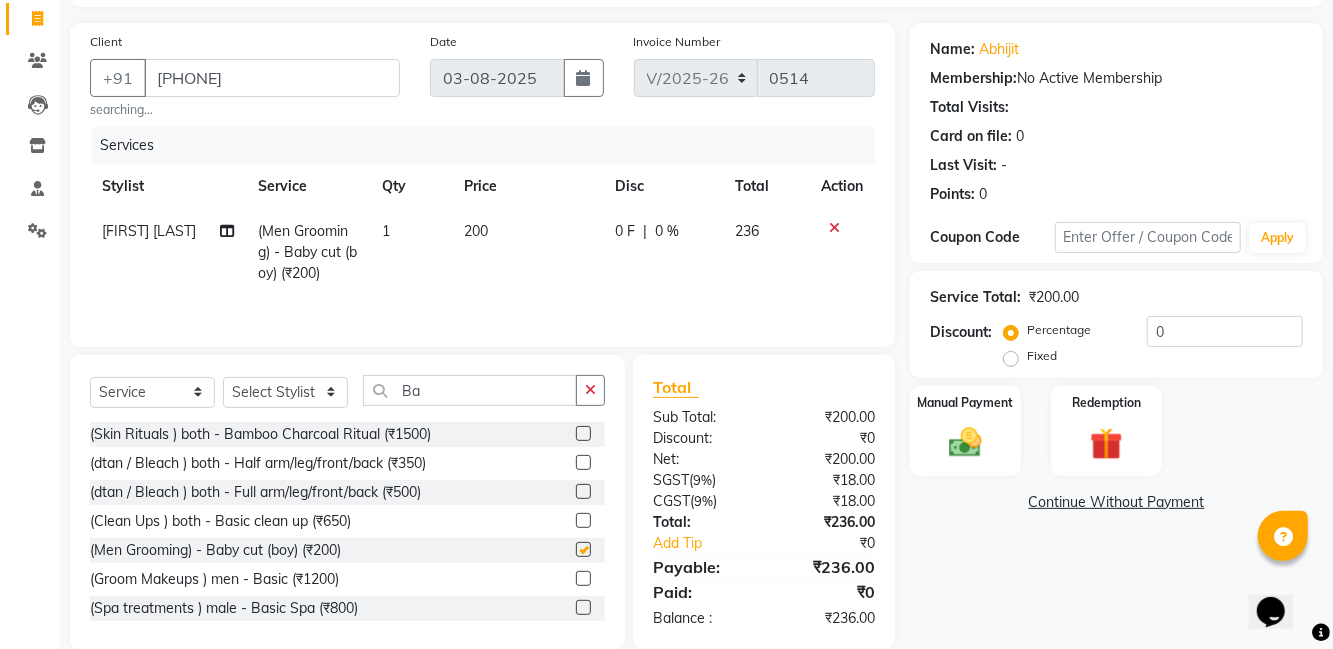 checkbox on "false" 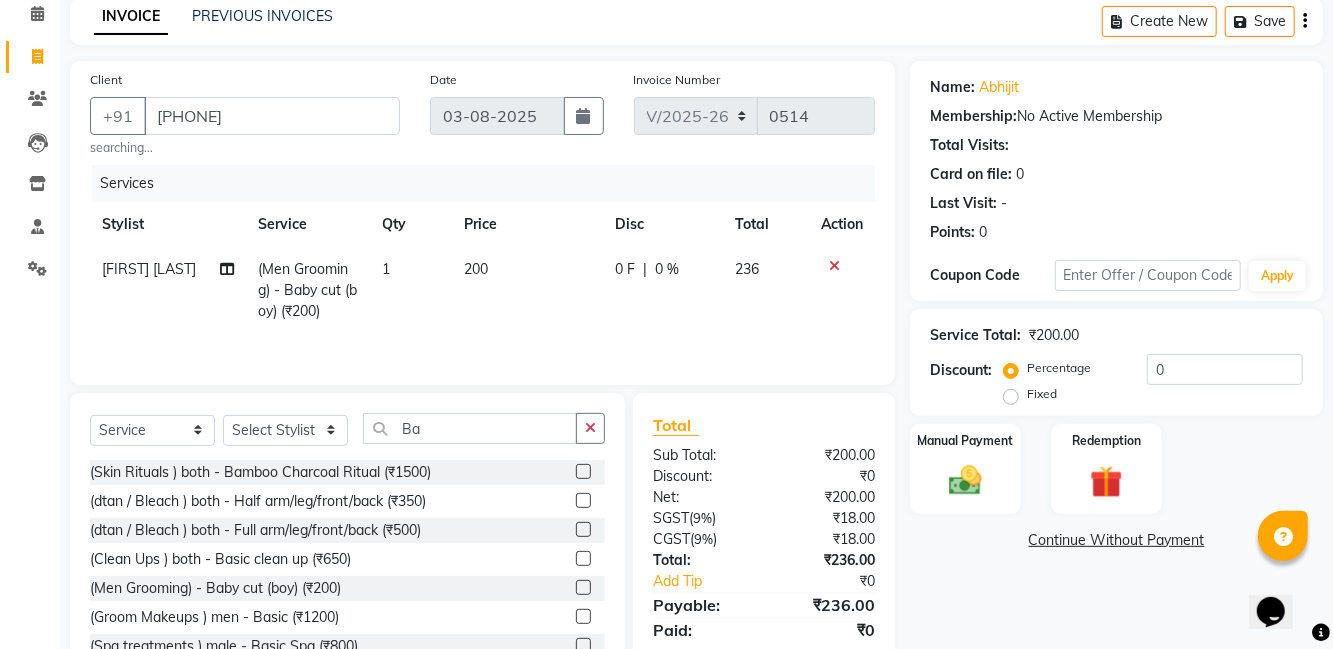 scroll, scrollTop: 60, scrollLeft: 0, axis: vertical 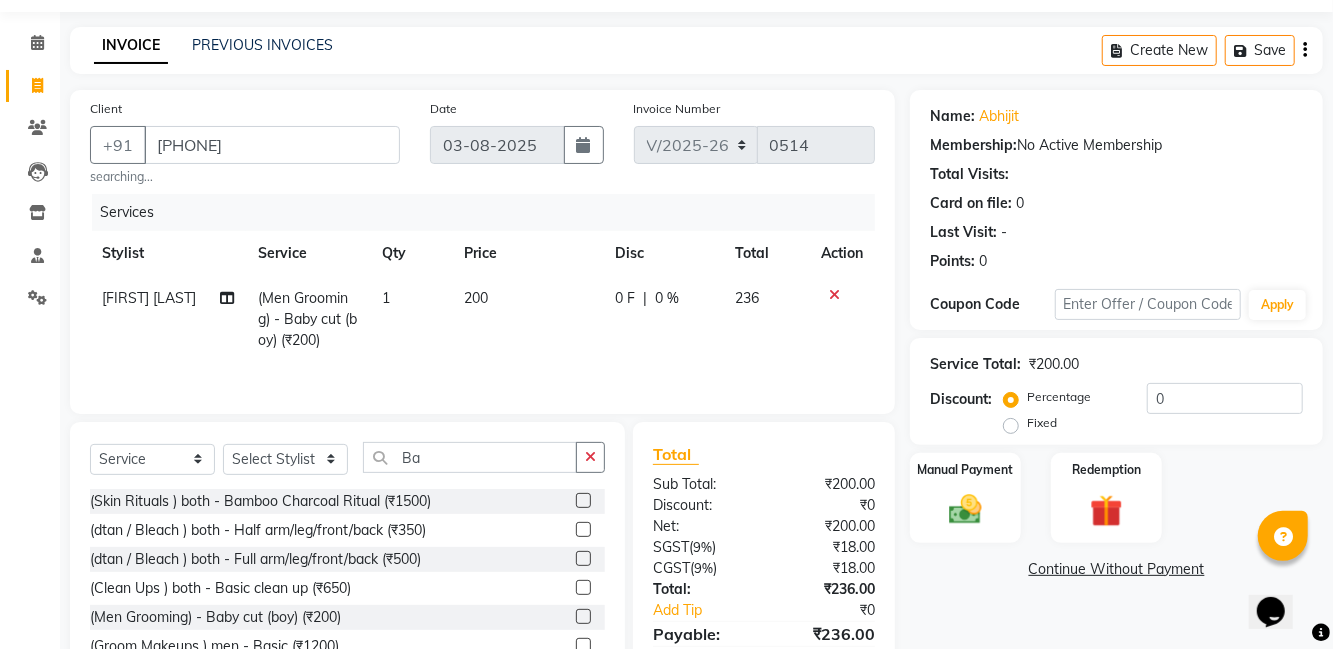 click 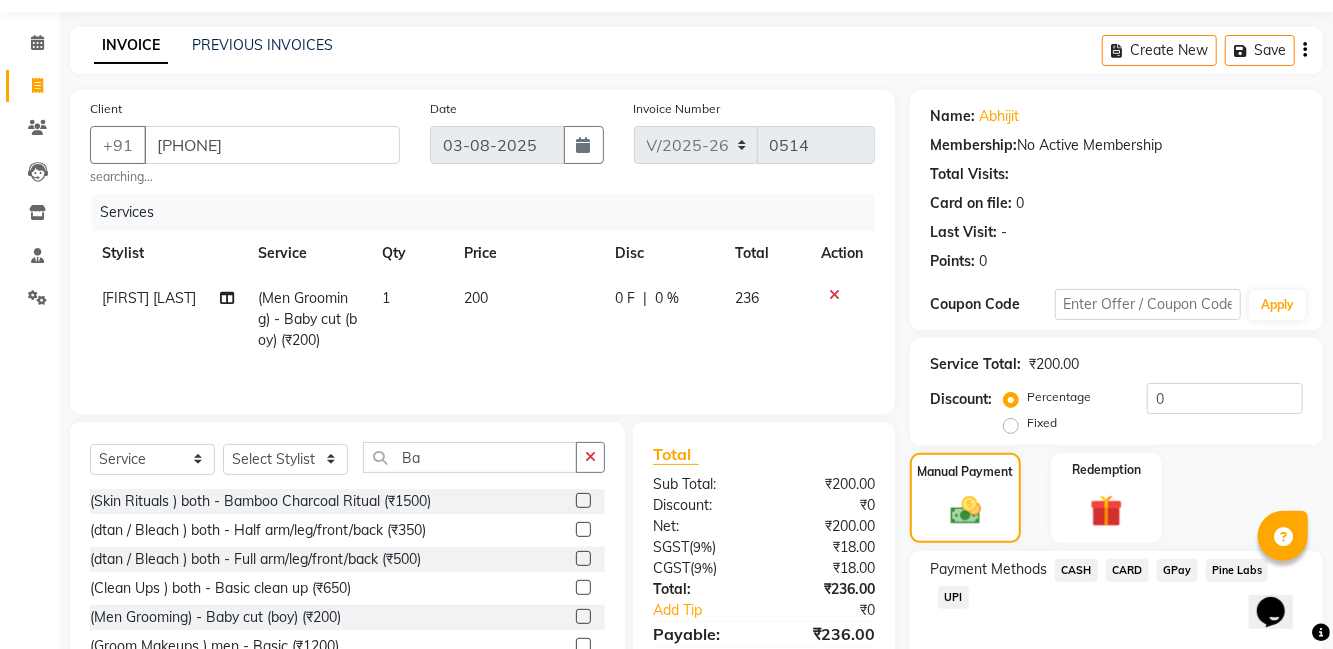click on "UPI" 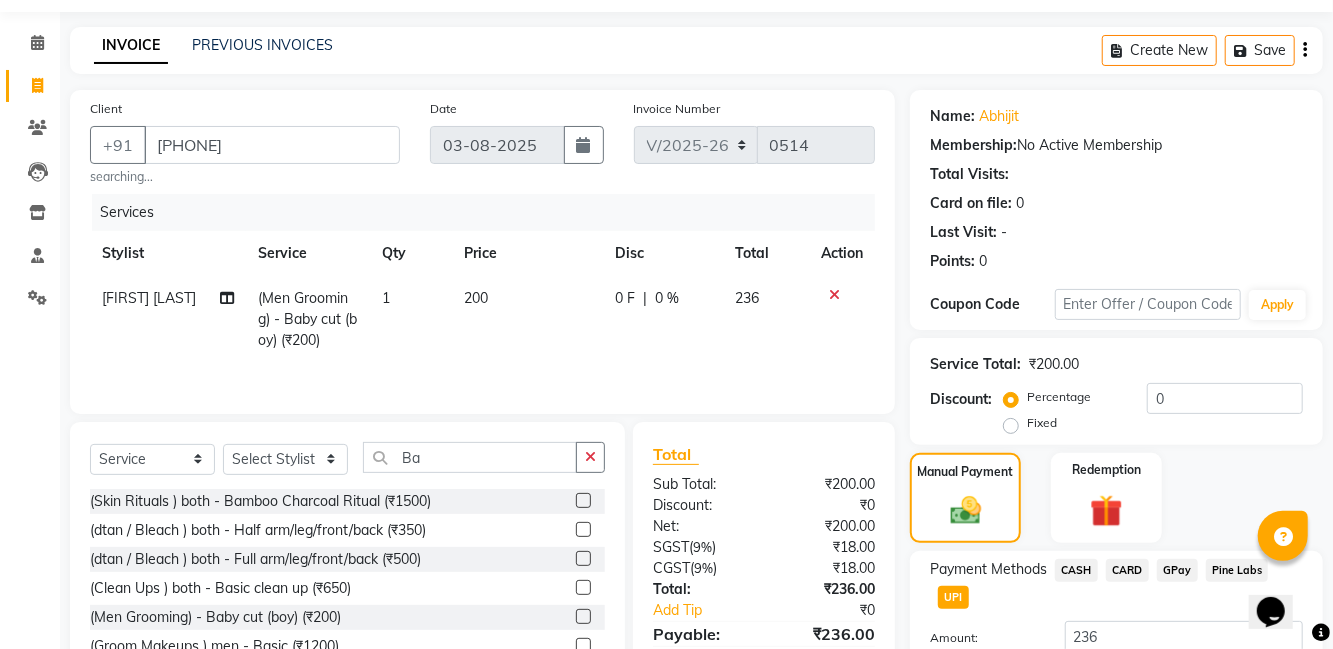 scroll, scrollTop: 110, scrollLeft: 0, axis: vertical 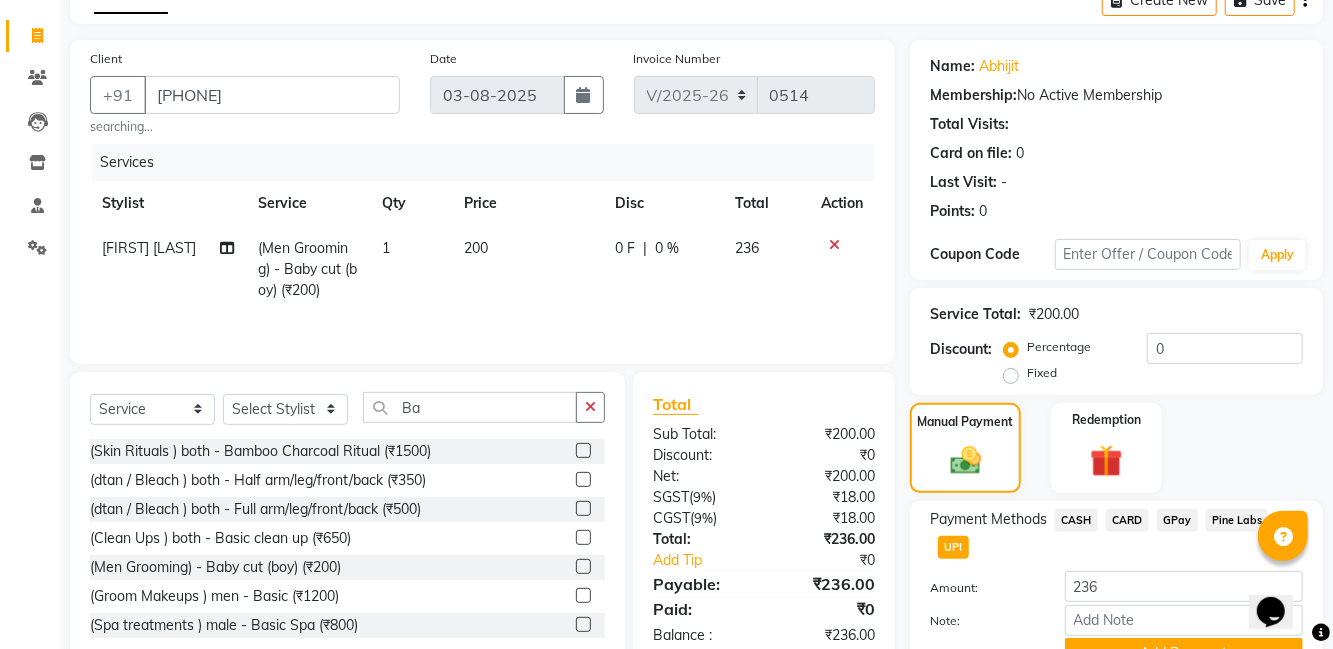 click on "Add Payment" 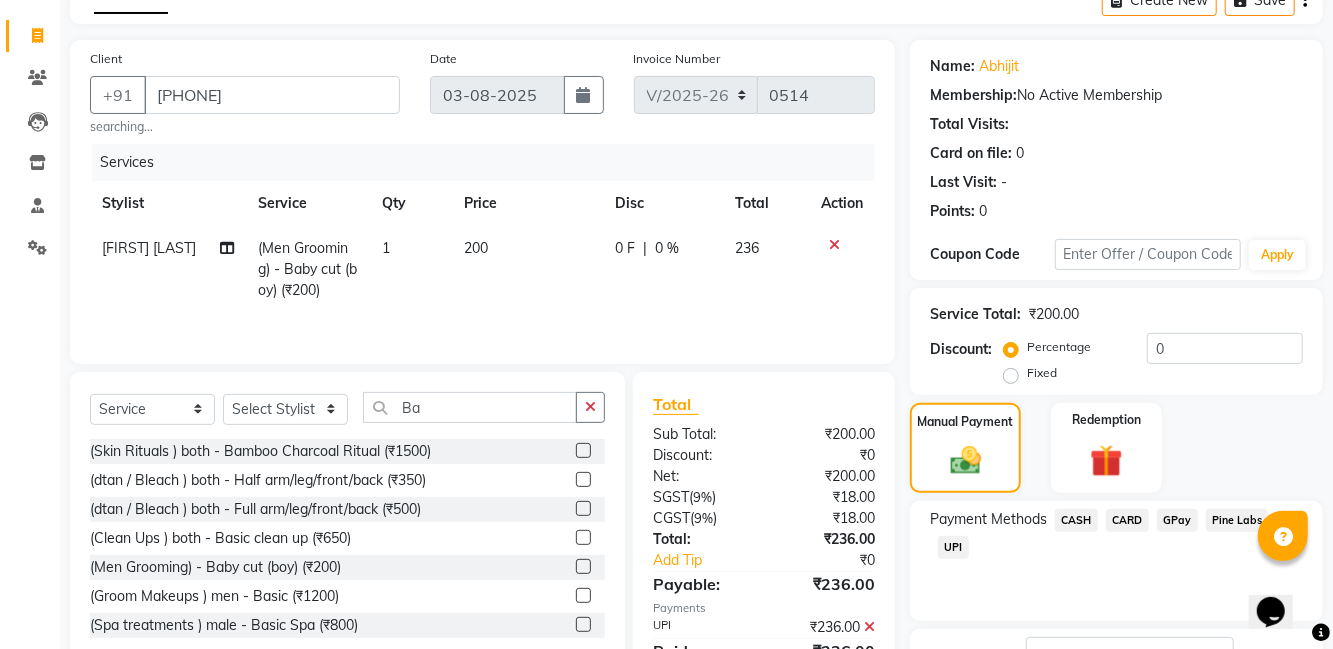 scroll, scrollTop: 168, scrollLeft: 0, axis: vertical 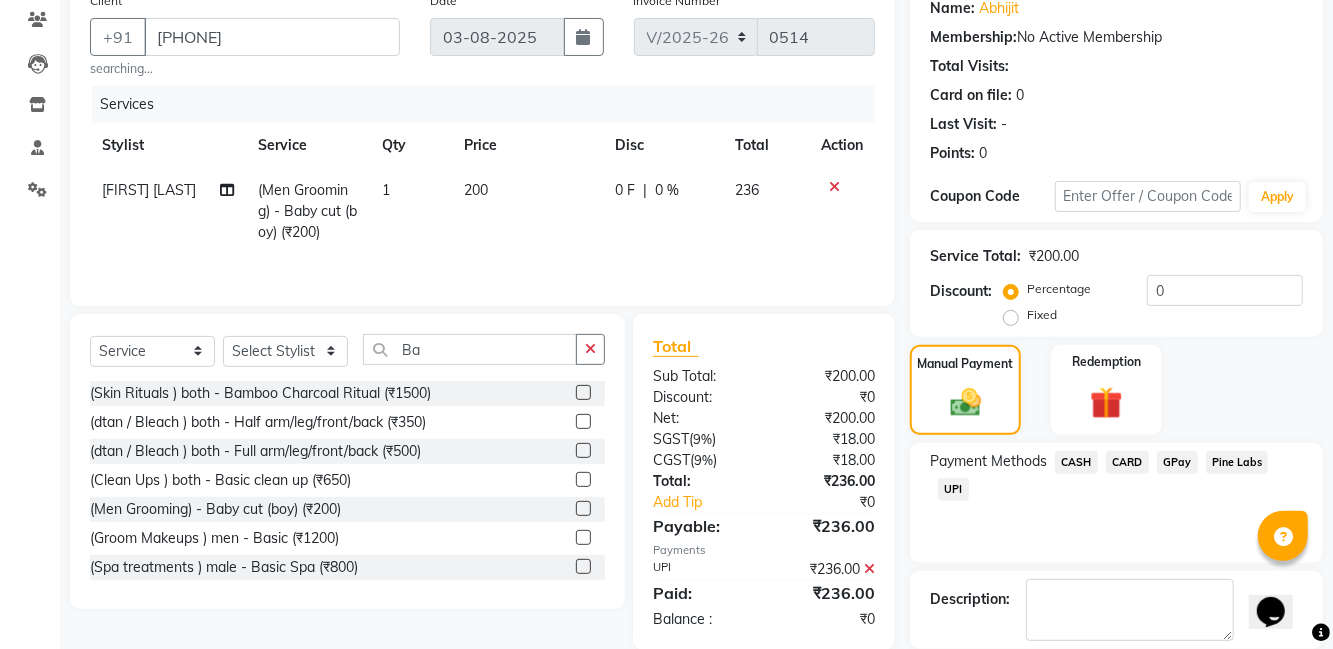 click on "Checkout" 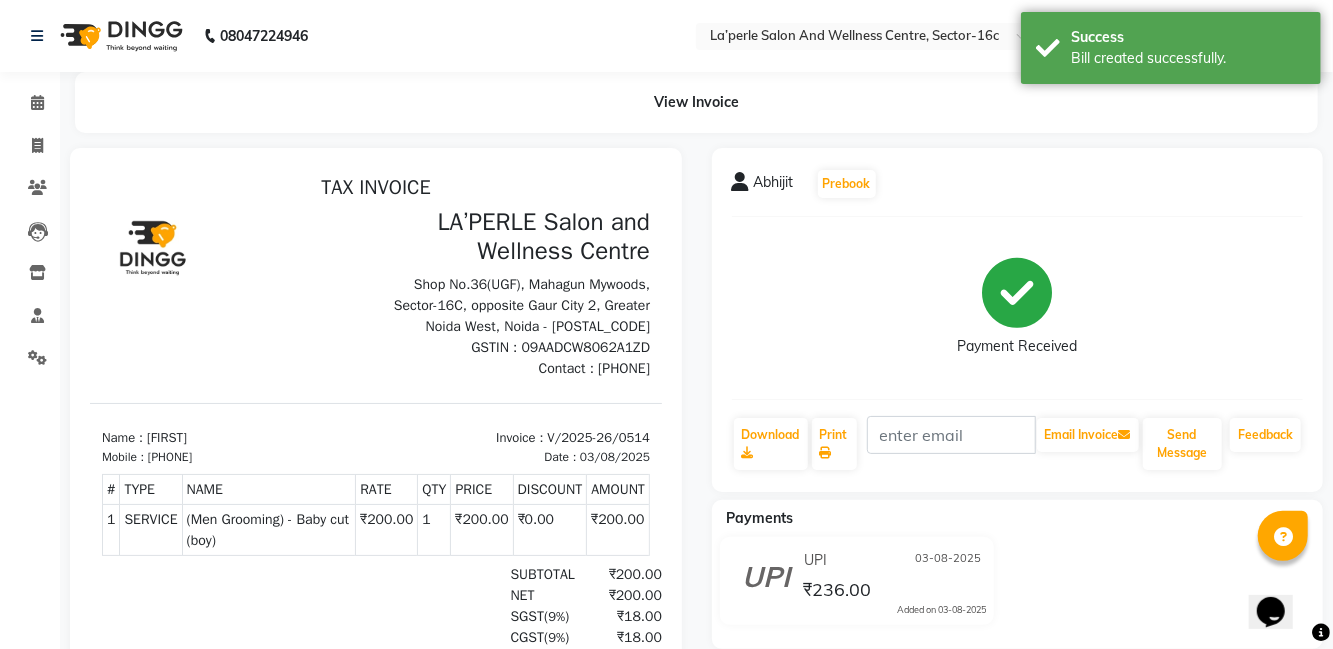 scroll, scrollTop: 0, scrollLeft: 0, axis: both 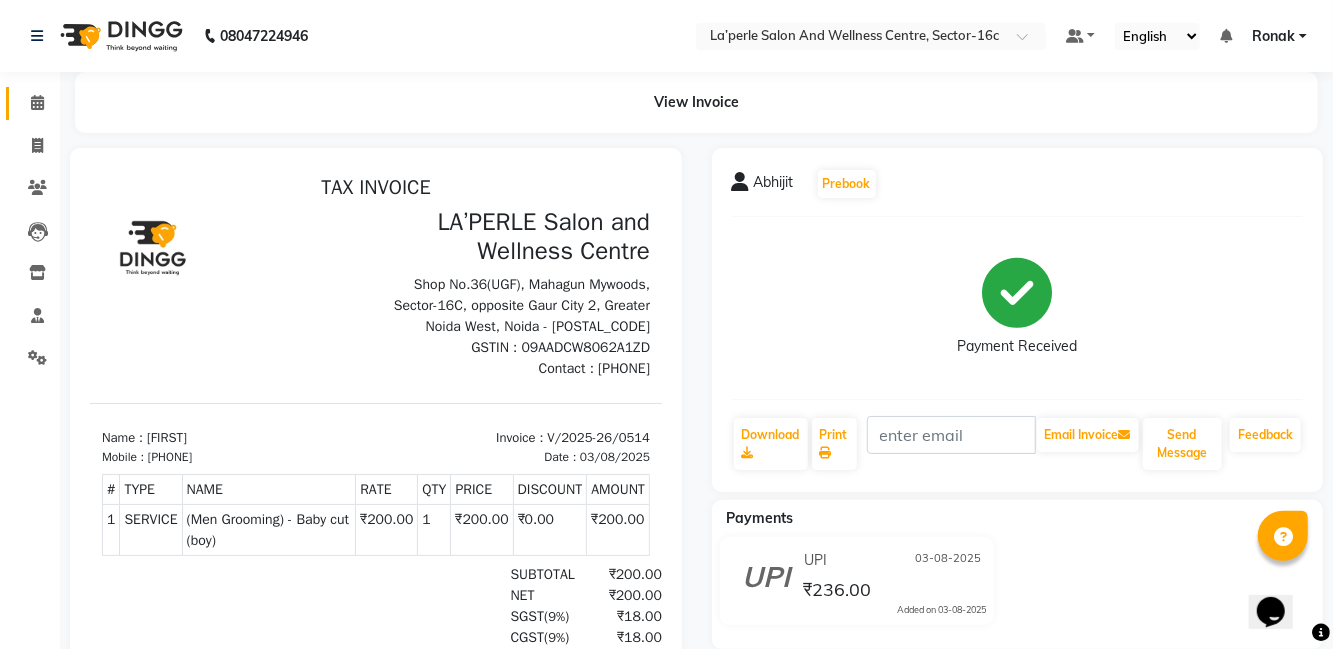click 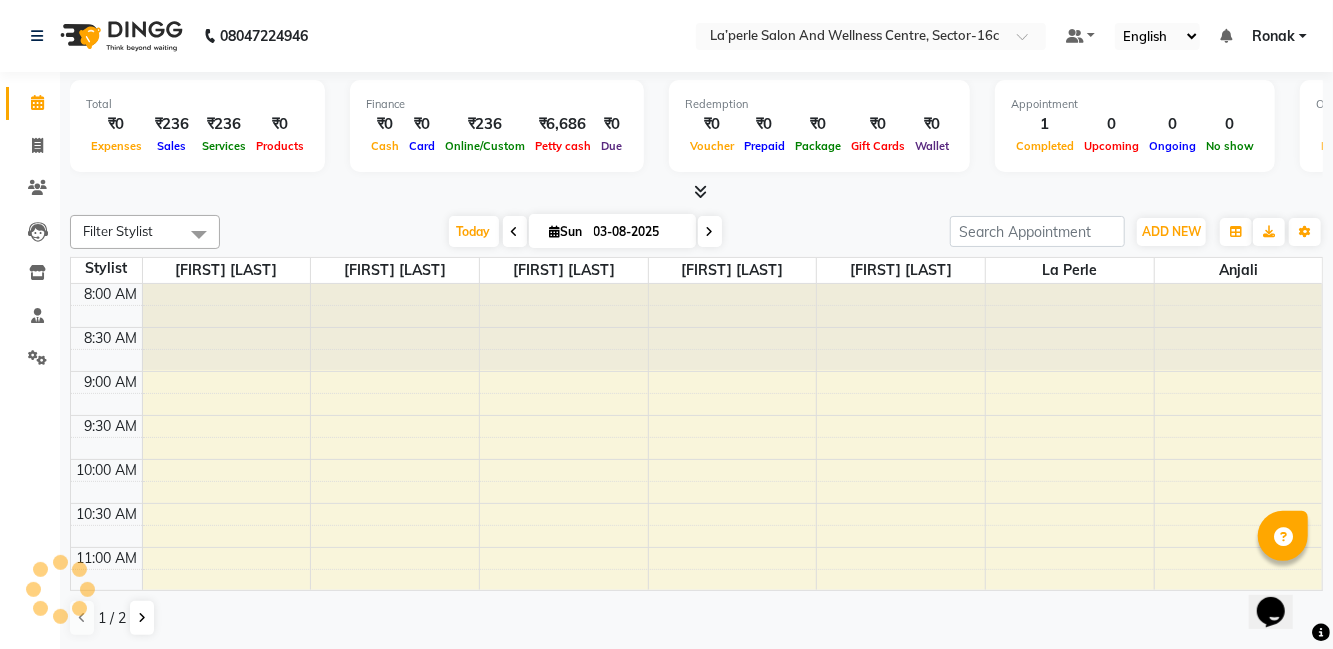 scroll, scrollTop: 0, scrollLeft: 0, axis: both 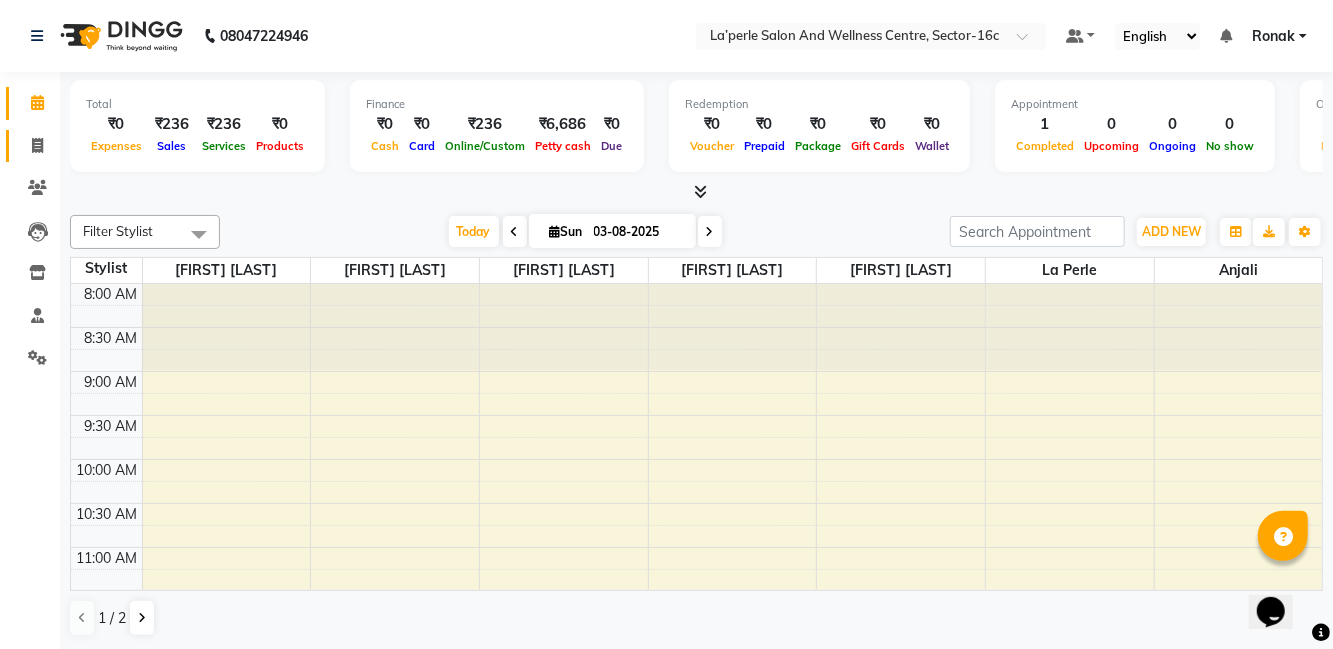 click 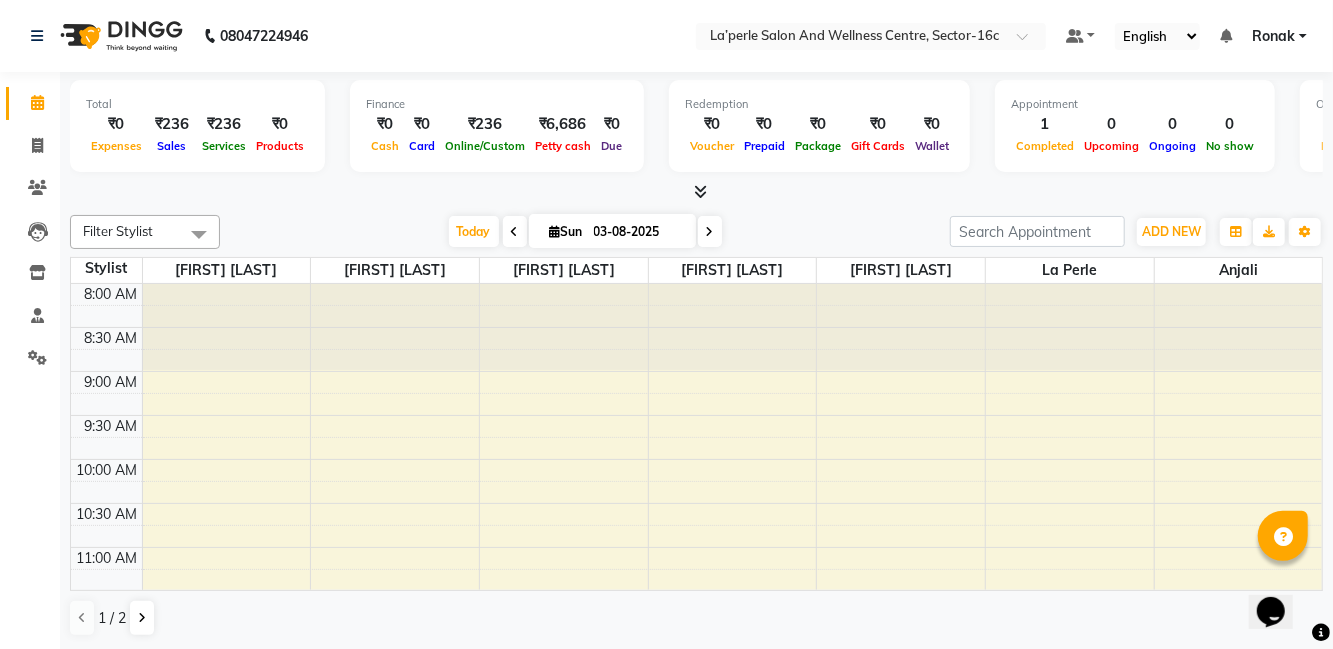 select on "service" 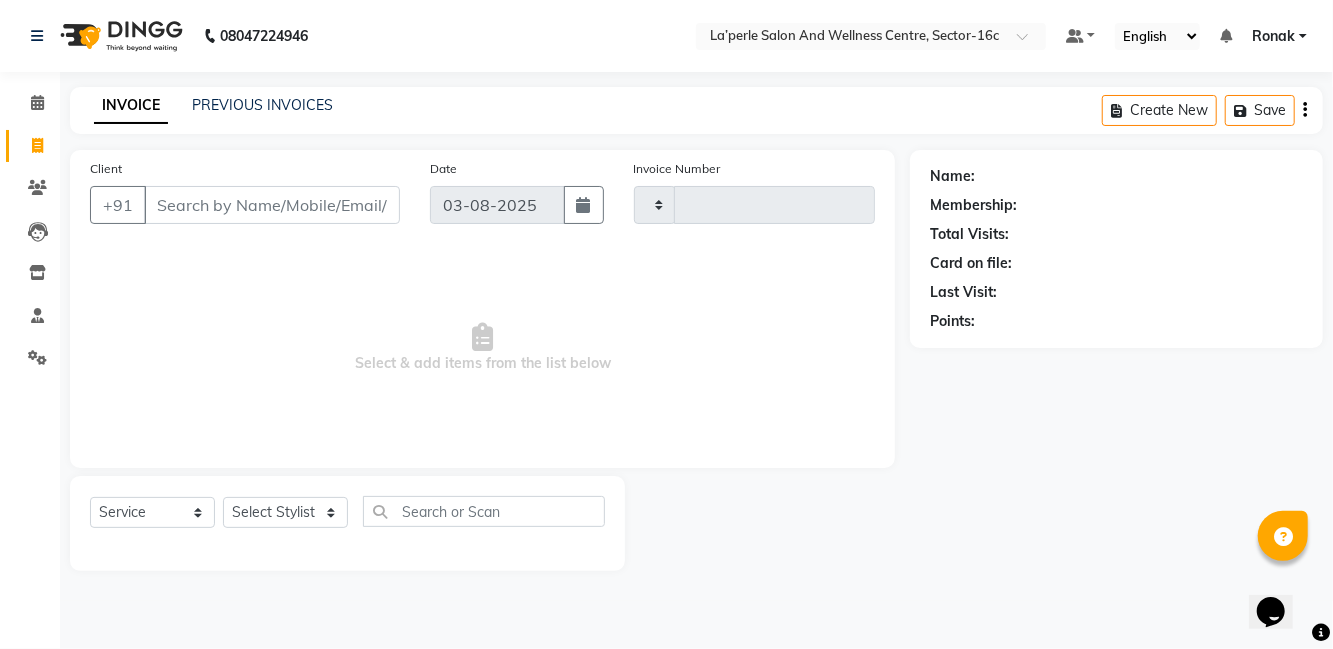 type on "0515" 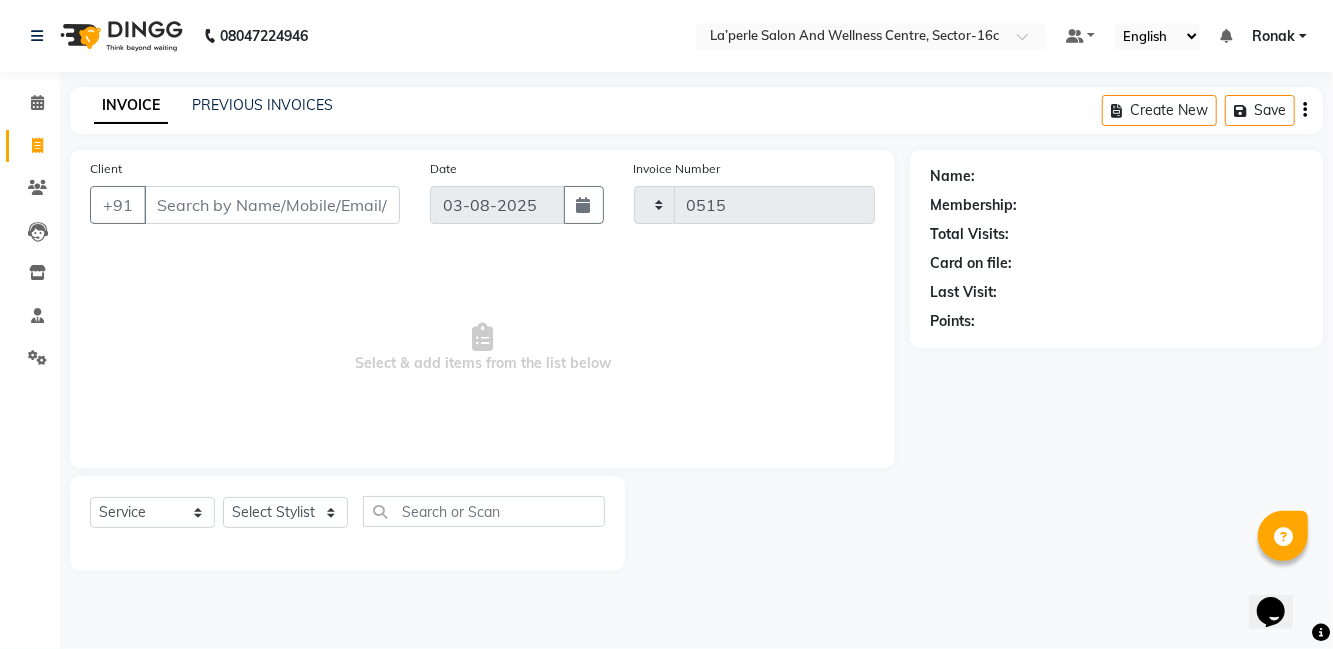 select on "8341" 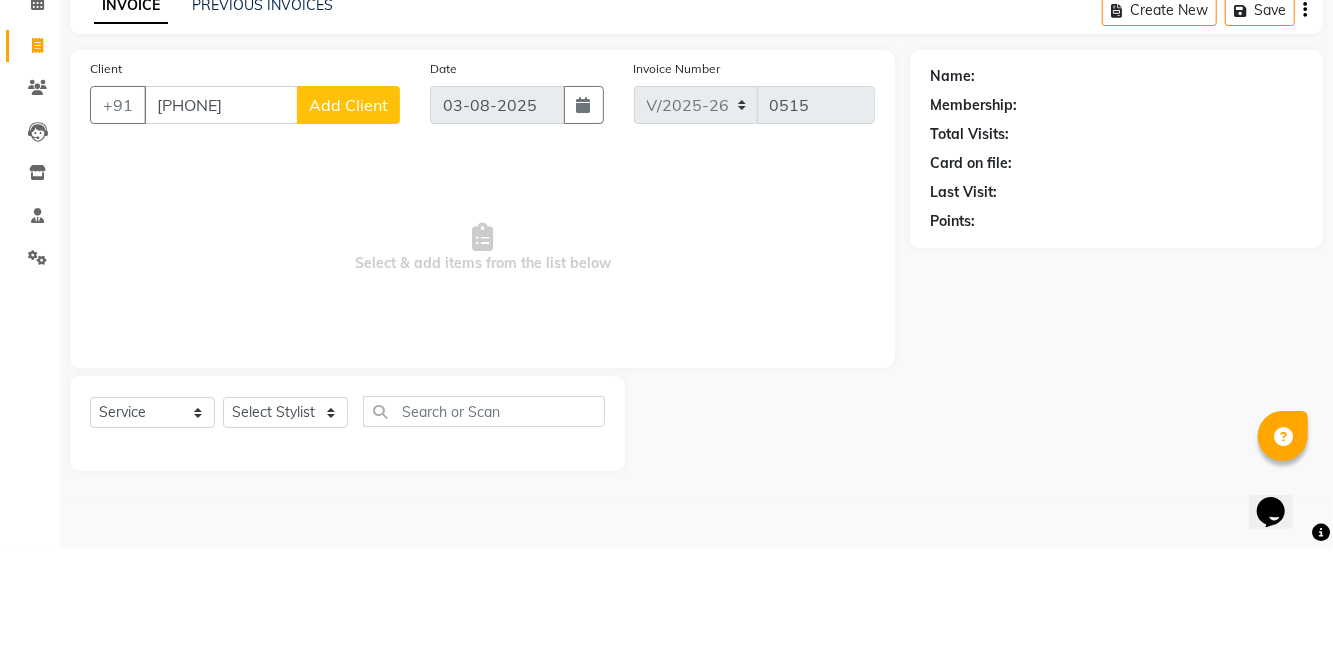 type on "[PHONE]" 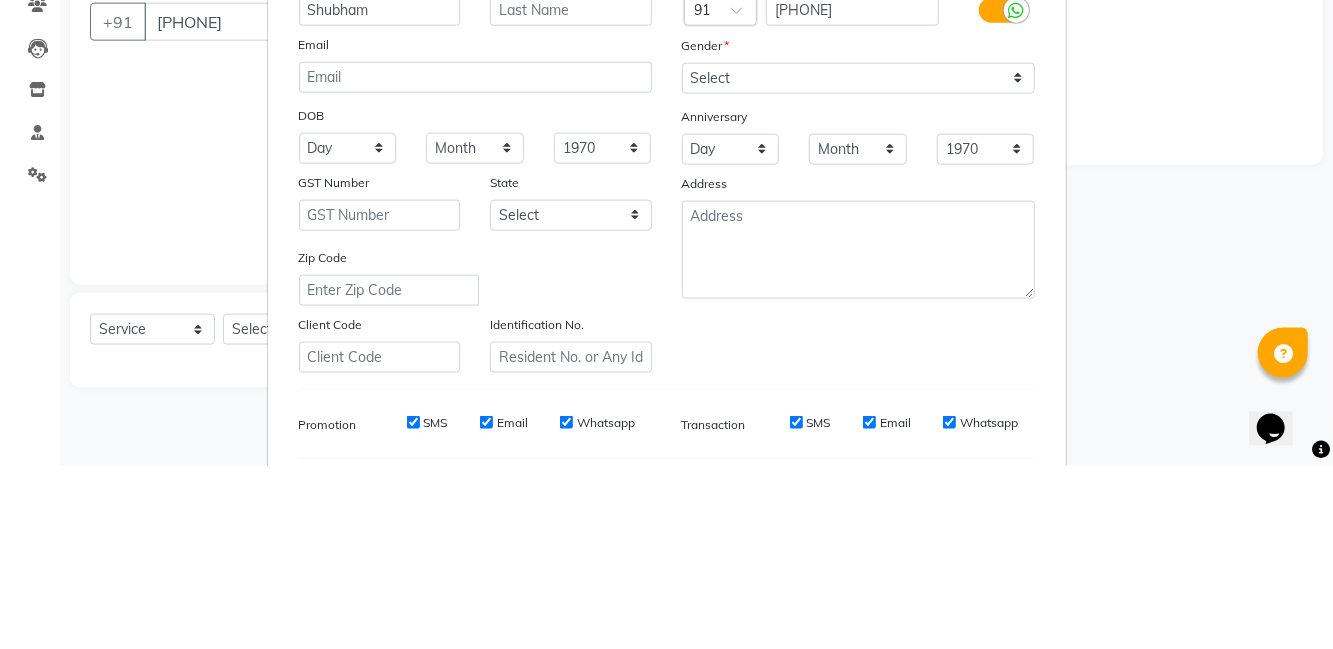 type on "Shubham" 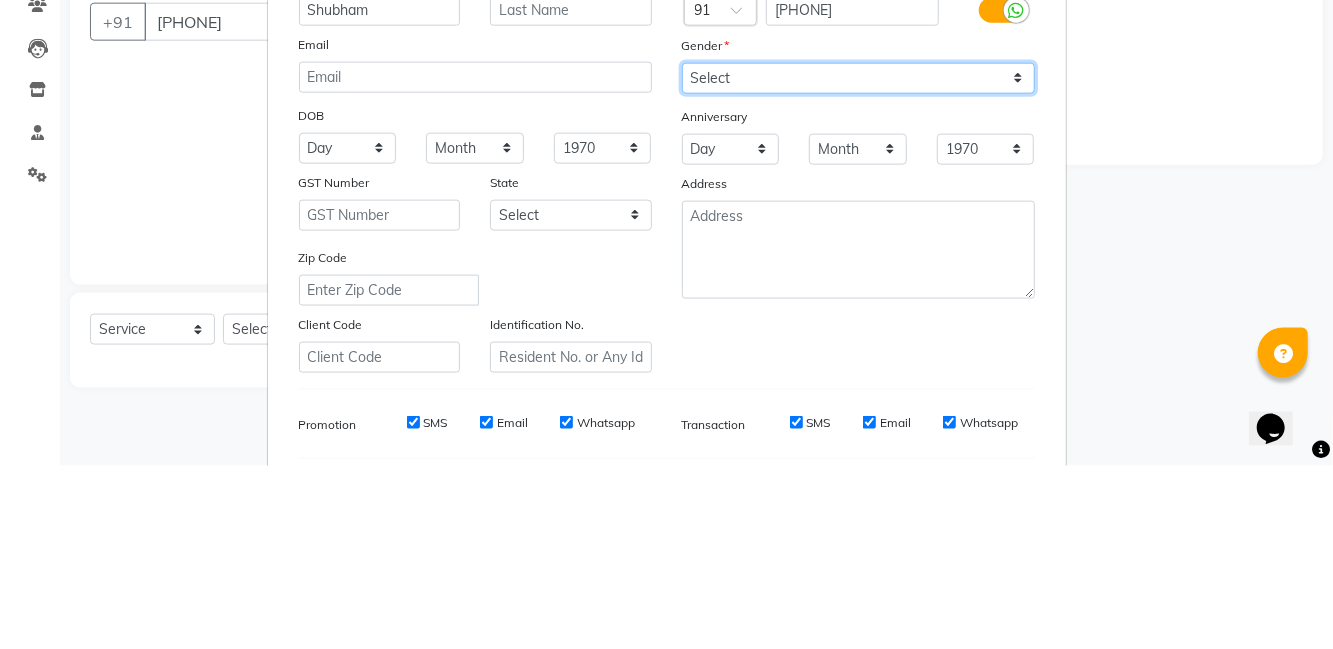 click on "Select Male Female Other Prefer Not To Say" at bounding box center [858, 261] 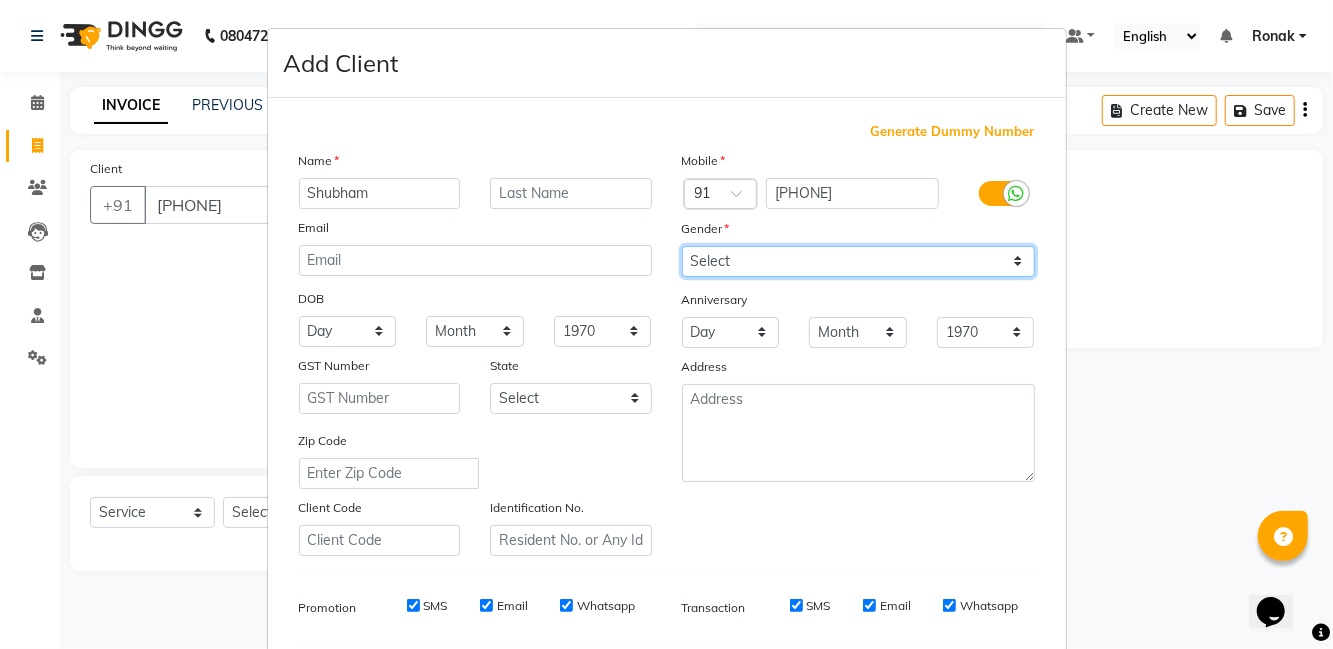 select on "male" 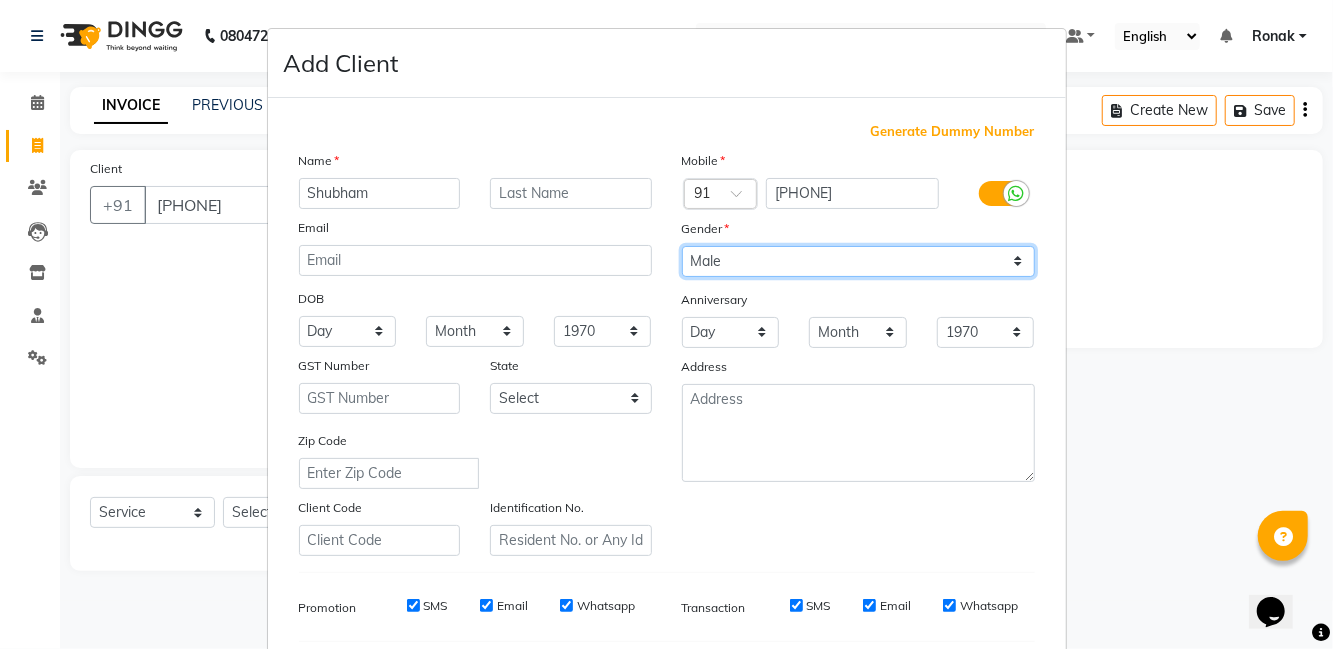 scroll, scrollTop: 168, scrollLeft: 0, axis: vertical 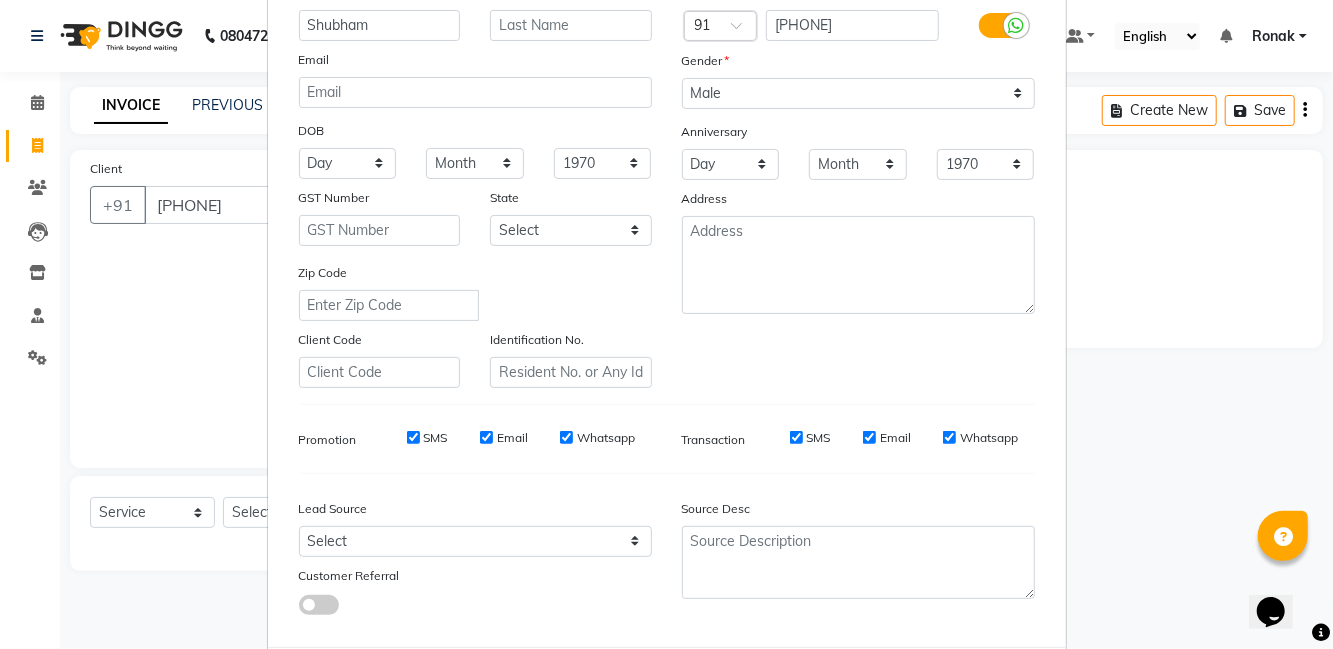 click on "Add" at bounding box center [933, 687] 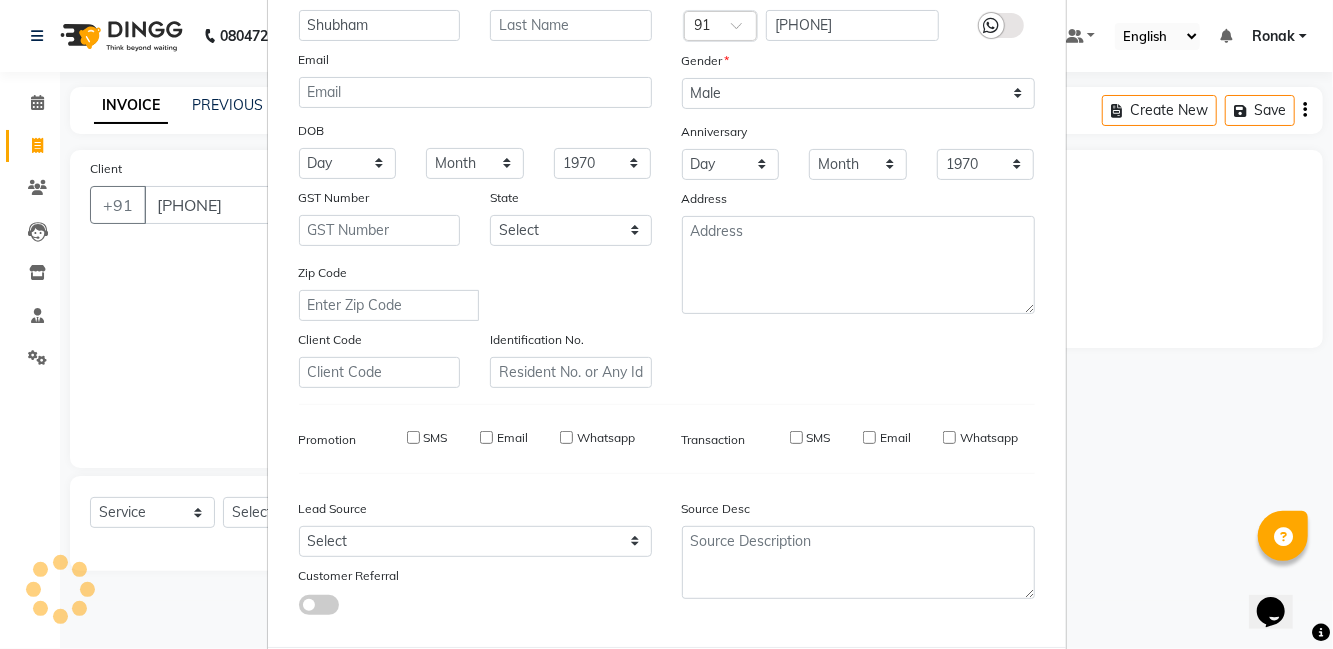 type 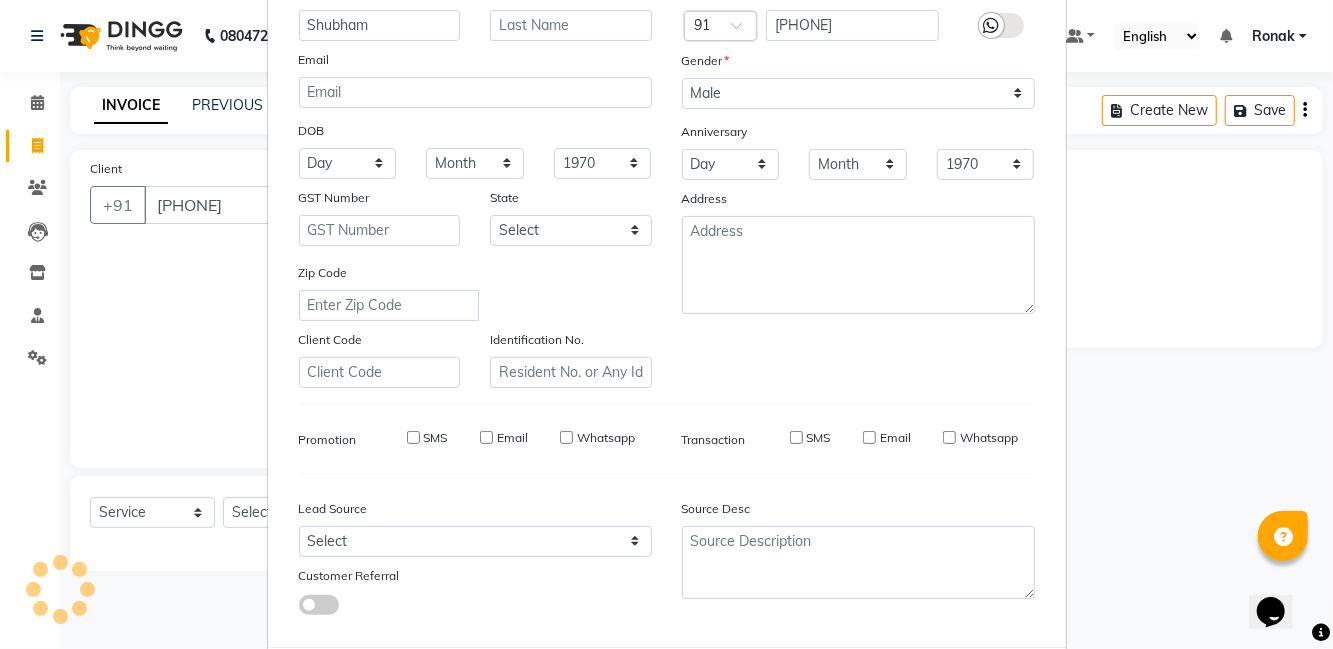 select 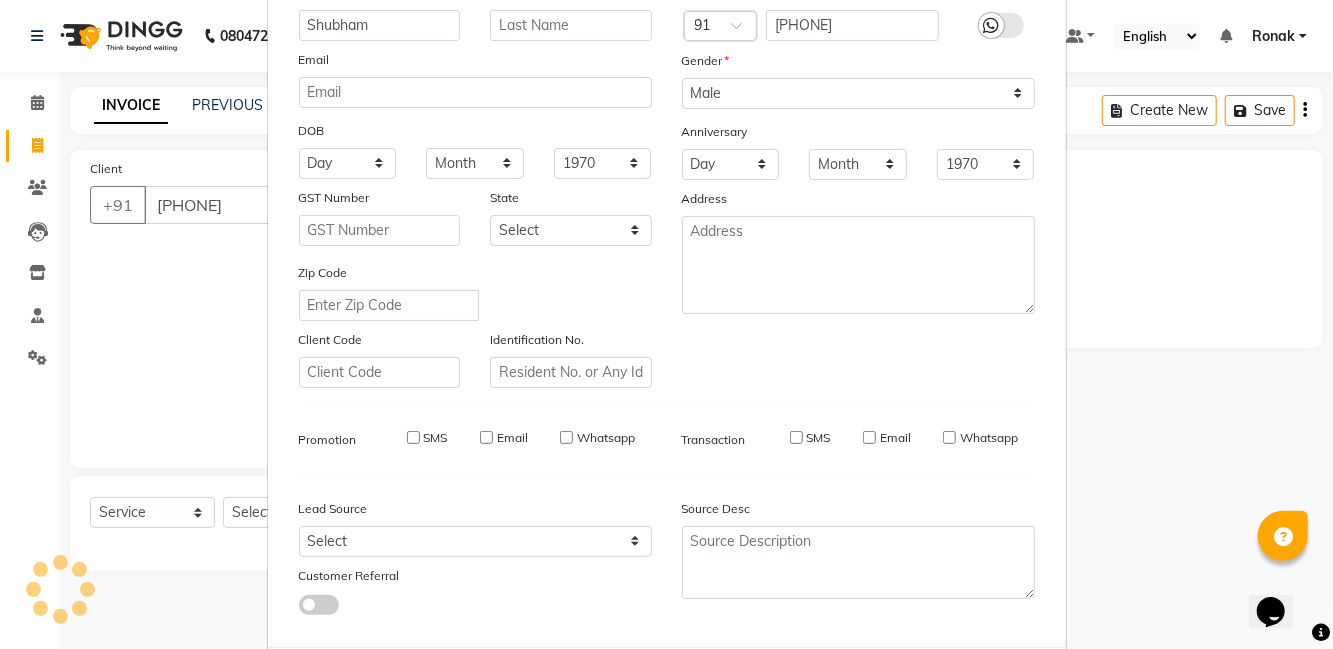 select 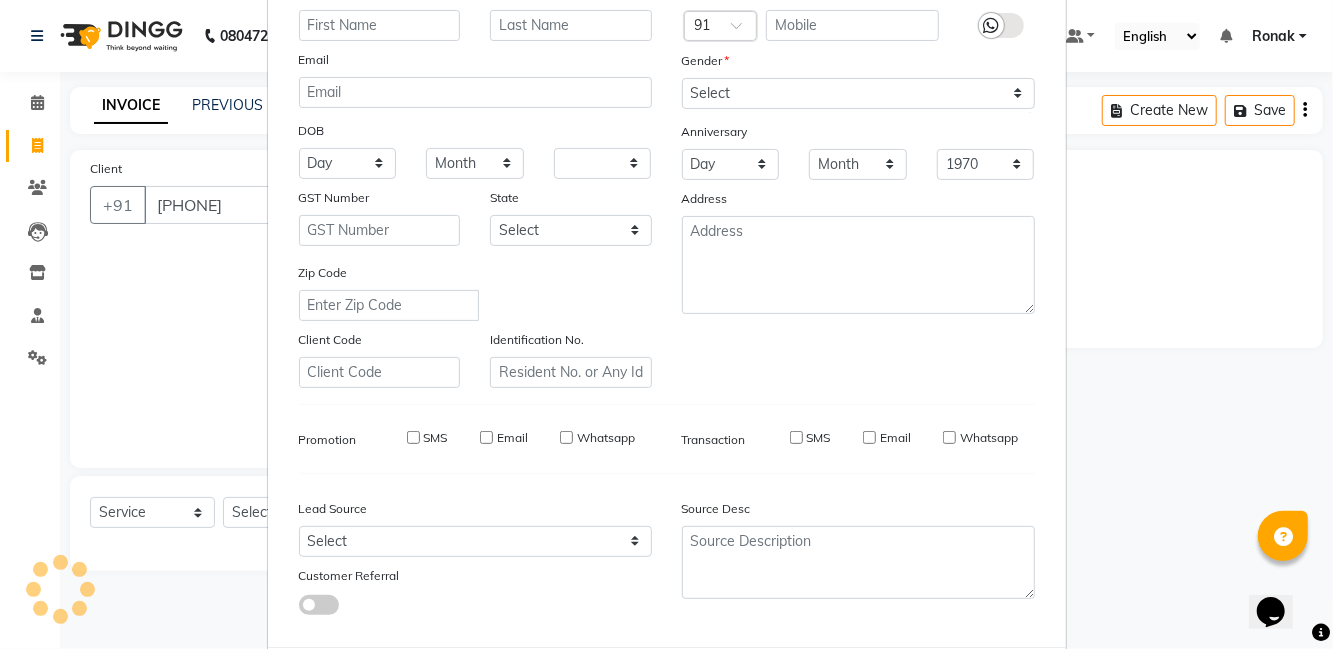 select 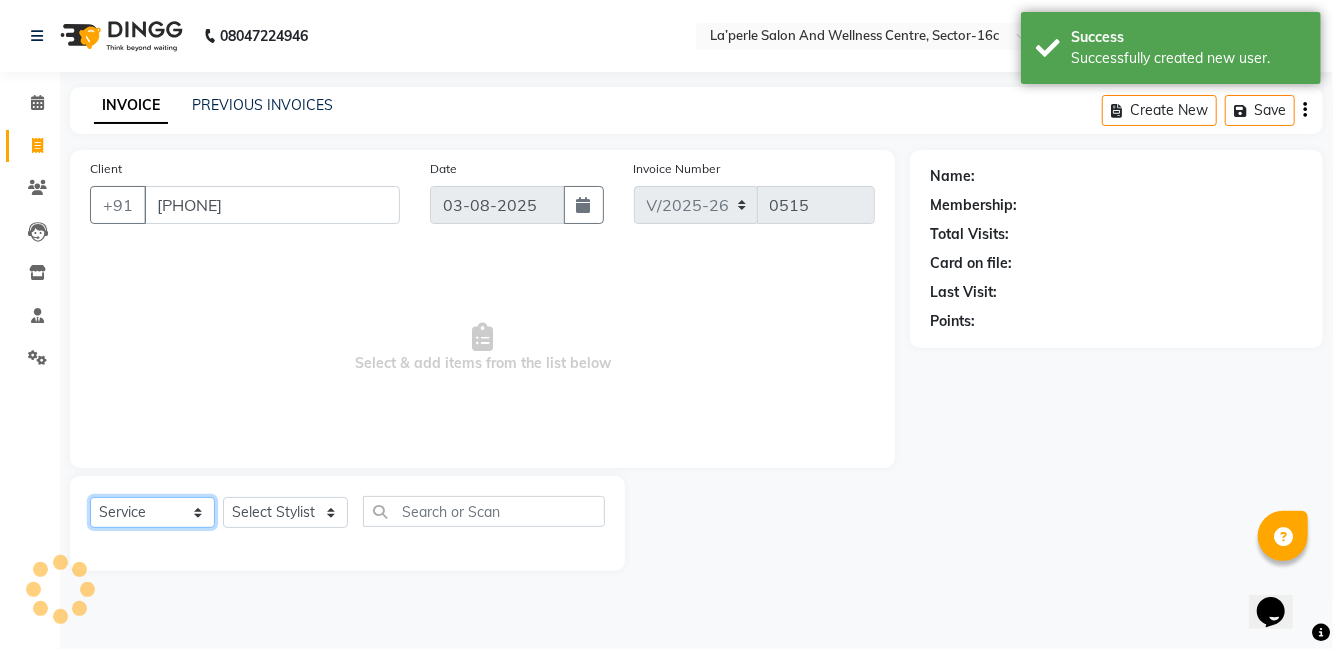 click on "Select  Service  Product  Membership  Package Voucher Prepaid Gift Card" 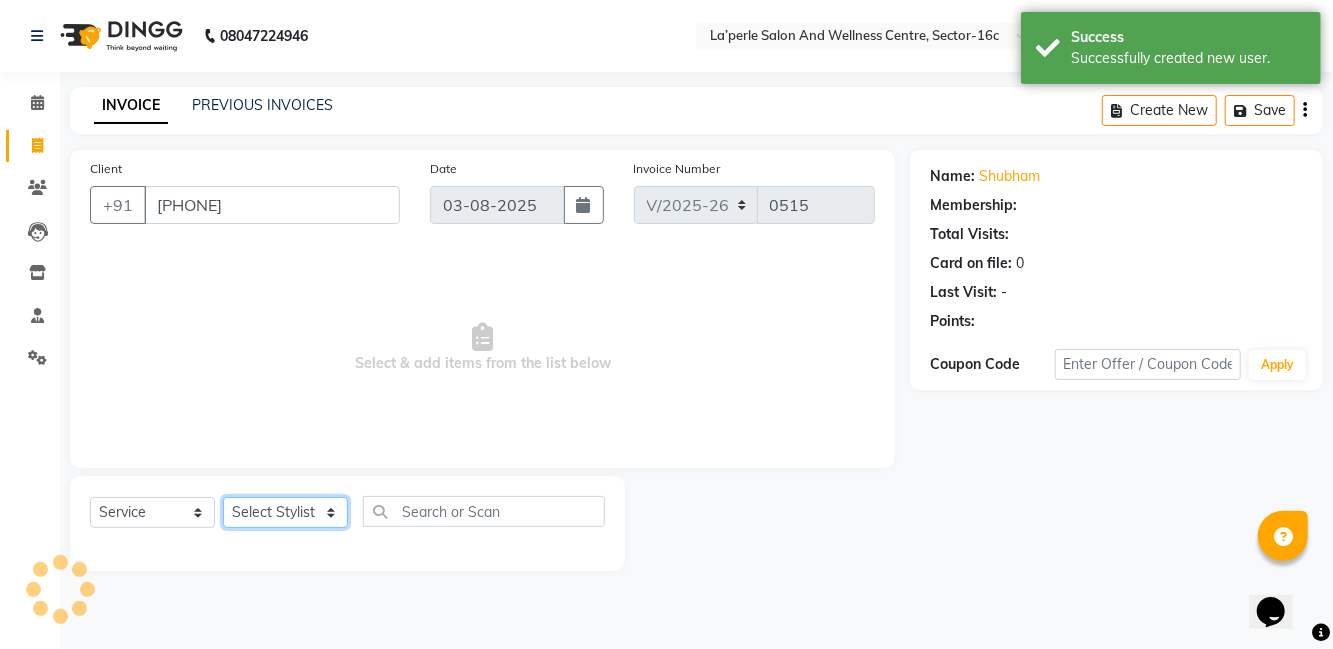 click on "Select Stylist [NAME] [NAME] [NAME] [NAME] [NAME] La perle [NAME] [NAME] [NAME] [NAME]  [NAME]   [NAME]   [NAME]   [NAME]" 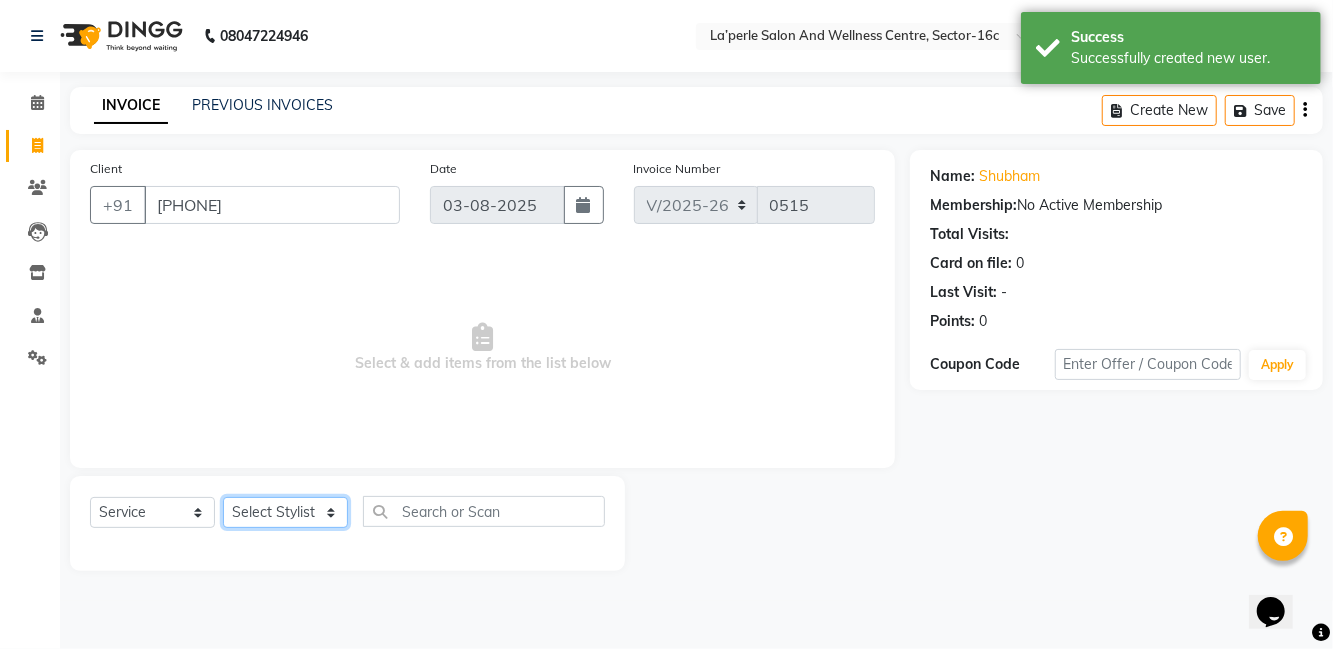 select on "[PHONE]" 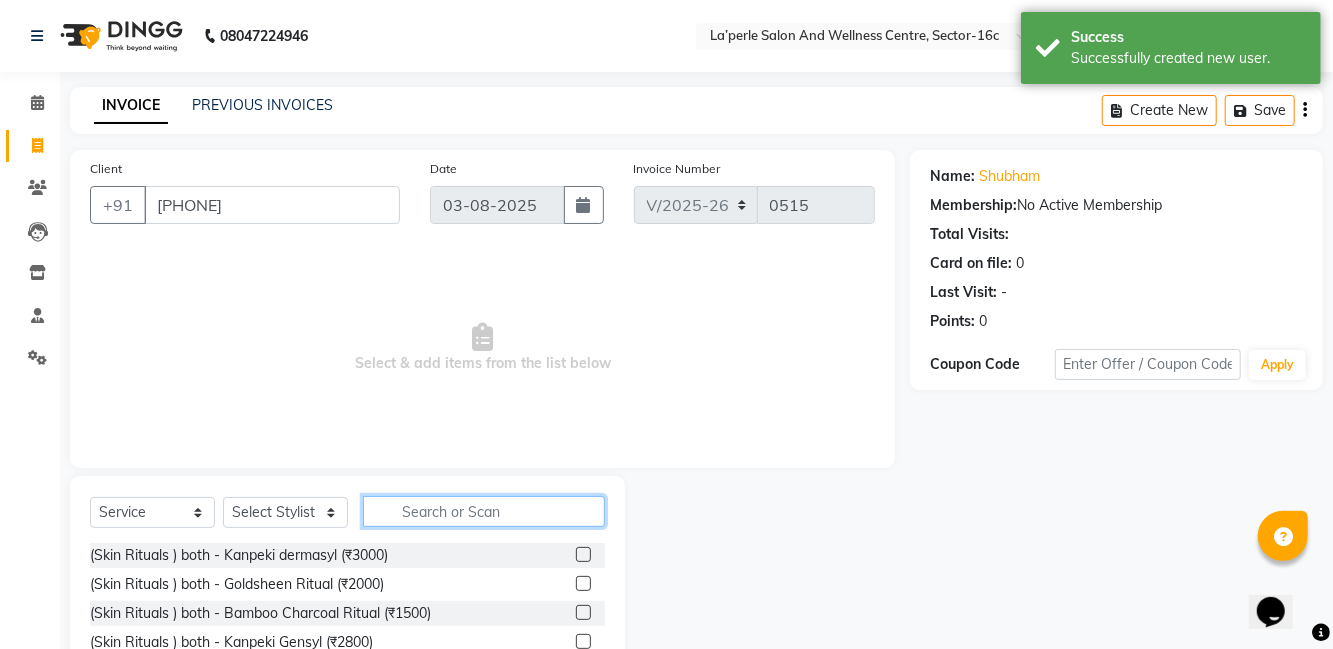 click 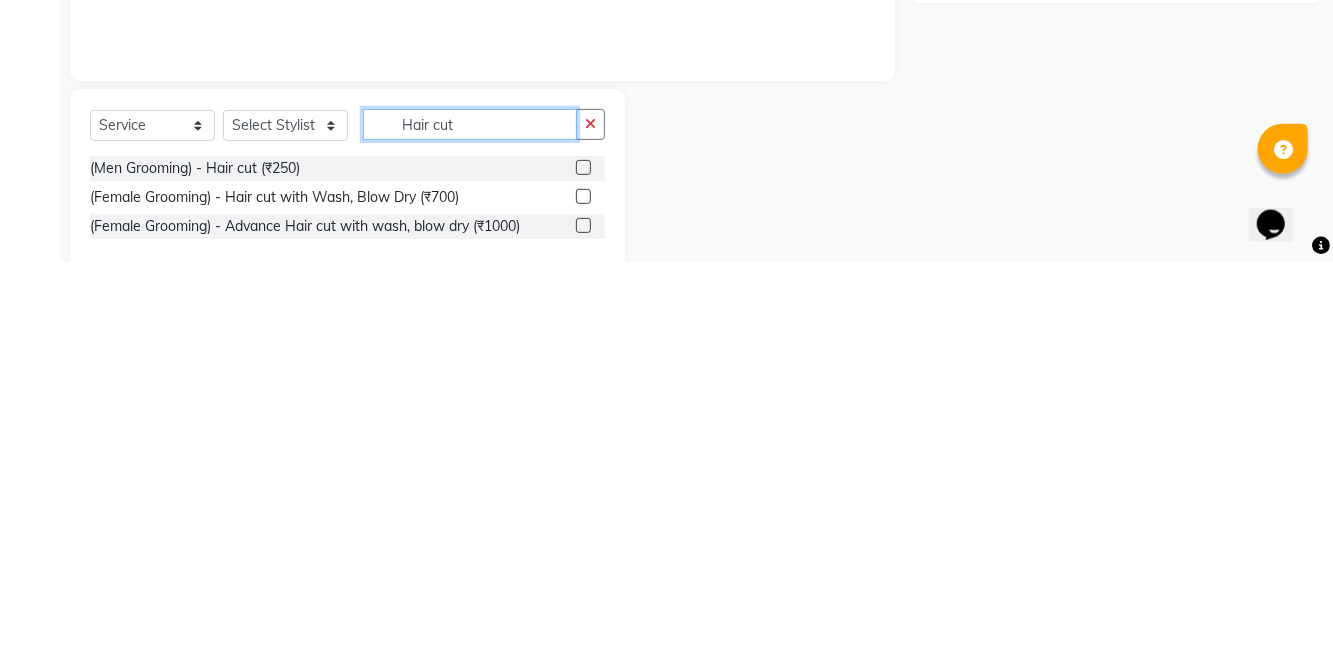 type on "Hair cut" 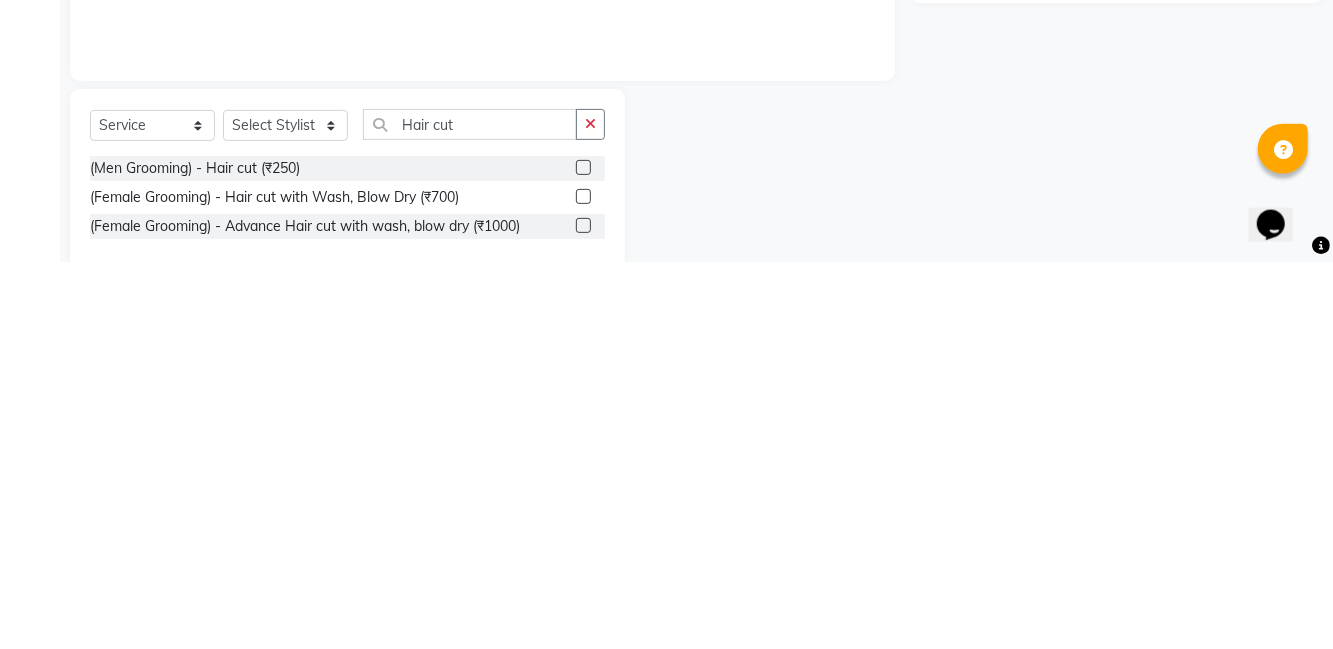 click on "Calendar  Invoice  Clients  Leads   Inventory  Staff  Settings Completed InProgress Upcoming Dropped Tentative Check-In Confirm Bookings Segments Page Builder" 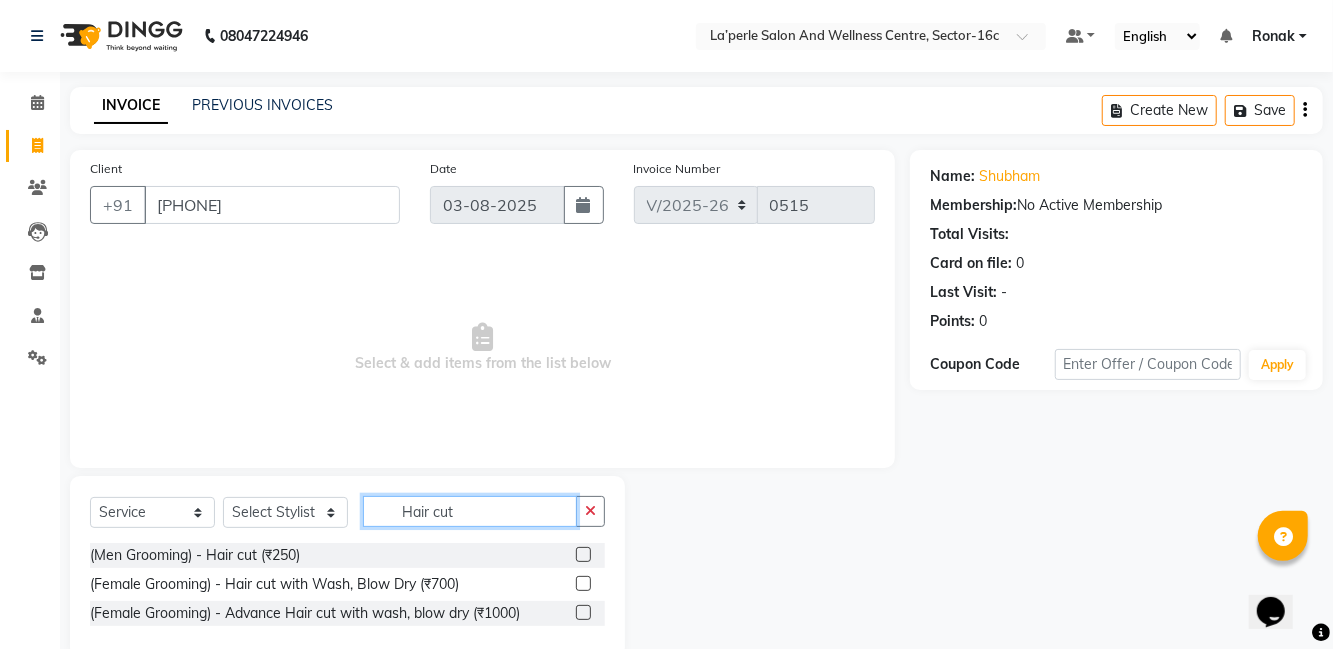 click on "Hair cut" 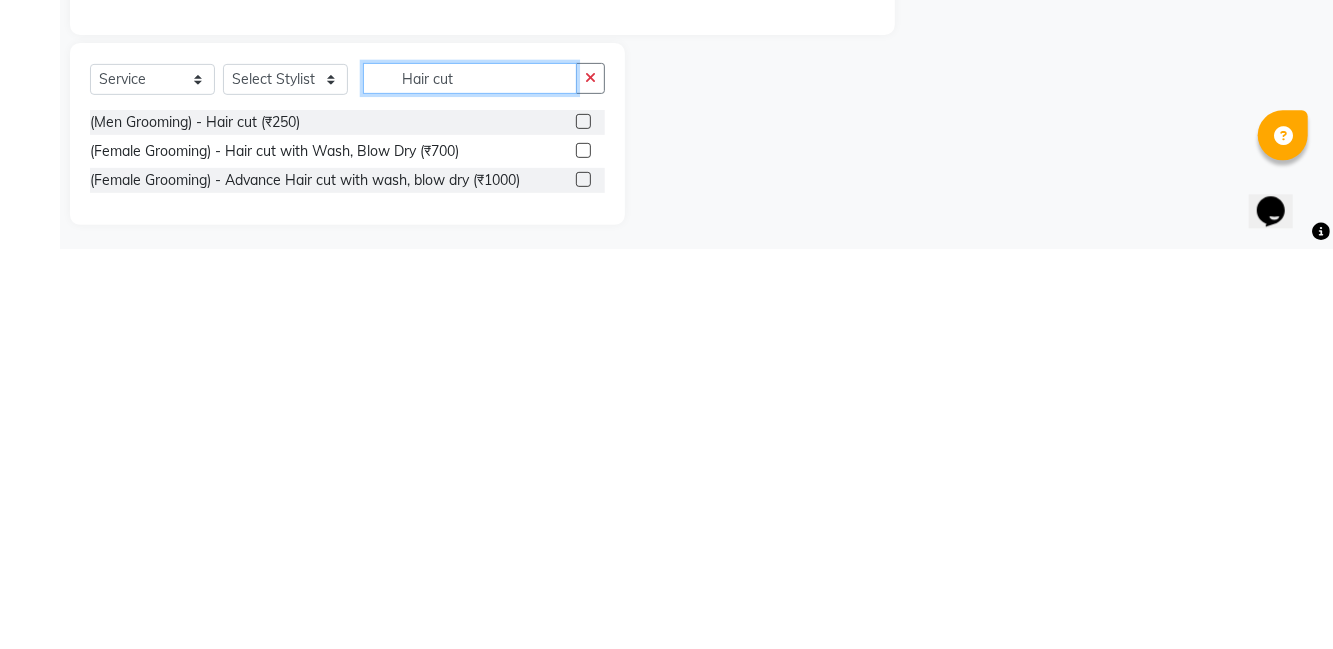 scroll, scrollTop: 41, scrollLeft: 0, axis: vertical 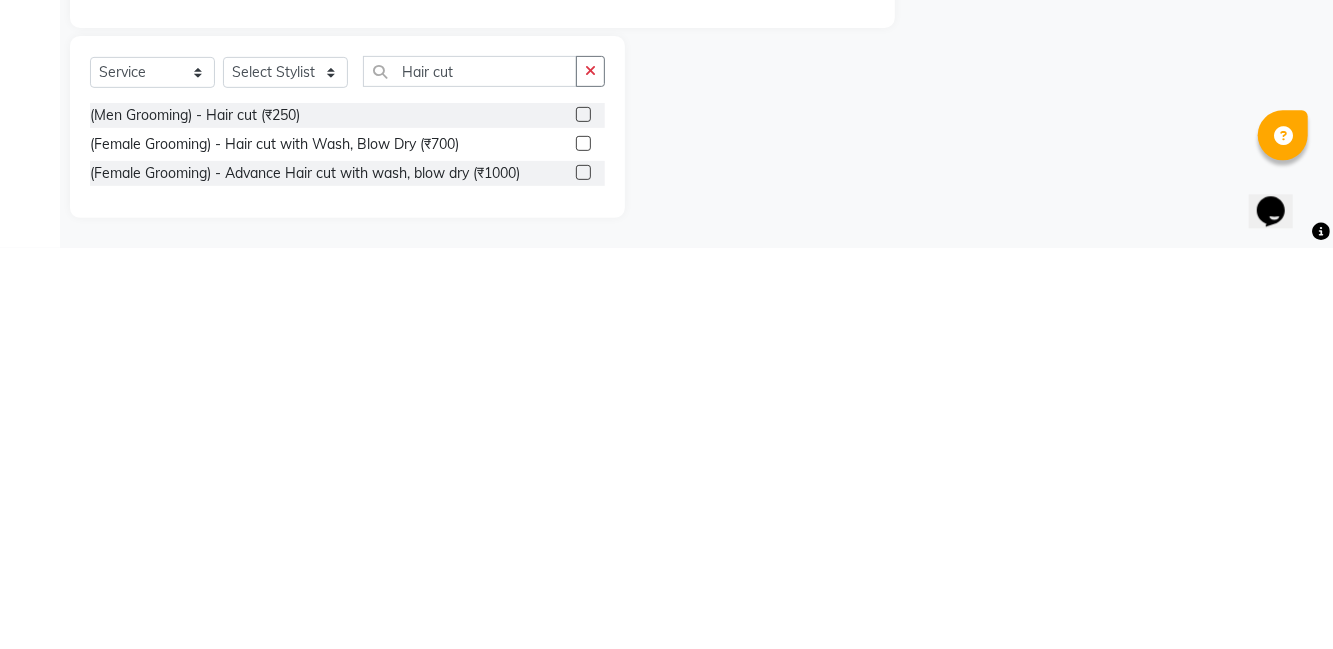click 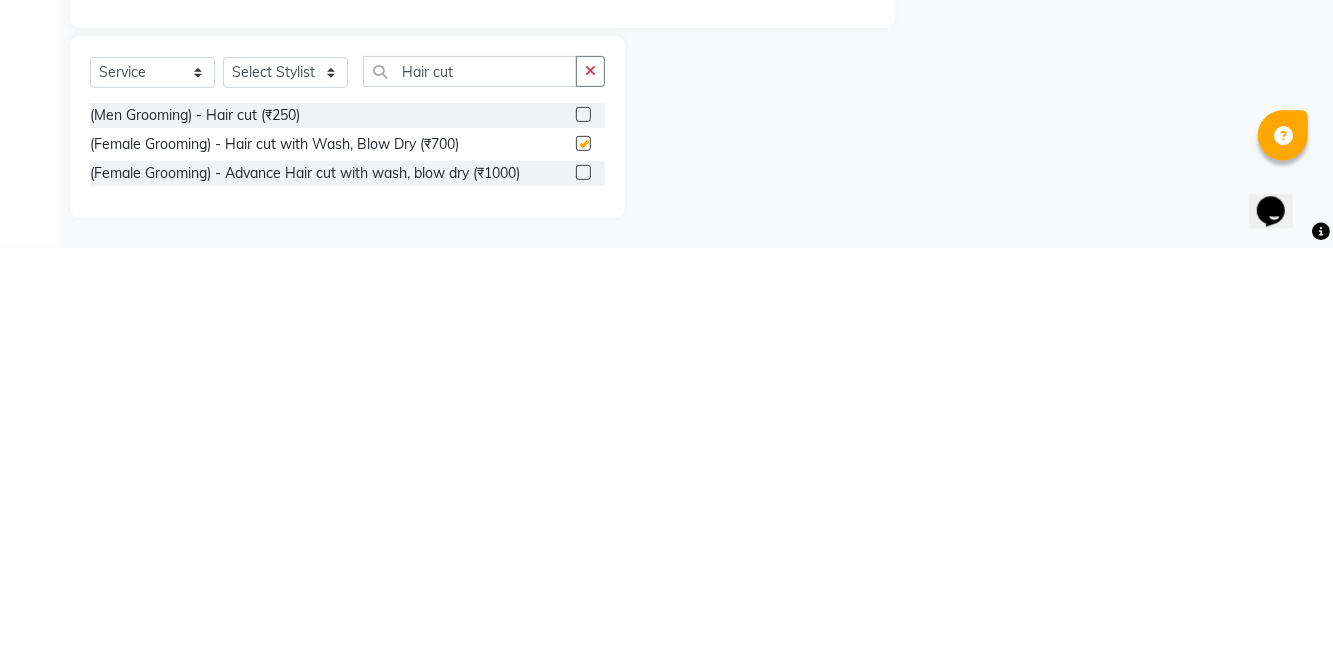 scroll, scrollTop: 41, scrollLeft: 0, axis: vertical 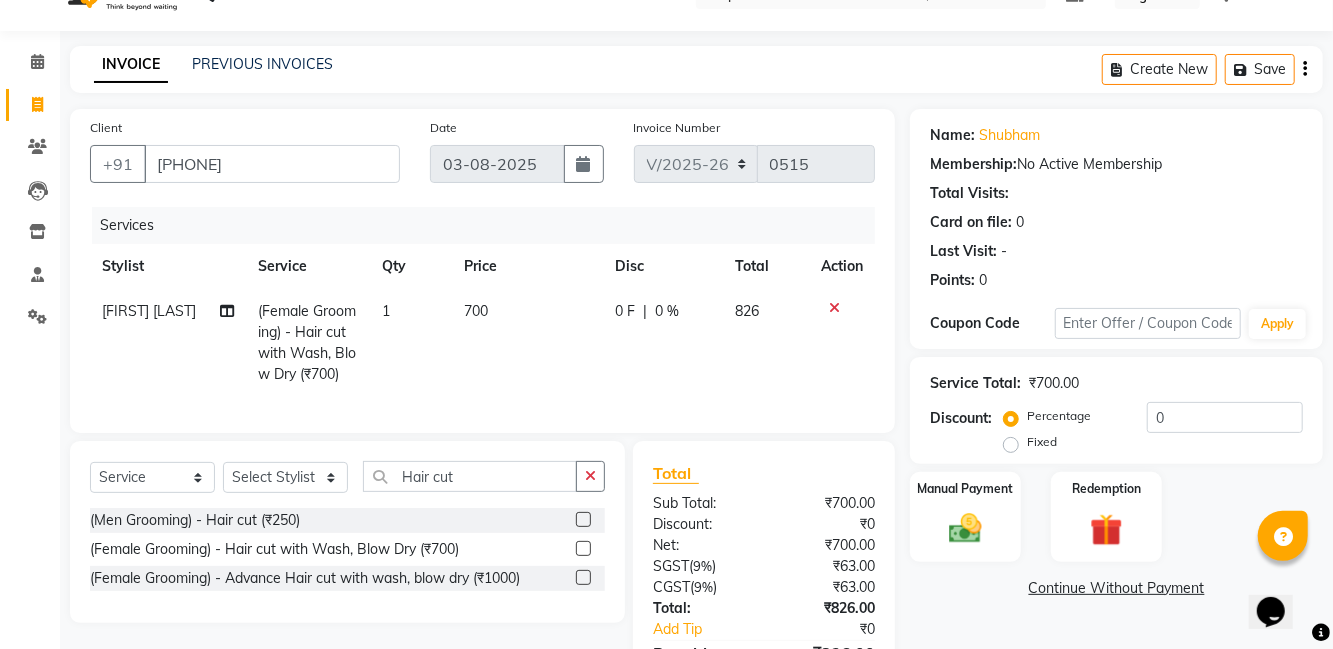 checkbox on "false" 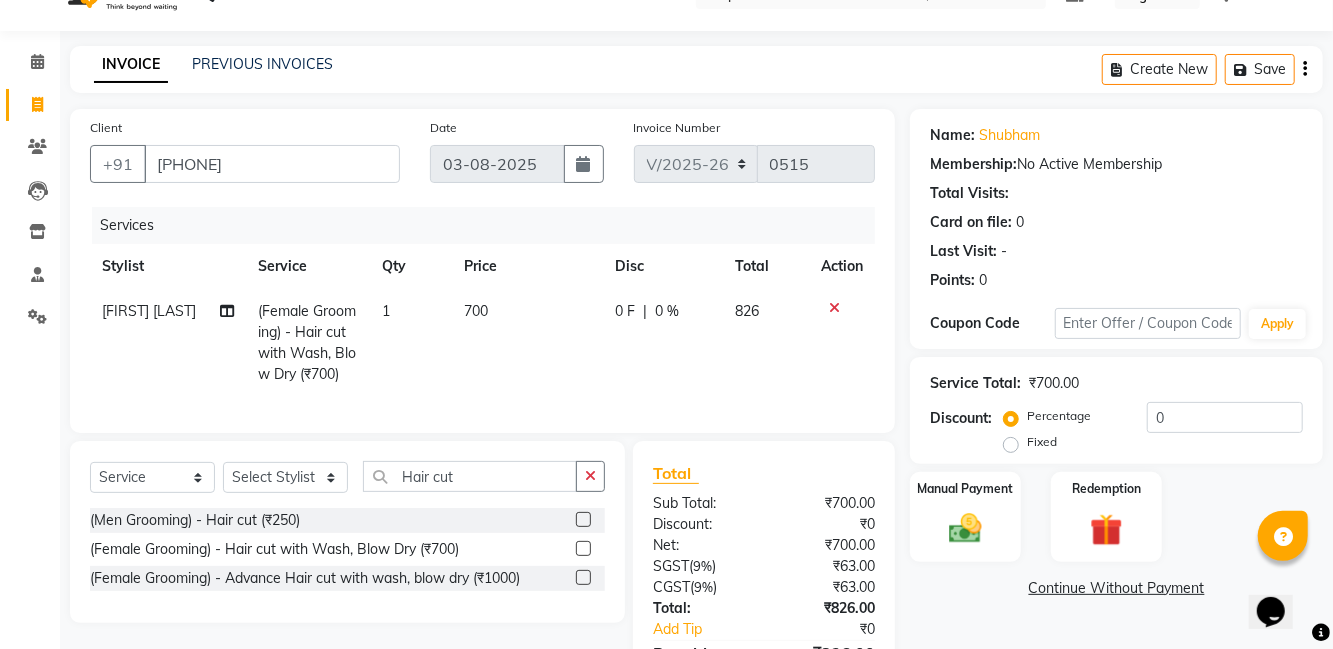 click 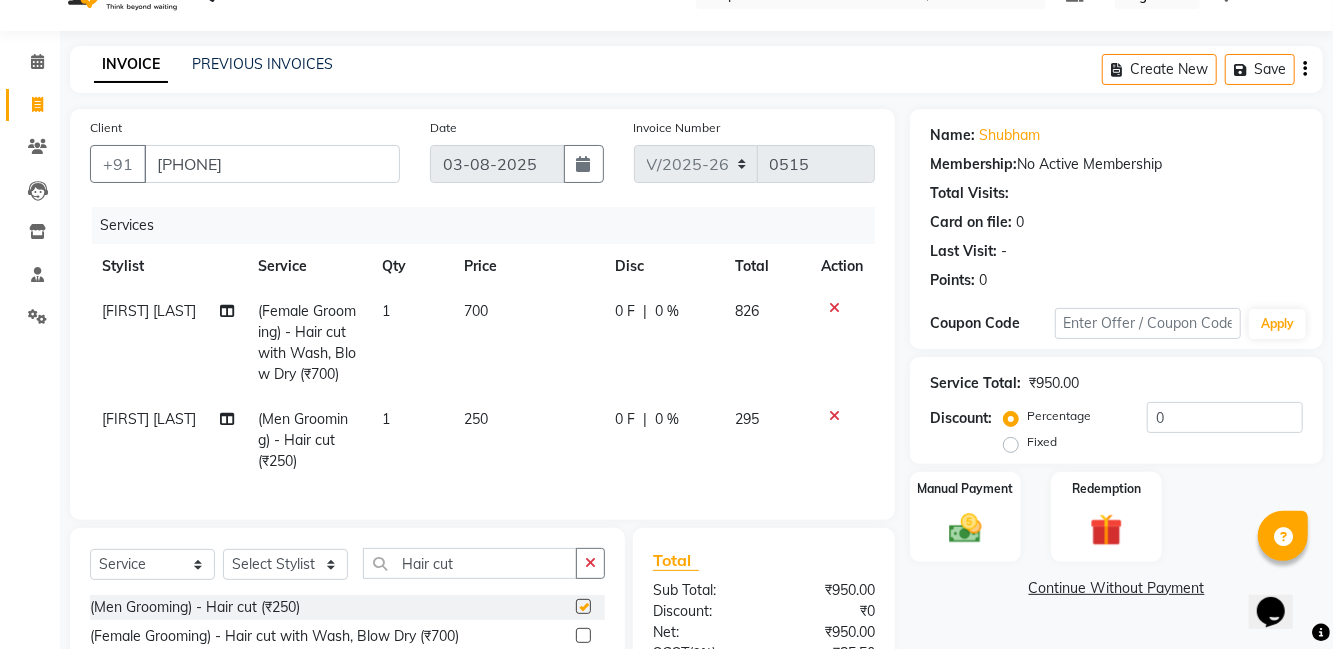 checkbox on "false" 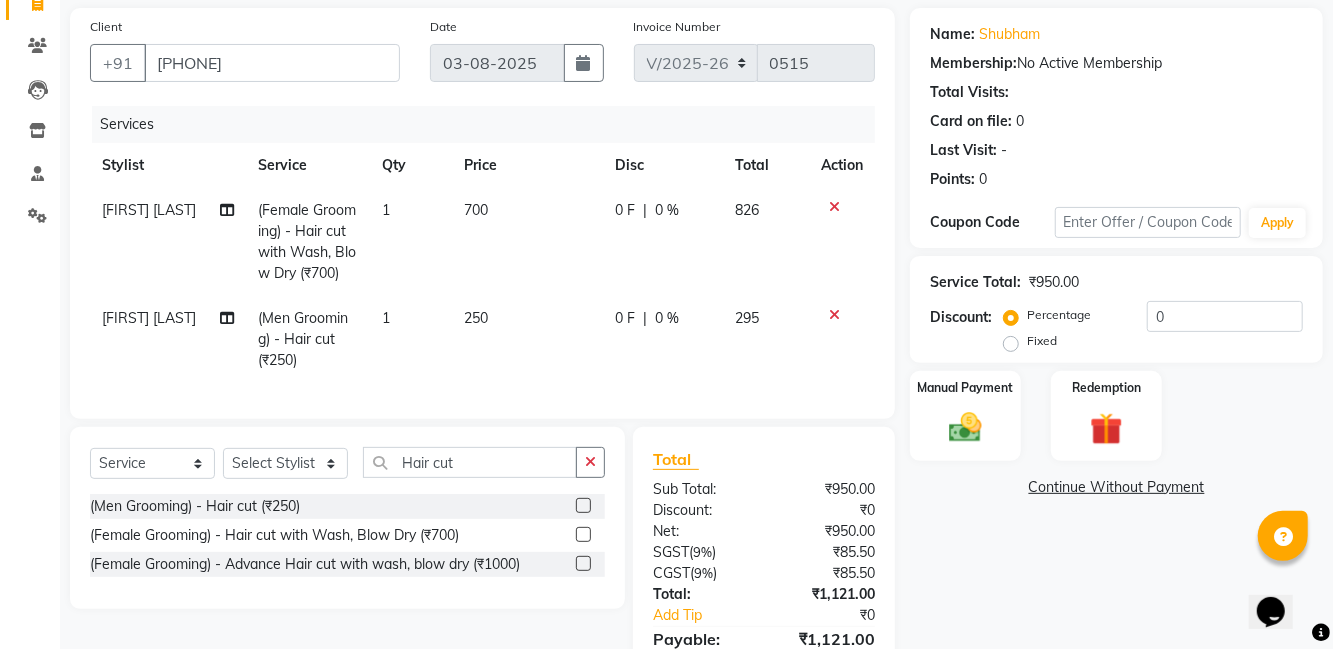 scroll, scrollTop: 146, scrollLeft: 0, axis: vertical 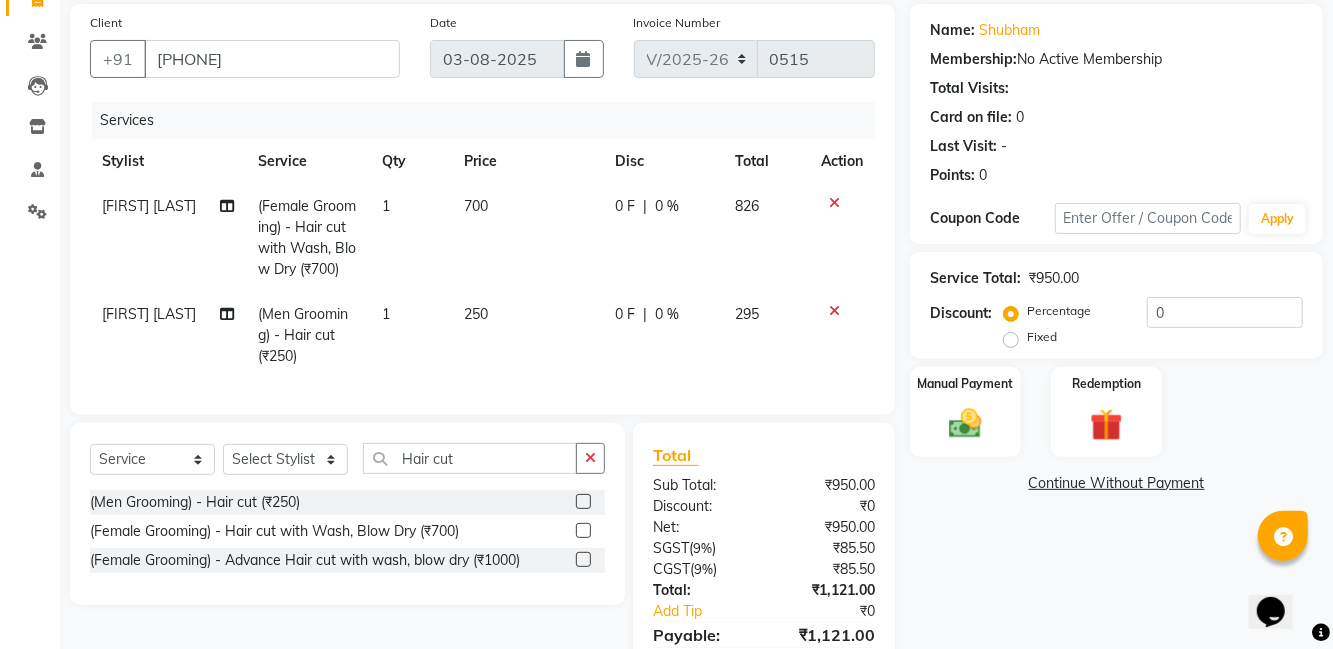 click on "700" 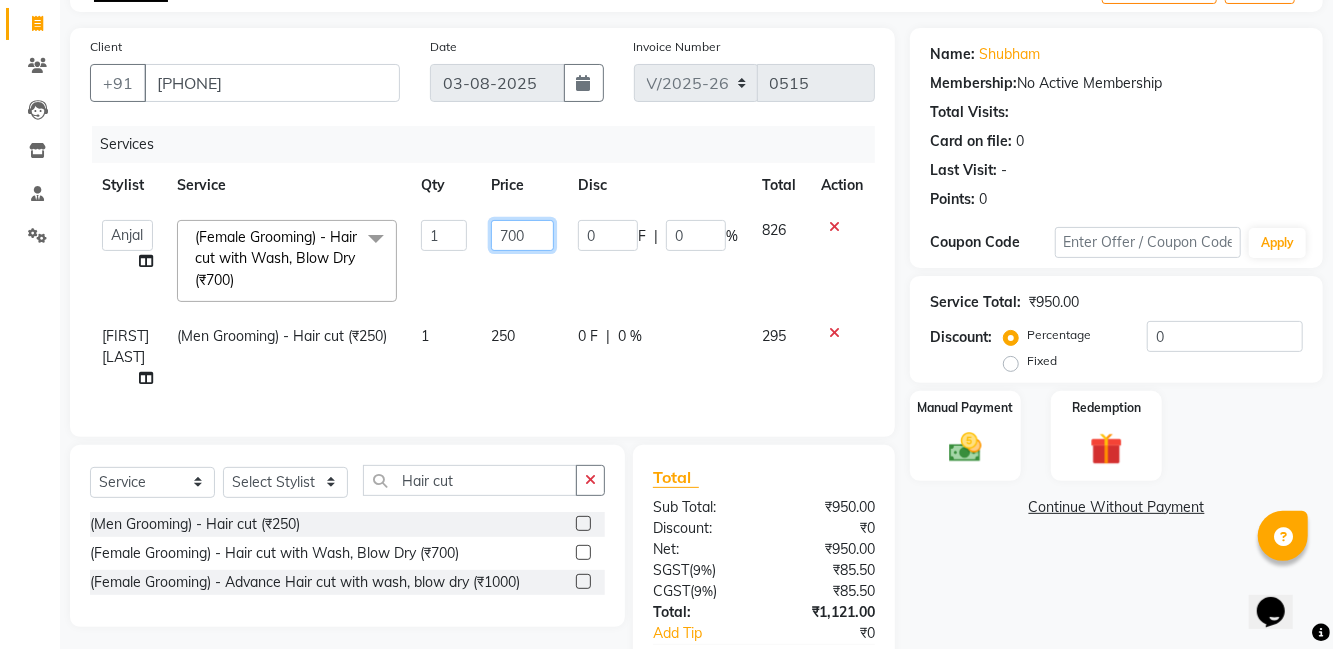 click on "700" 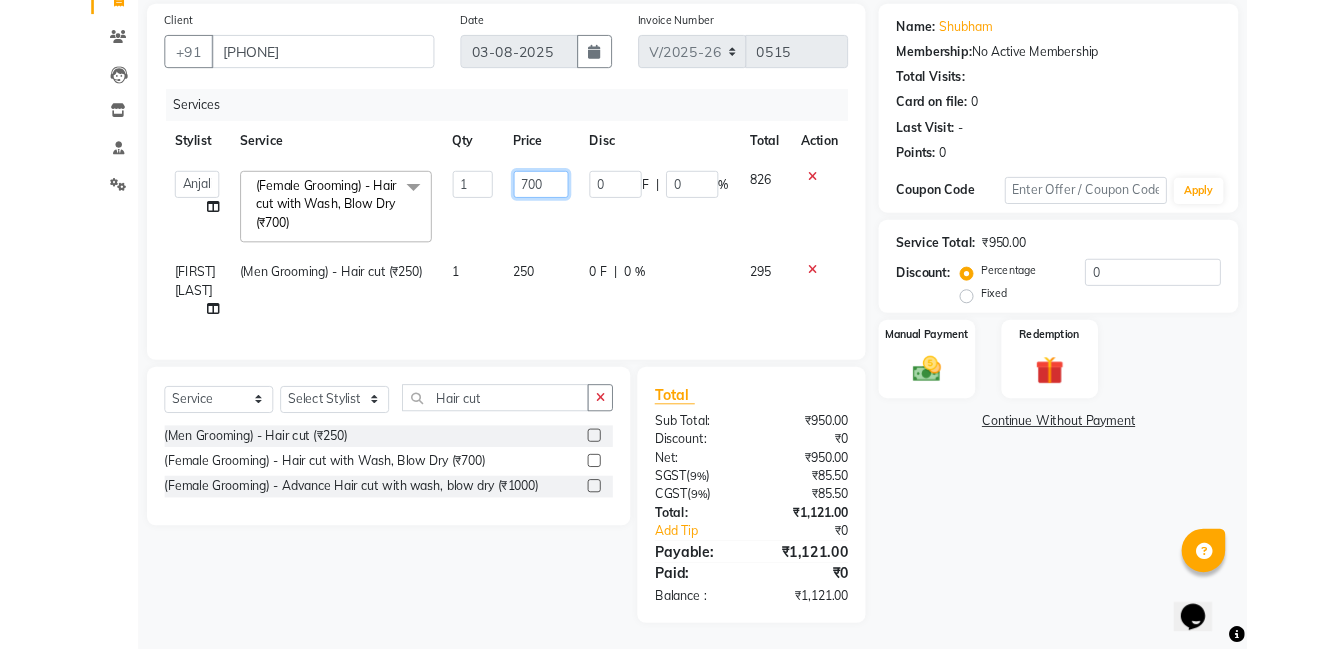 scroll, scrollTop: 159, scrollLeft: 0, axis: vertical 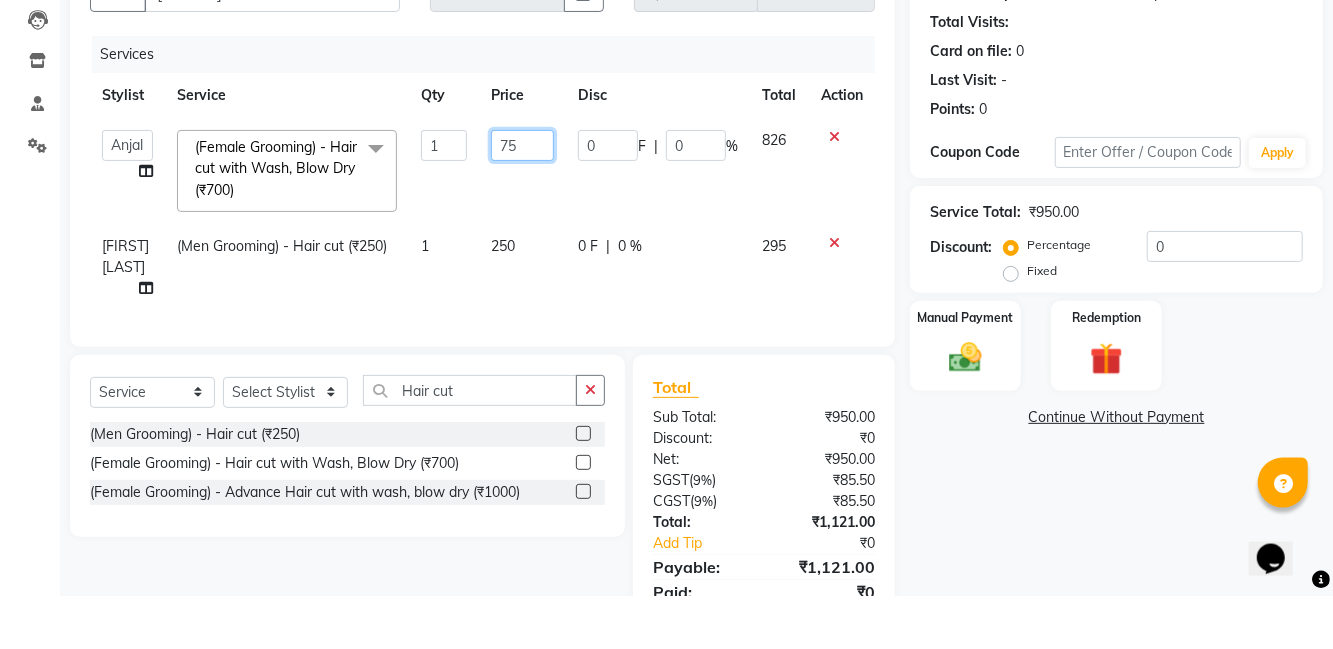 type on "750" 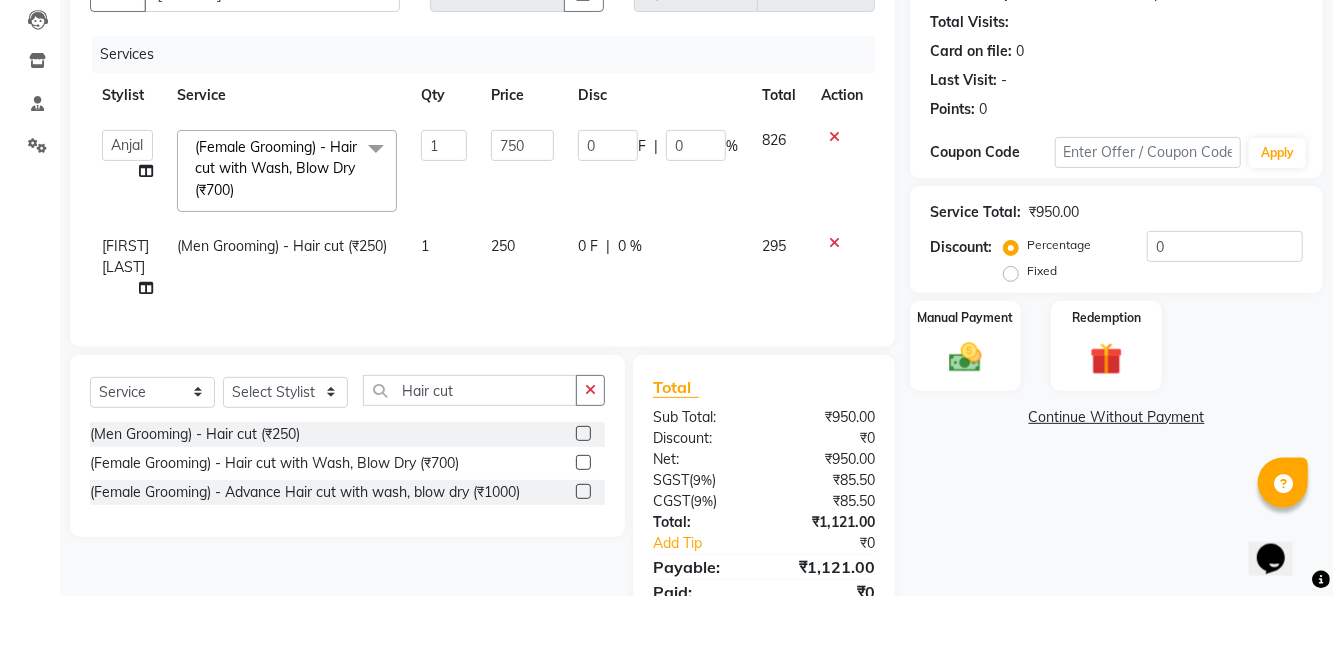 click on "Client +91 [PHONE] Date [DATE] Invoice Number V/2025 V/2025-26 0515 Services Stylist Service Qty Price Disc Total Action [FIRST] [FIRST] [FIRST] [FIRST] [FIRST] La perle [FIRST] [FIRST] [FIRST] [FIRST] [FIRST] [FIRST] [FIRST] [FIRST] (Female Grooming) - Hair cut with Wash, Blow Dry (₹700) x (Skin Rituals ) both - Kanpeki dermasyl (₹3000) (Skin Rituals ) both - Goldsheen Ritual (₹2000) (Skin Rituals ) both - Bamboo Charcoal Ritual (₹1500) (Skin Rituals ) both - Kanpeki Gensyl (₹2800) (Skin Rituals ) both - Frutsu (₹2000) (Skin Rituals ) both - Kanpeki 2.0 (₹3200) (Skin Rituals ) both - Mud Mask Ritual (₹2500) (Skin Rituals ) both - O3+Whitning Seaweed Range (₹2000) (Skin Rituals ) both - O3+ Rejuvinating Range (₹2800) (Skin Rituals ) both - Hydra Facial (₹4000) Luzo services (₹8475) Foot massage (₹600) Rubber mask (₹600) (dtan / Bleach ) both - Normal Dtan (₹450) (dtan / Bleach ) both - Brand dtan (₹550)" 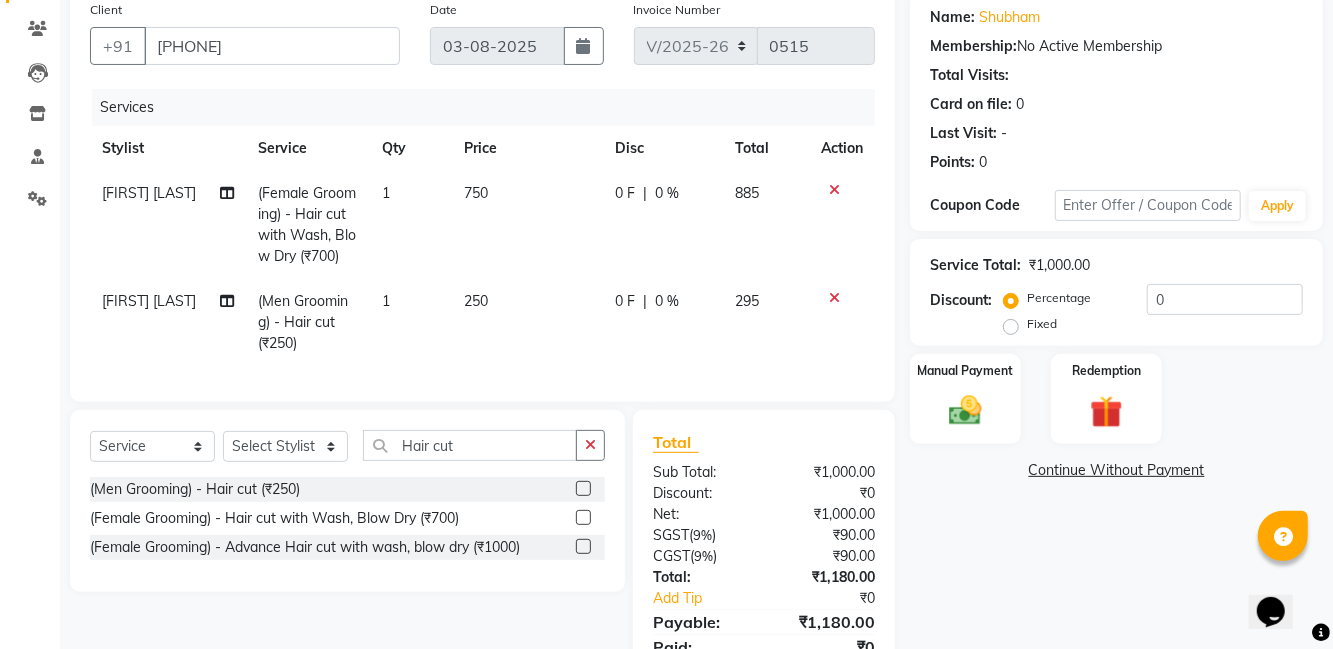 click on "Continue Without Payment" 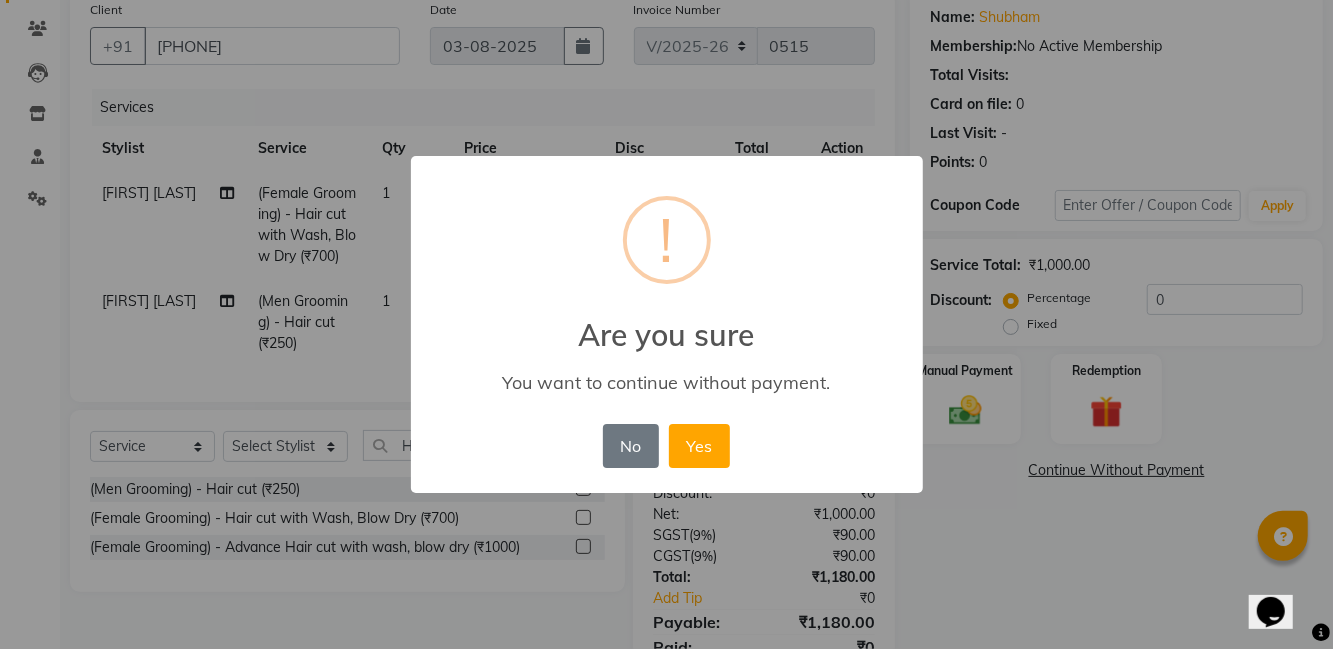 click on "No" at bounding box center (631, 446) 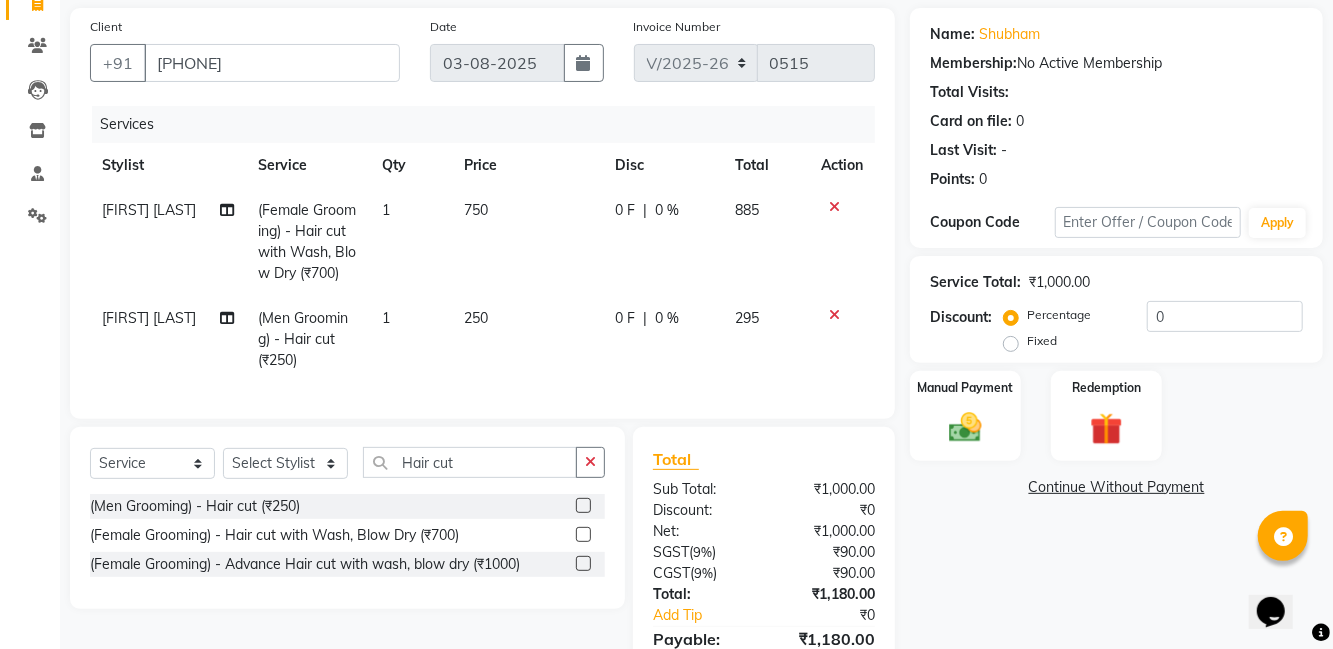 scroll, scrollTop: 146, scrollLeft: 0, axis: vertical 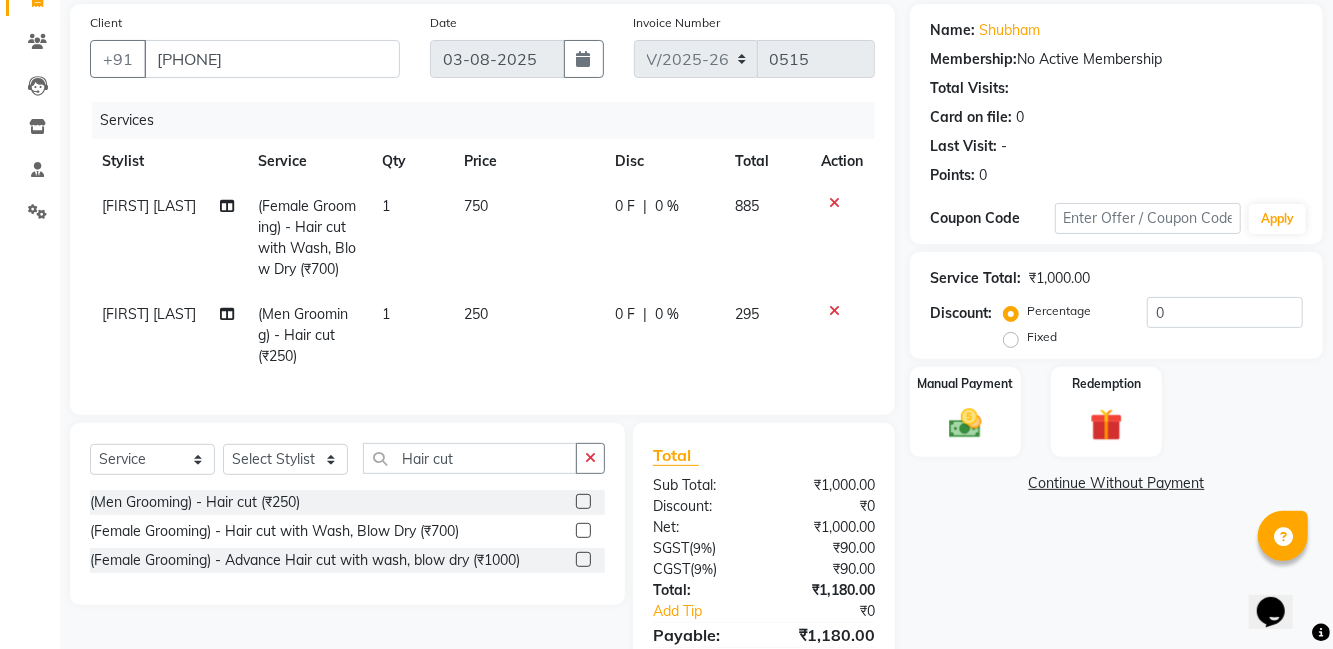 click 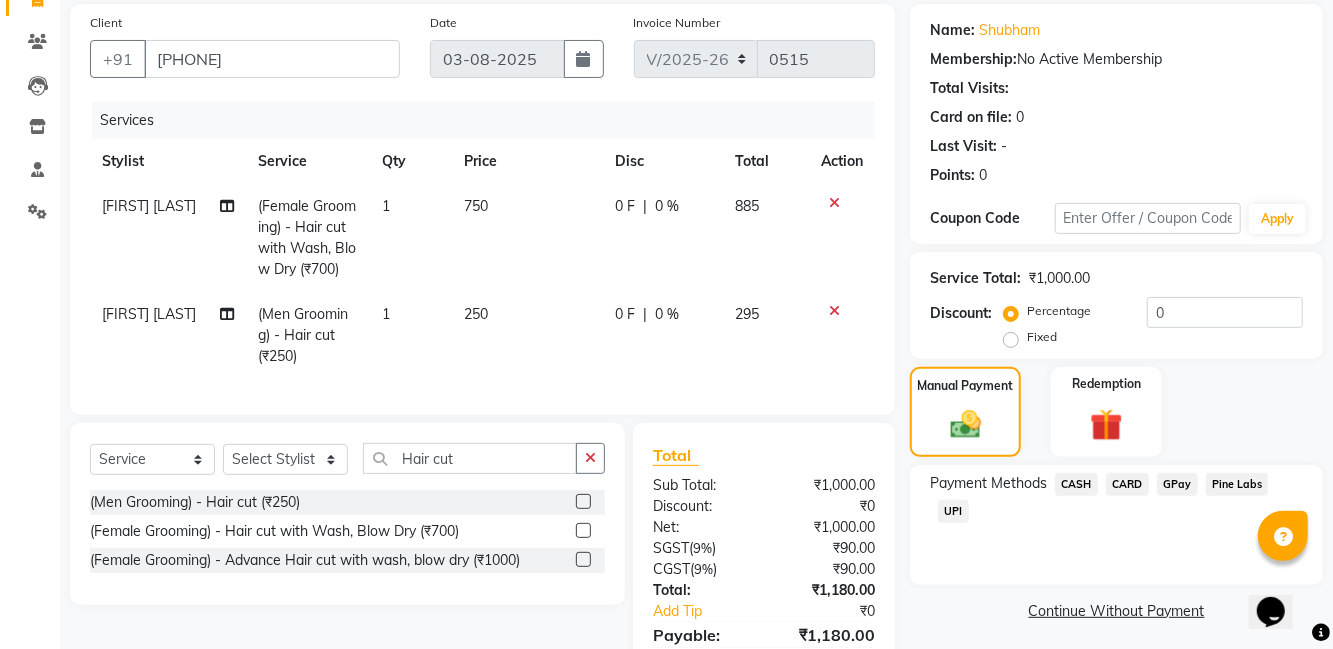 click on "UPI" 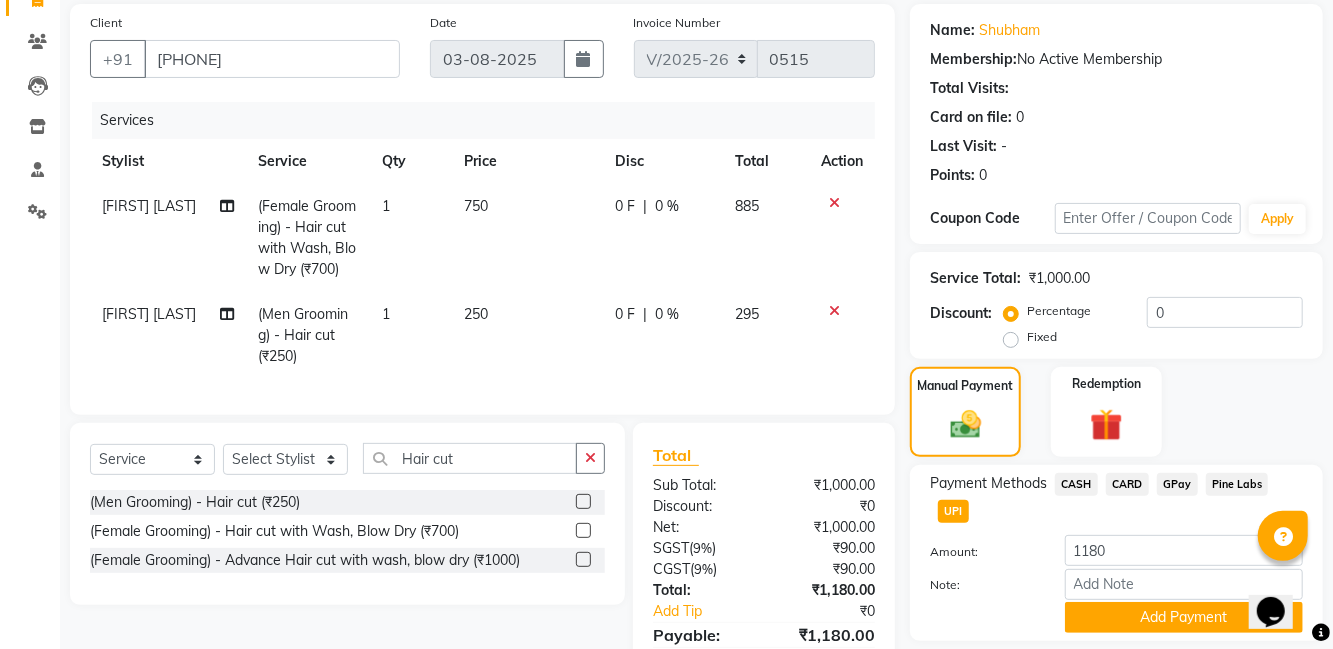 click on "Add Payment" 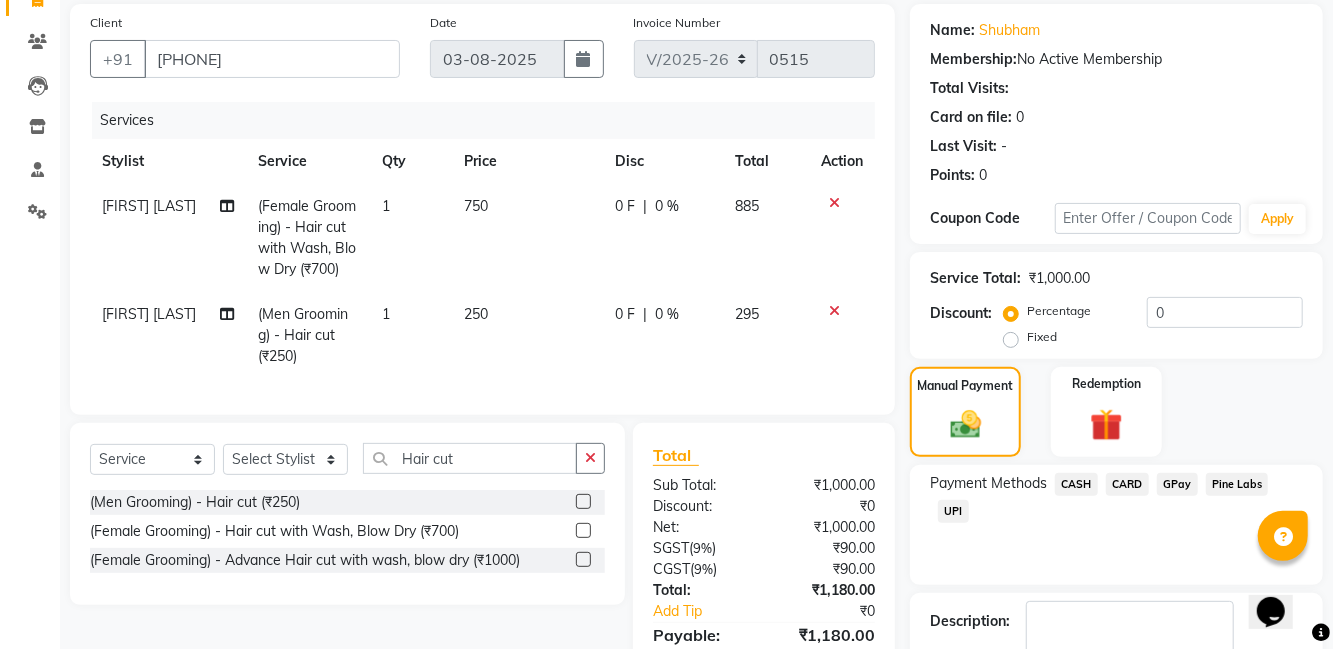 scroll, scrollTop: 188, scrollLeft: 0, axis: vertical 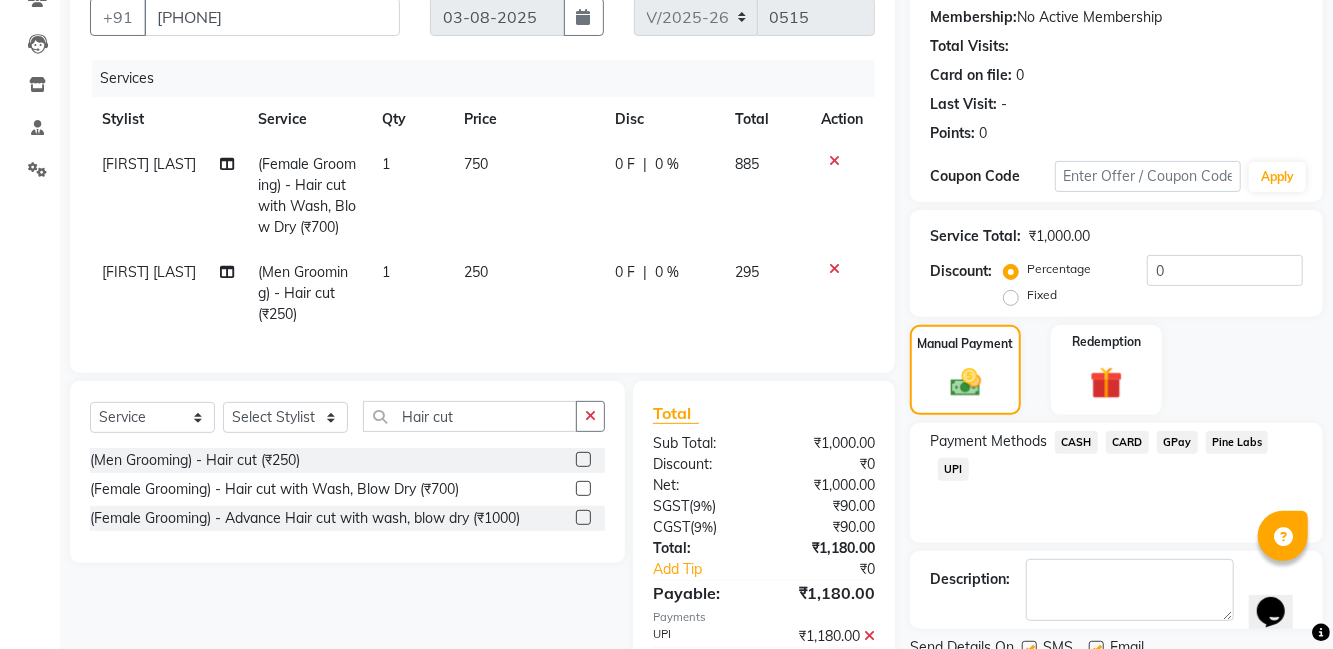 click on "Checkout" 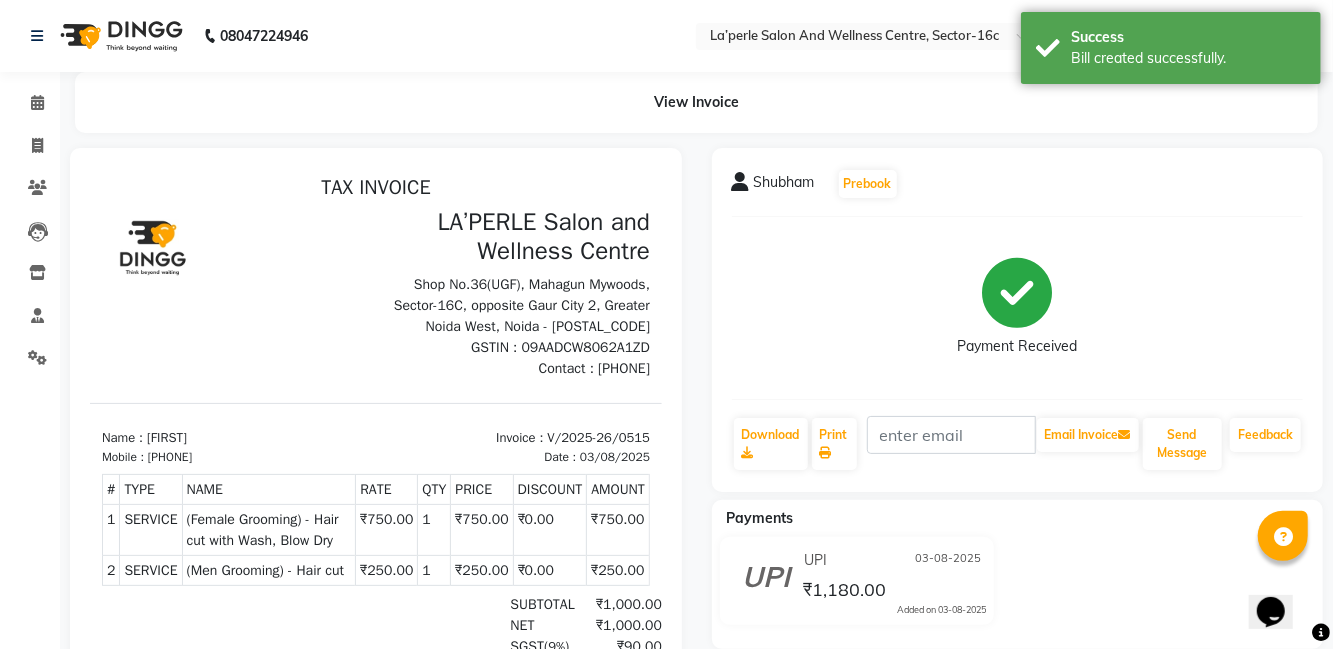 scroll, scrollTop: 0, scrollLeft: 0, axis: both 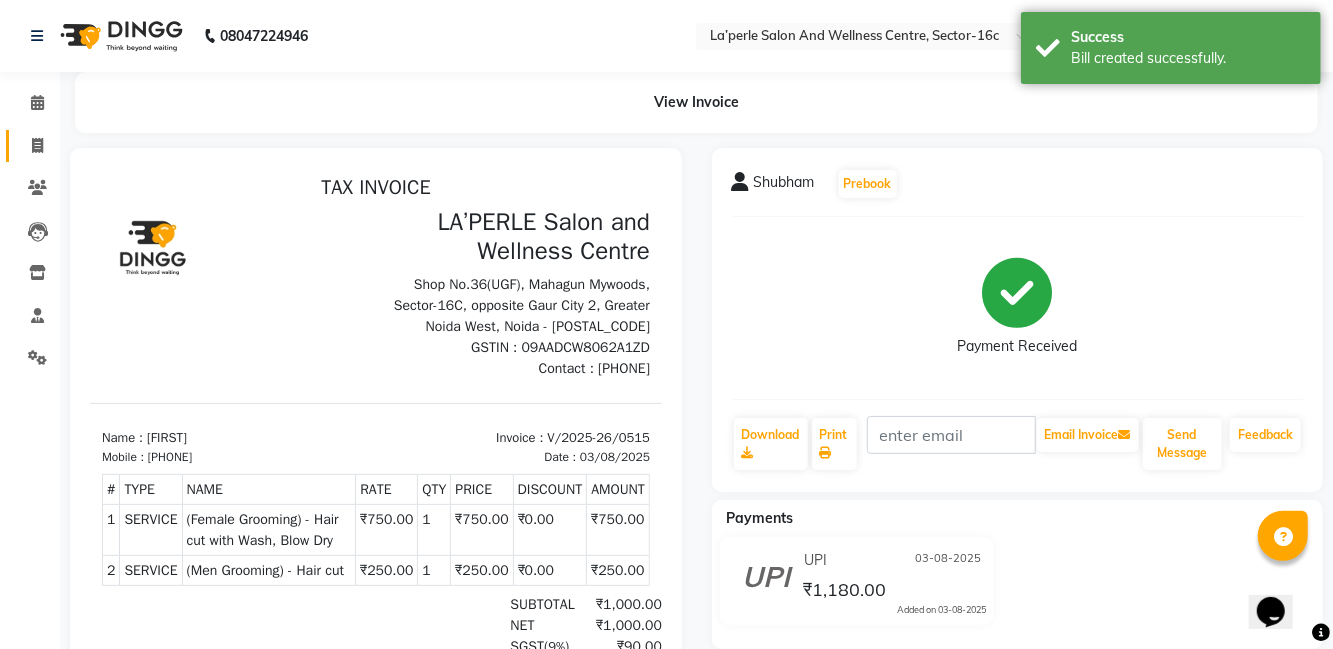 click 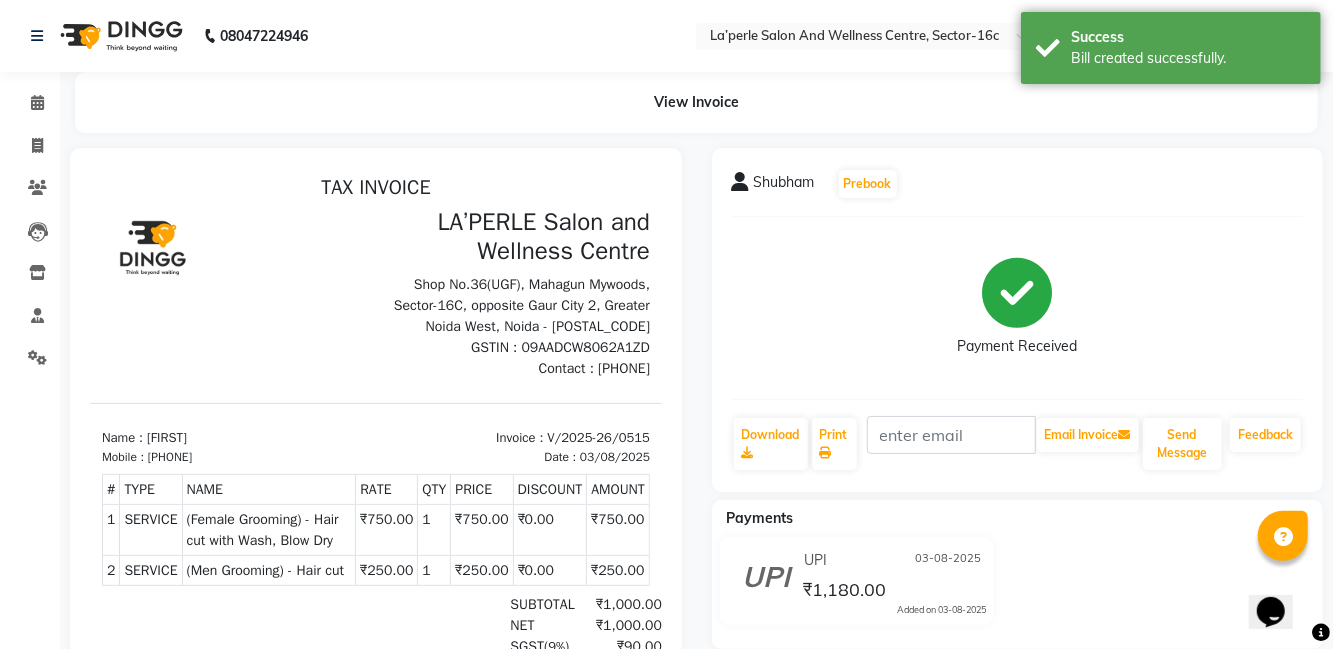 select on "service" 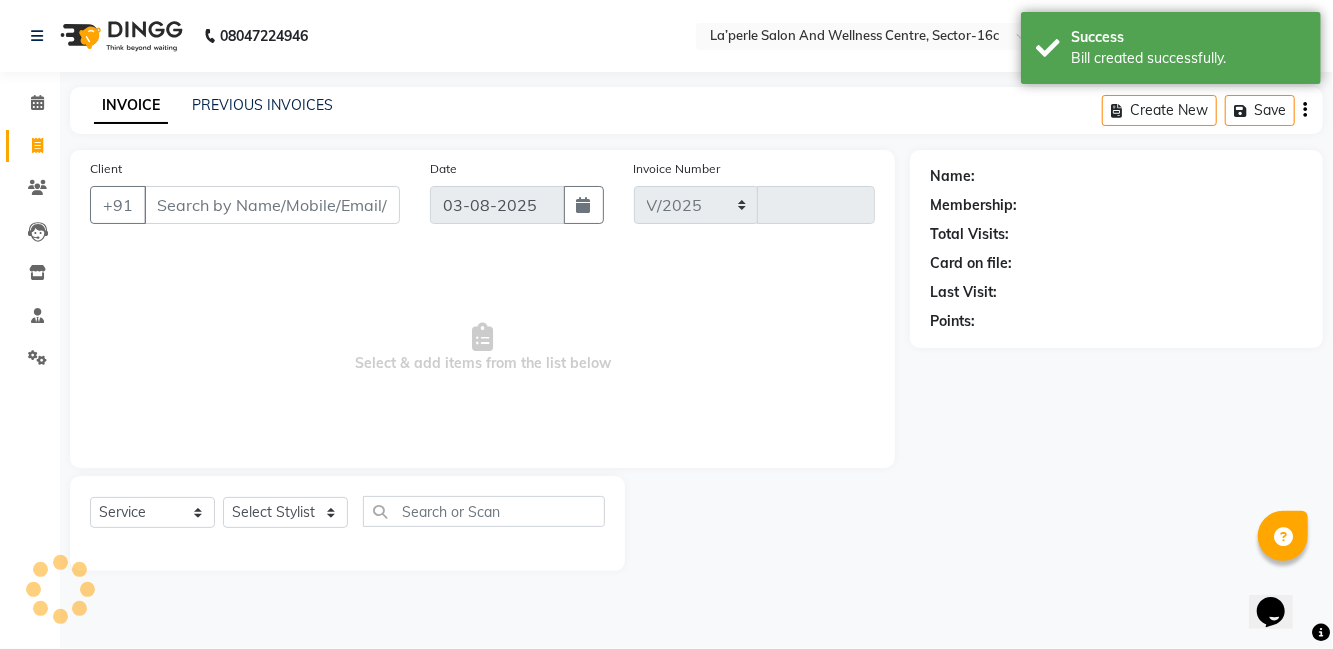 select on "8341" 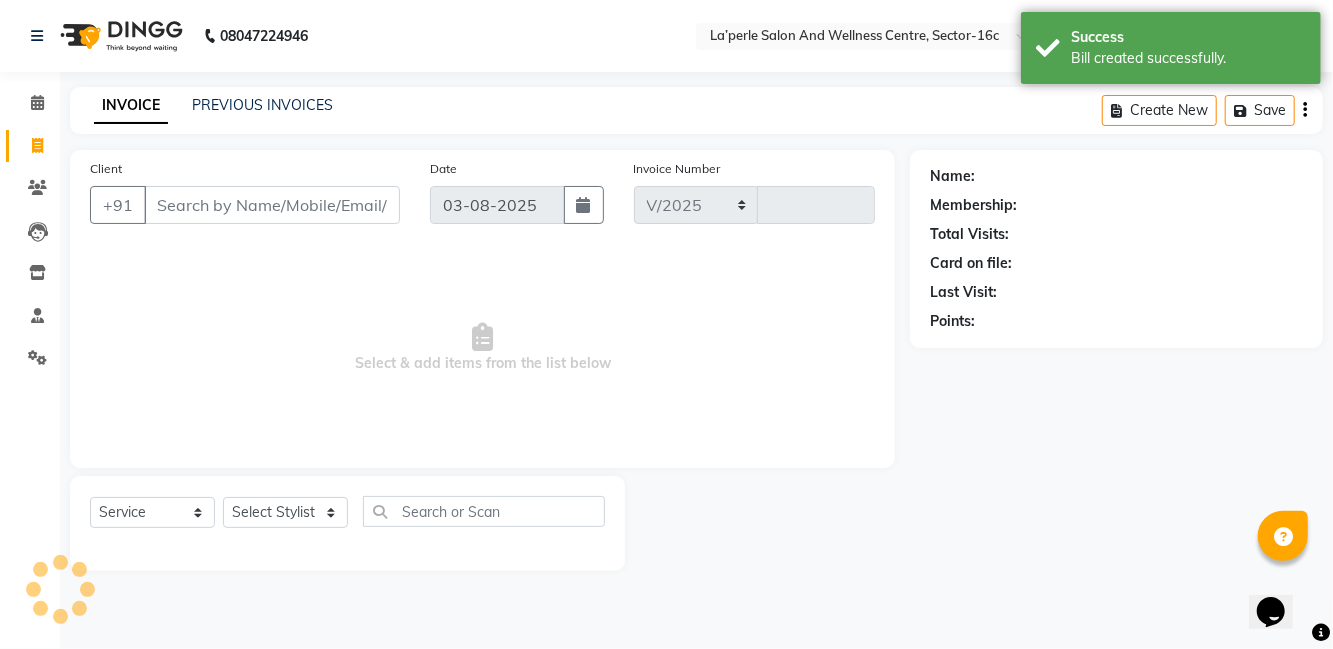 type on "0516" 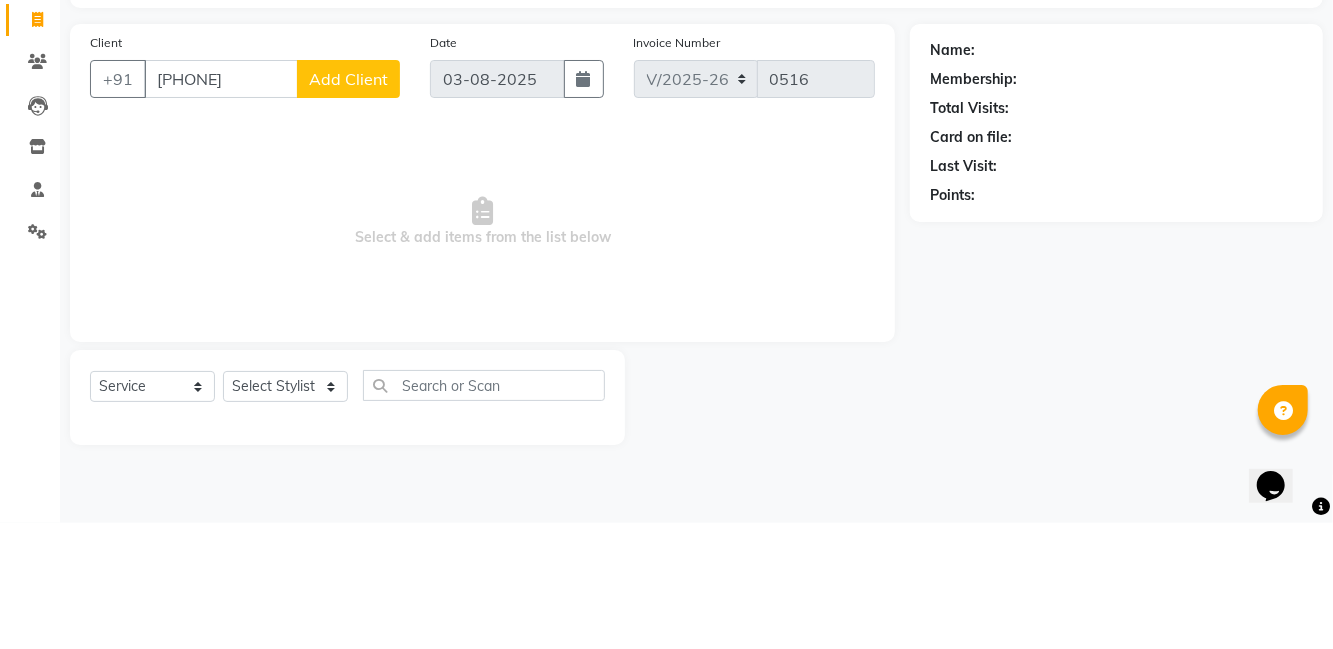 type on "[PHONE]" 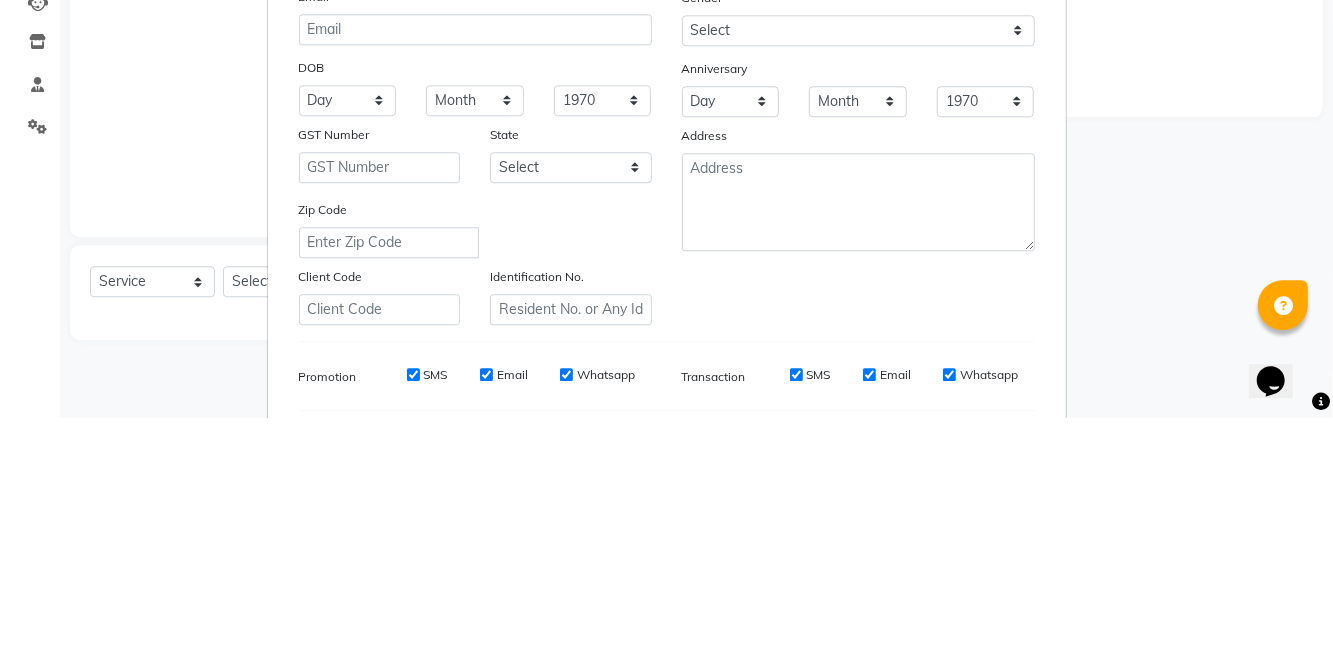 type on "Anuu" 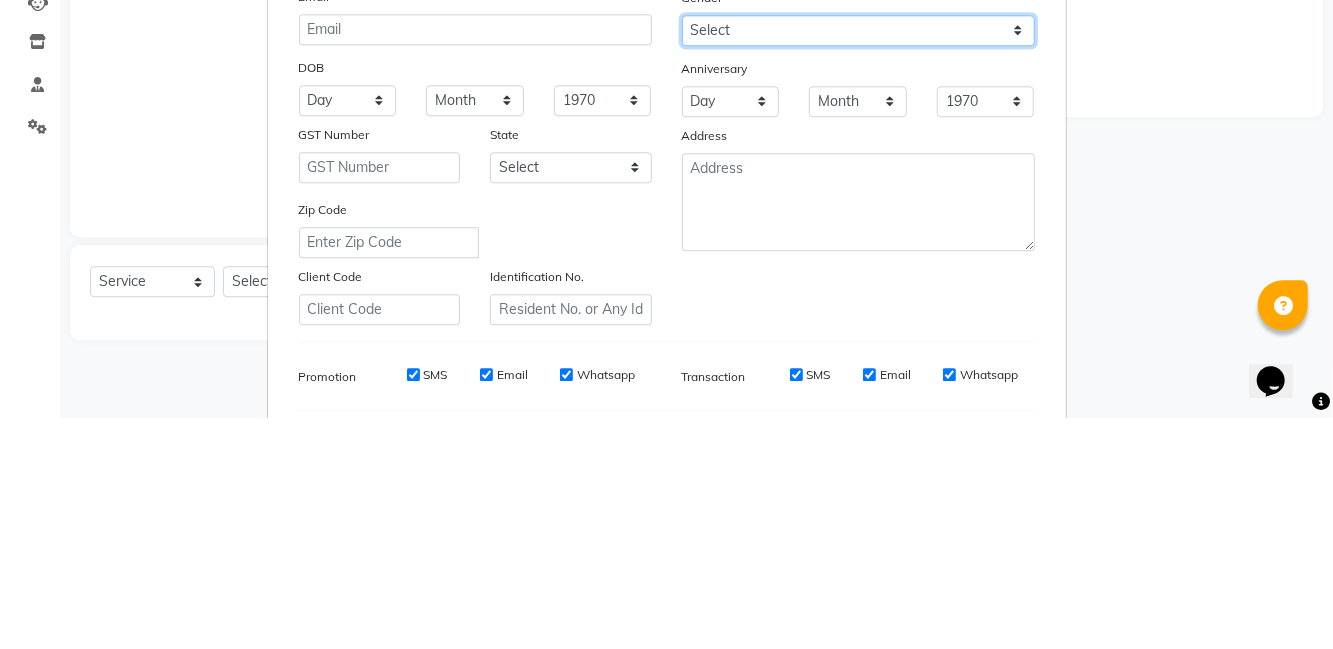 click on "Select Male Female Other Prefer Not To Say" at bounding box center (858, 261) 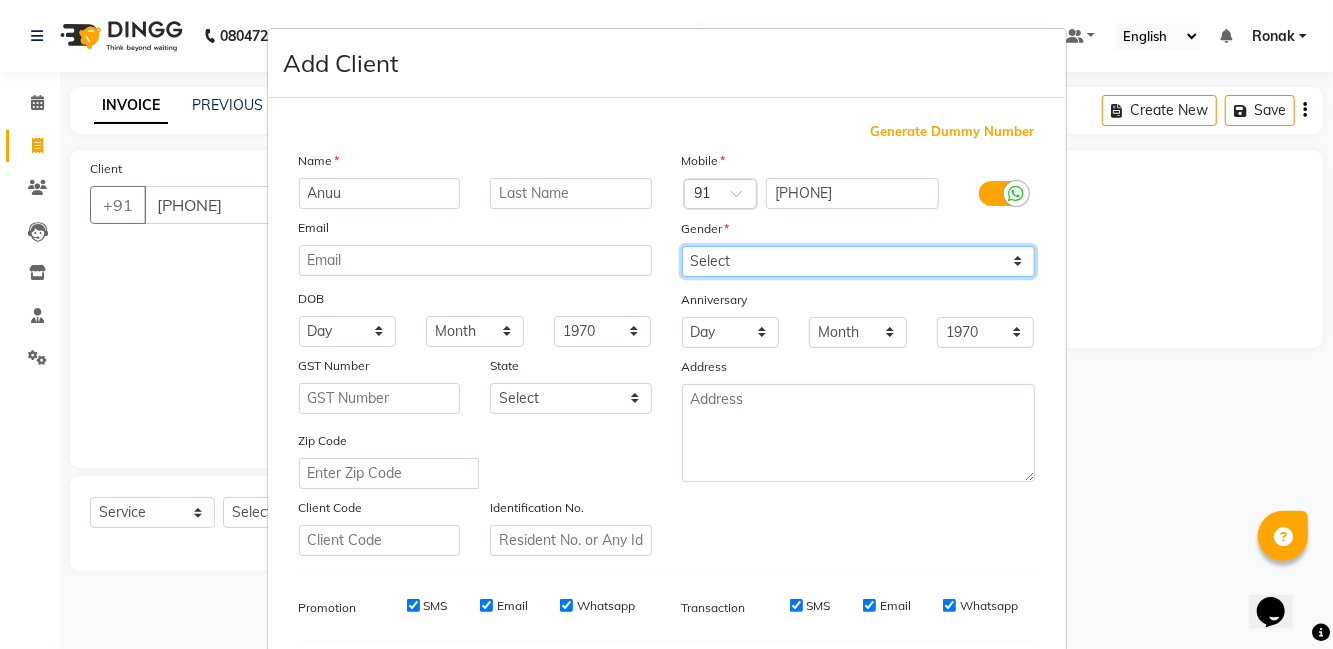 select on "female" 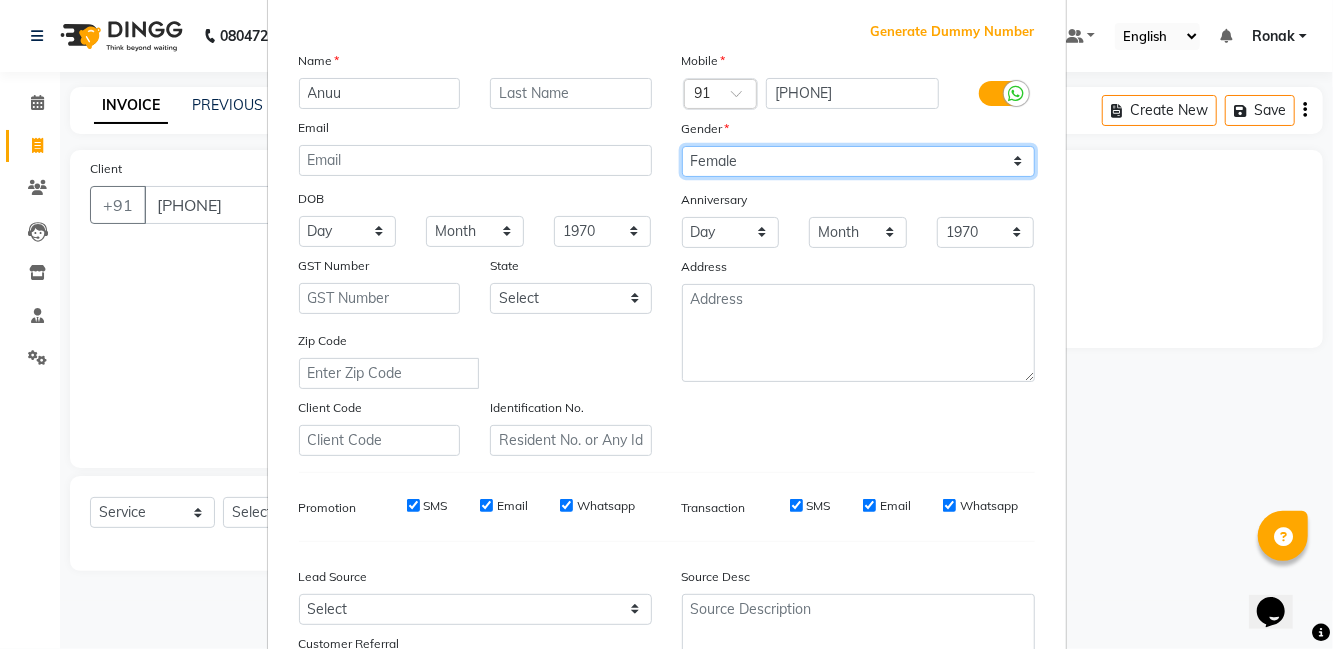 scroll, scrollTop: 107, scrollLeft: 0, axis: vertical 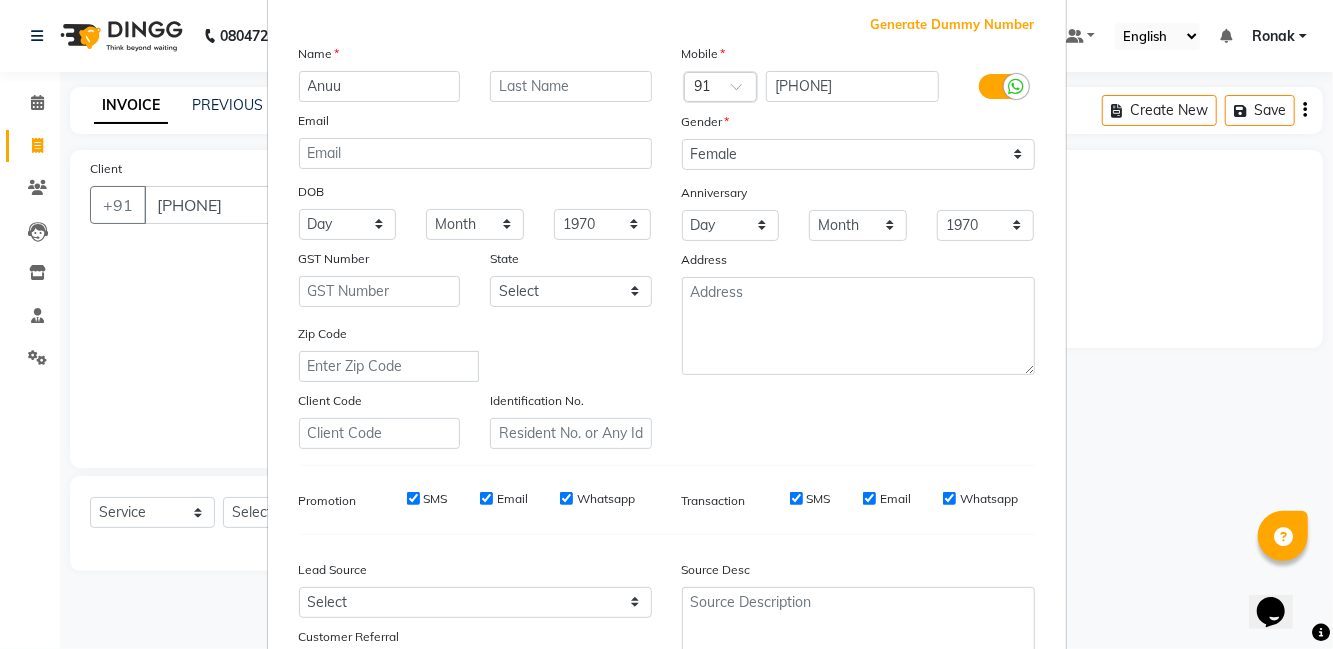 click on "Add" at bounding box center (933, 748) 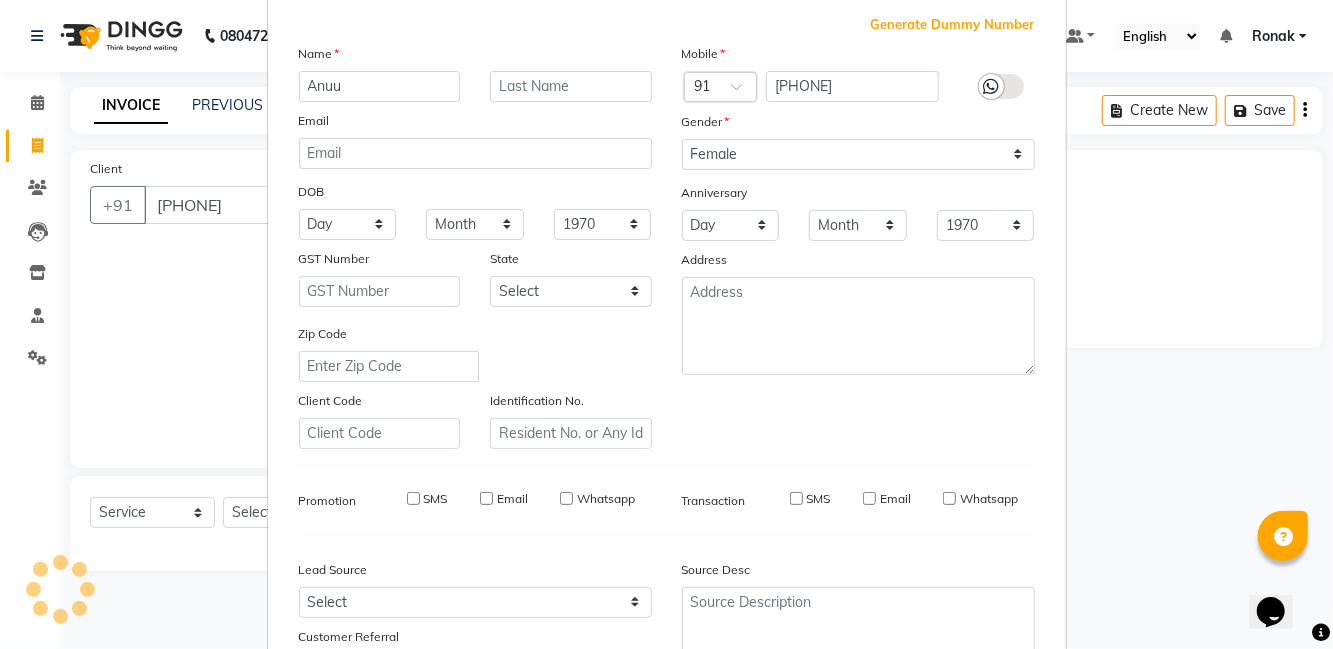 type 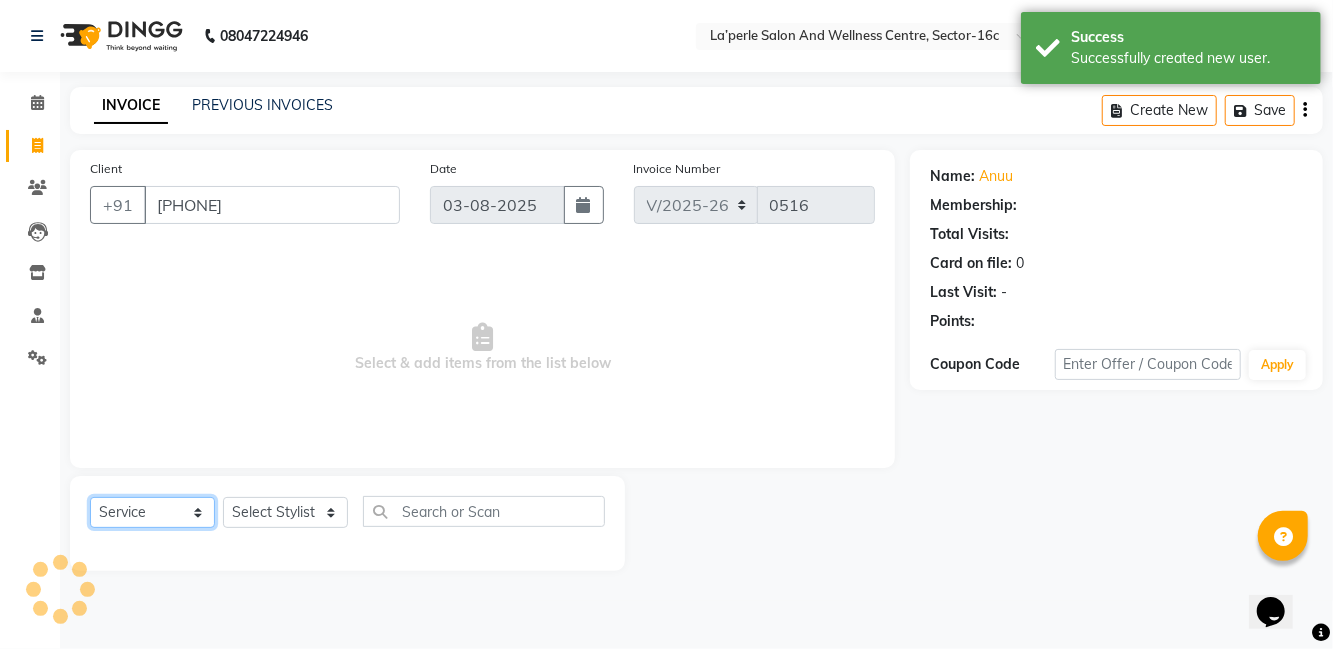 click on "Select  Service  Product  Membership  Package Voucher Prepaid Gift Card" 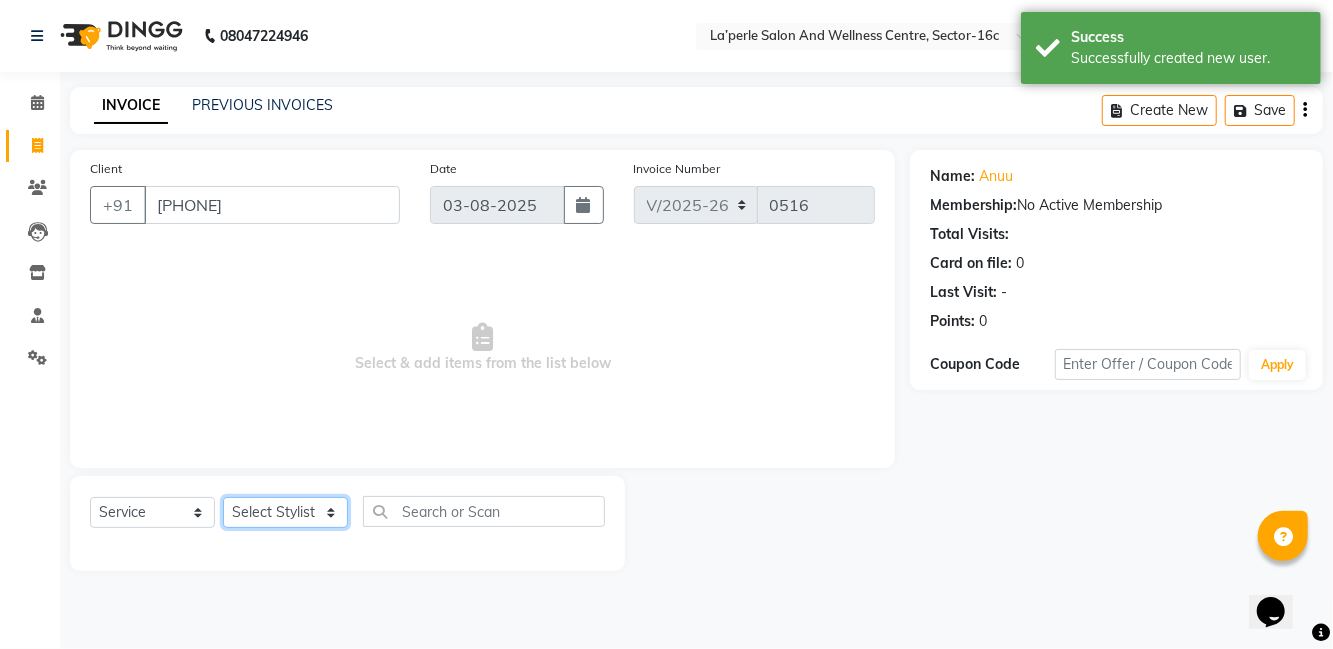 click on "Select Stylist [NAME] [NAME] [NAME] [NAME] [NAME] La perle [NAME] [NAME] [NAME] [NAME]  [NAME]   [NAME]   [NAME]   [NAME]" 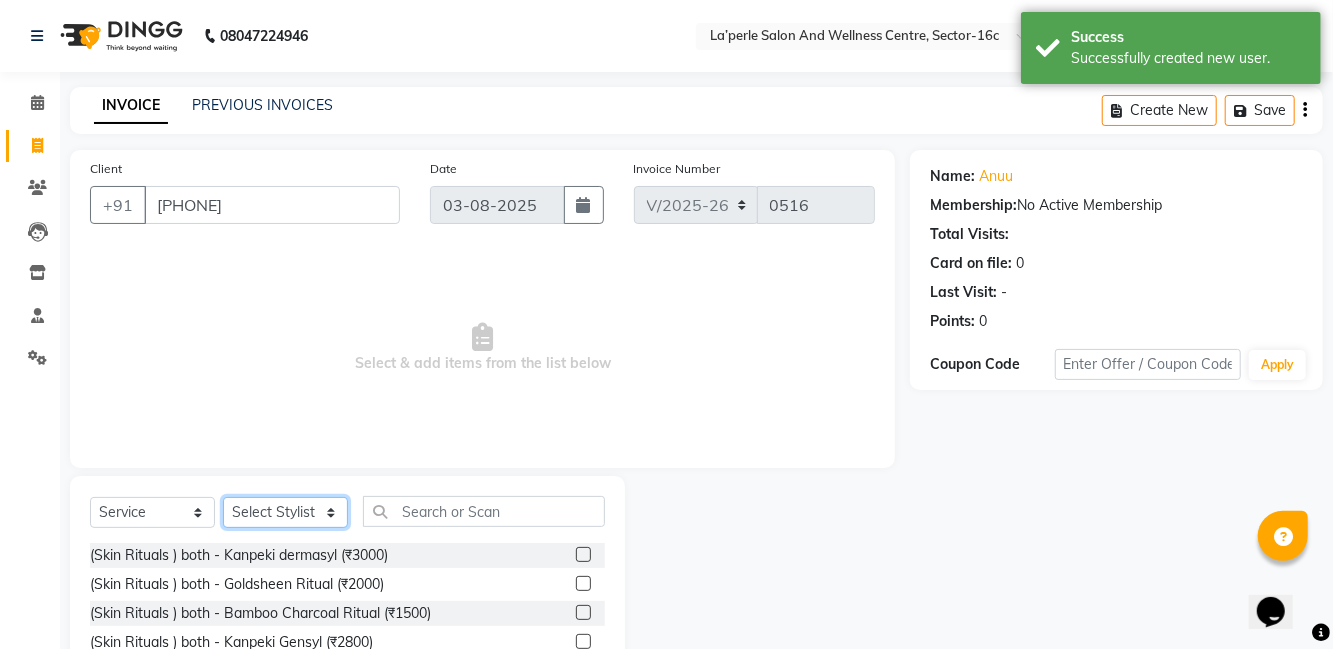 click on "Select Stylist [NAME] [NAME] [NAME] [NAME] [NAME] La perle [NAME] [NAME] [NAME] [NAME]  [NAME]   [NAME]   [NAME]   [NAME]" 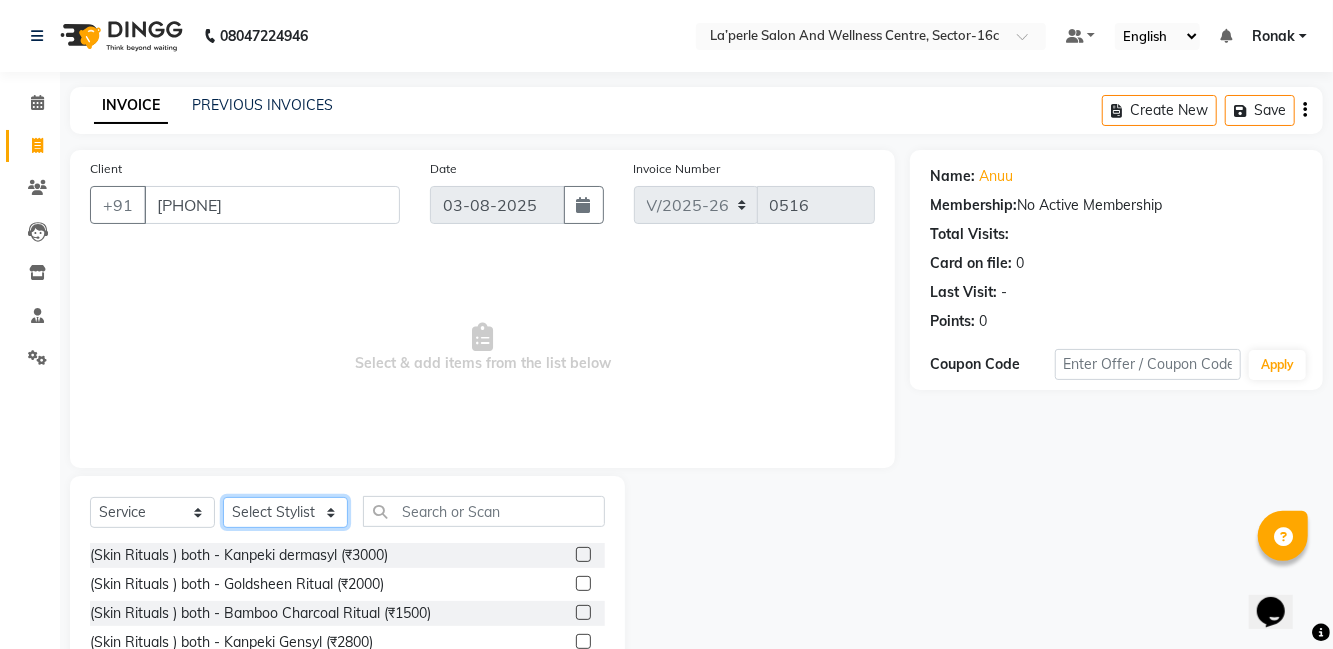 select on "83266" 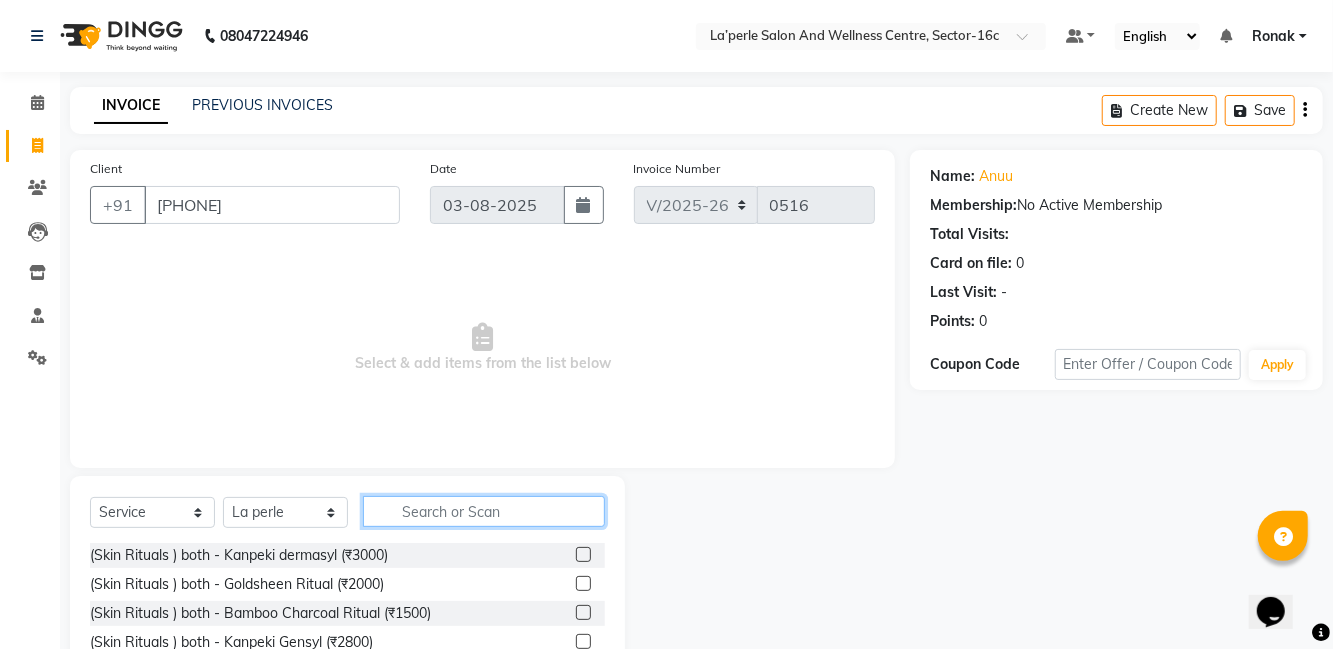 click 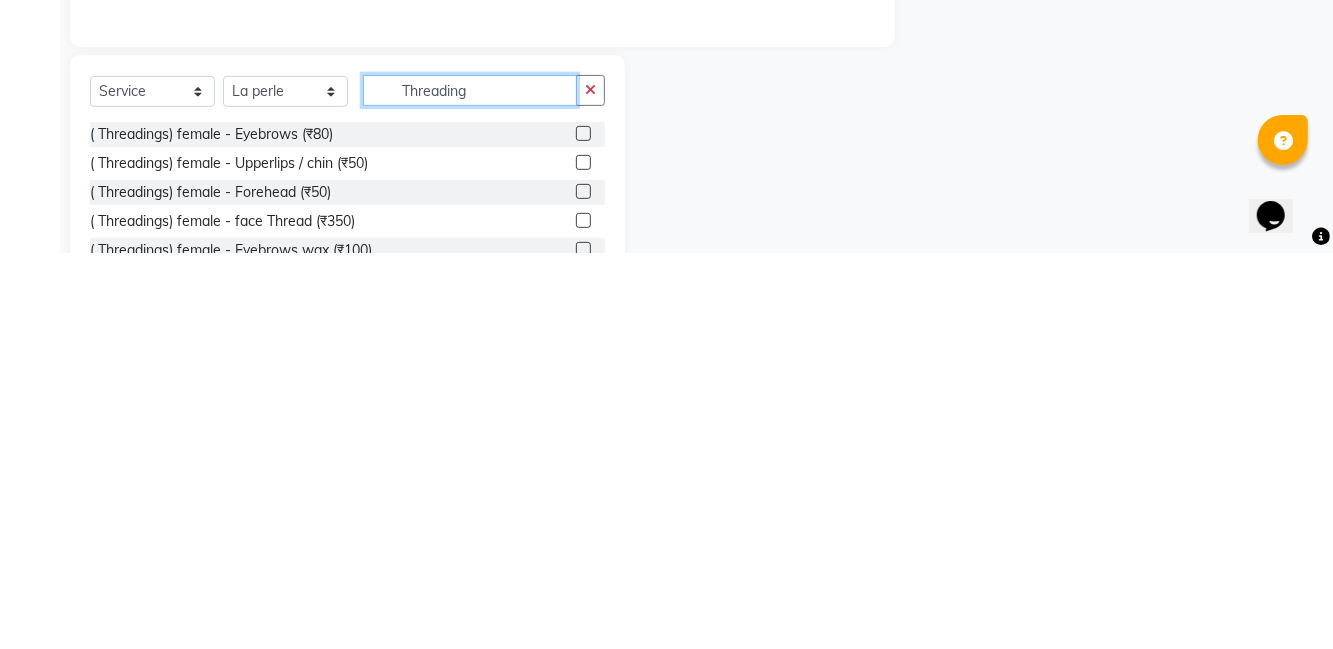 type on "Threading" 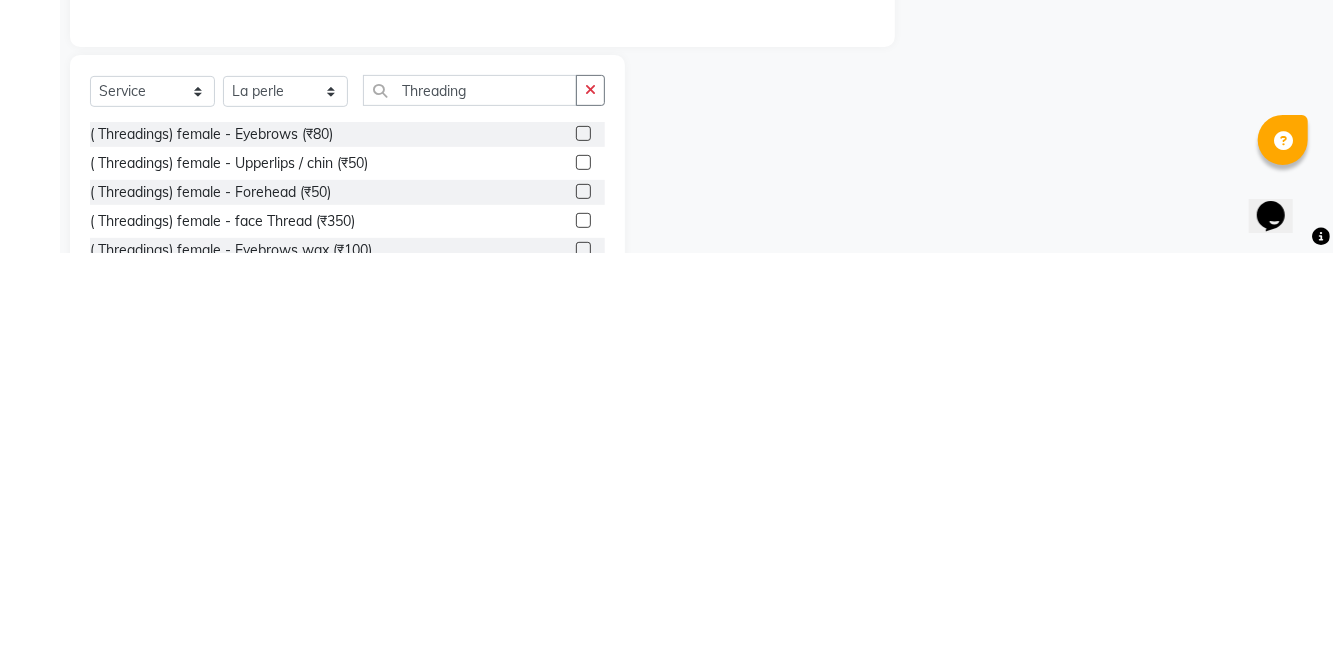 click 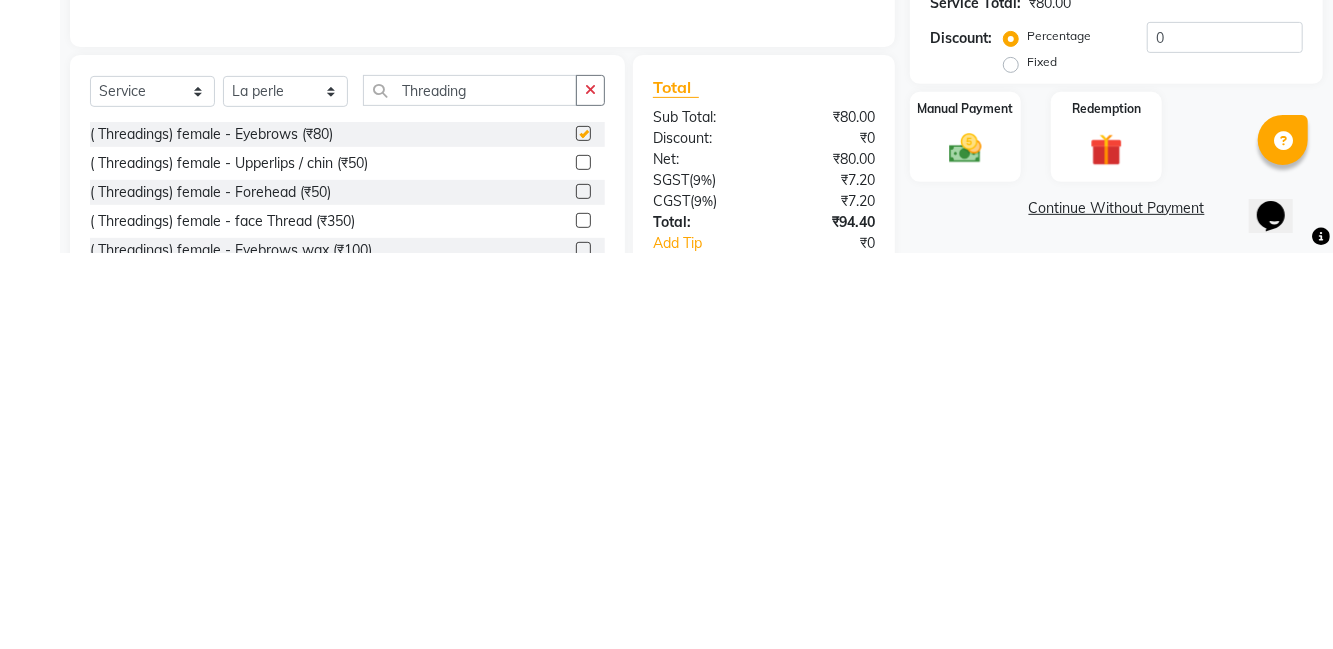 scroll, scrollTop: 25, scrollLeft: 0, axis: vertical 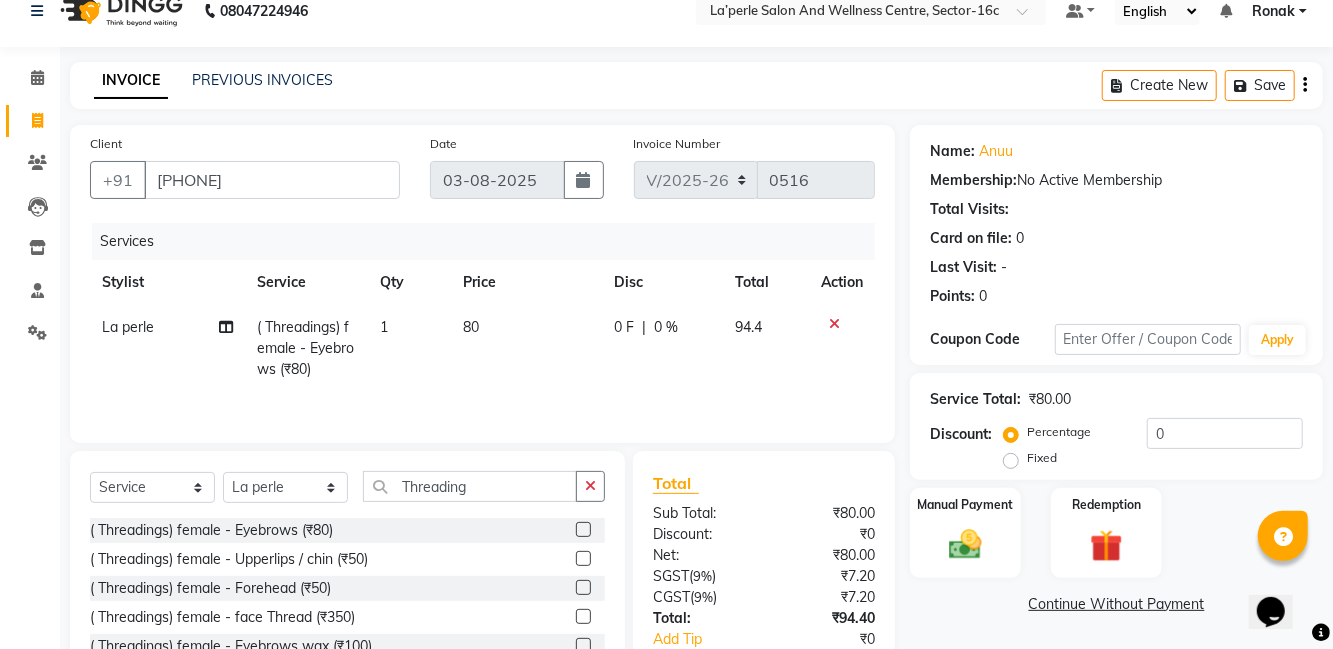 checkbox on "false" 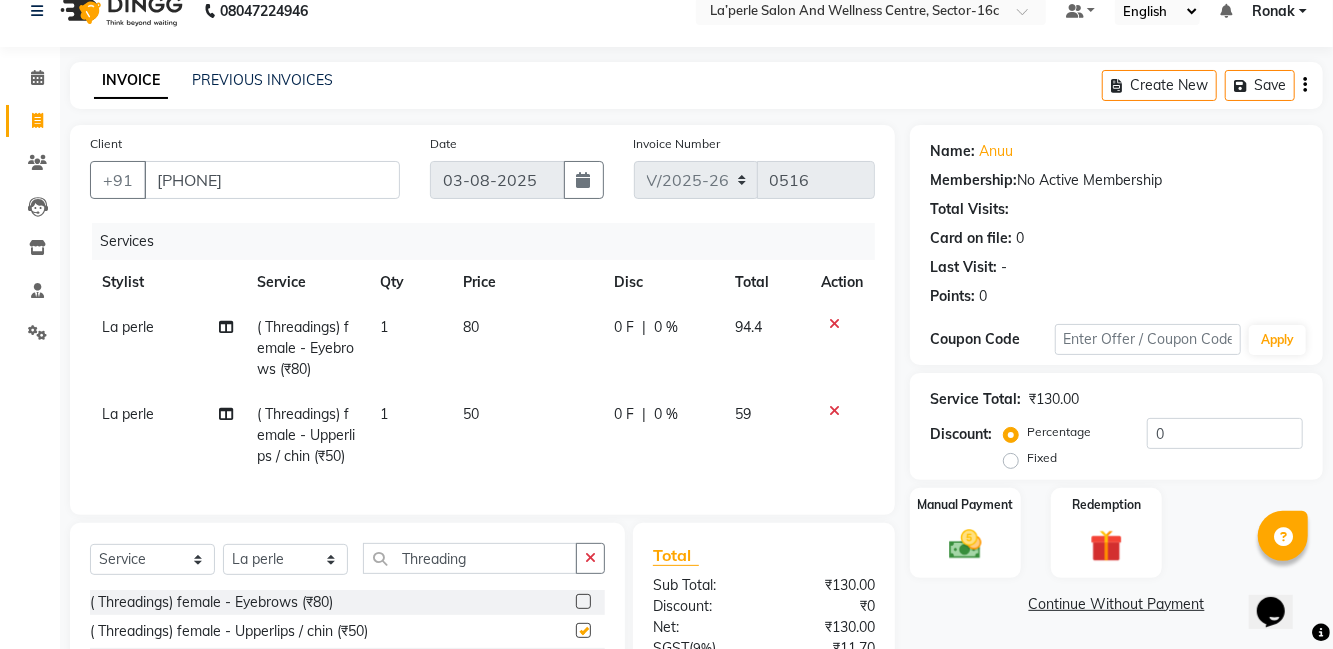 checkbox on "false" 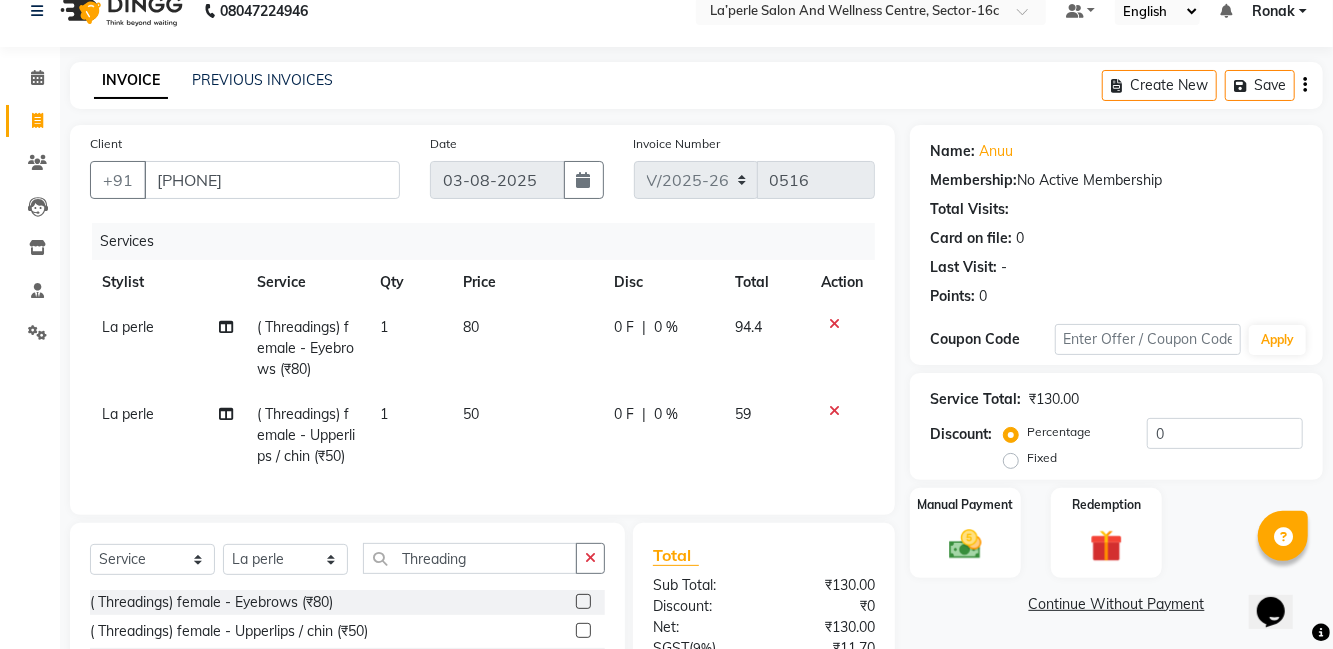 scroll, scrollTop: 46, scrollLeft: 0, axis: vertical 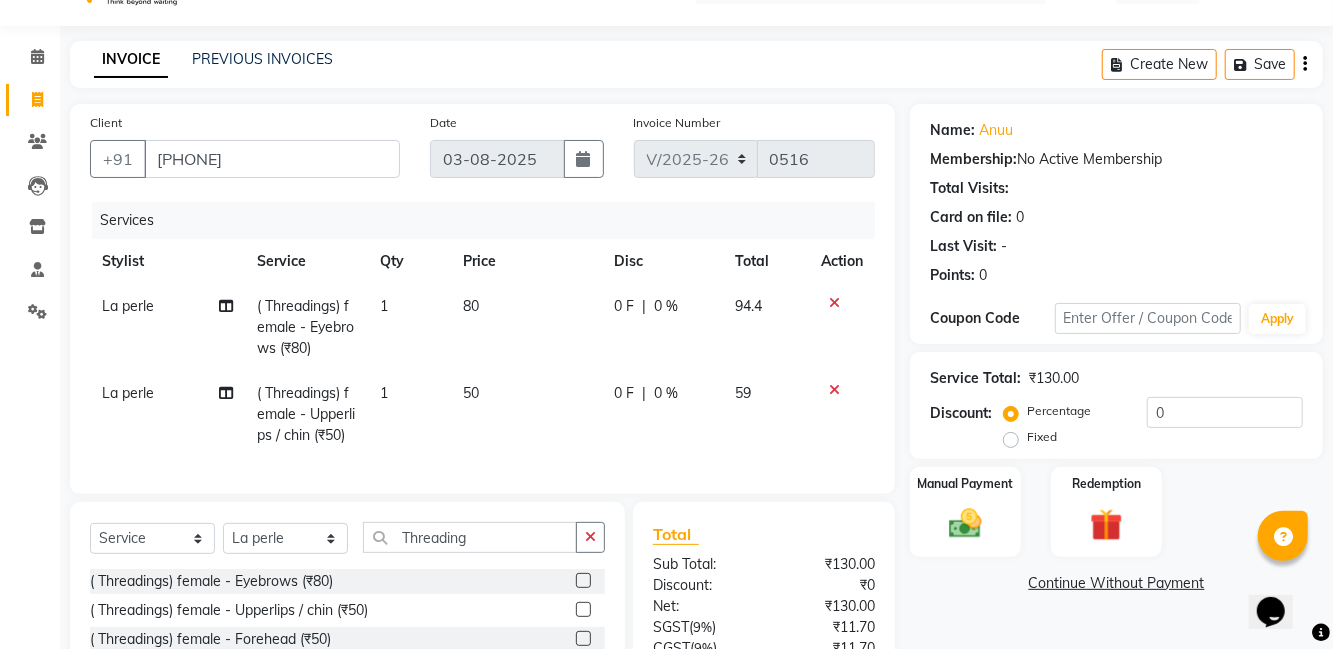 click 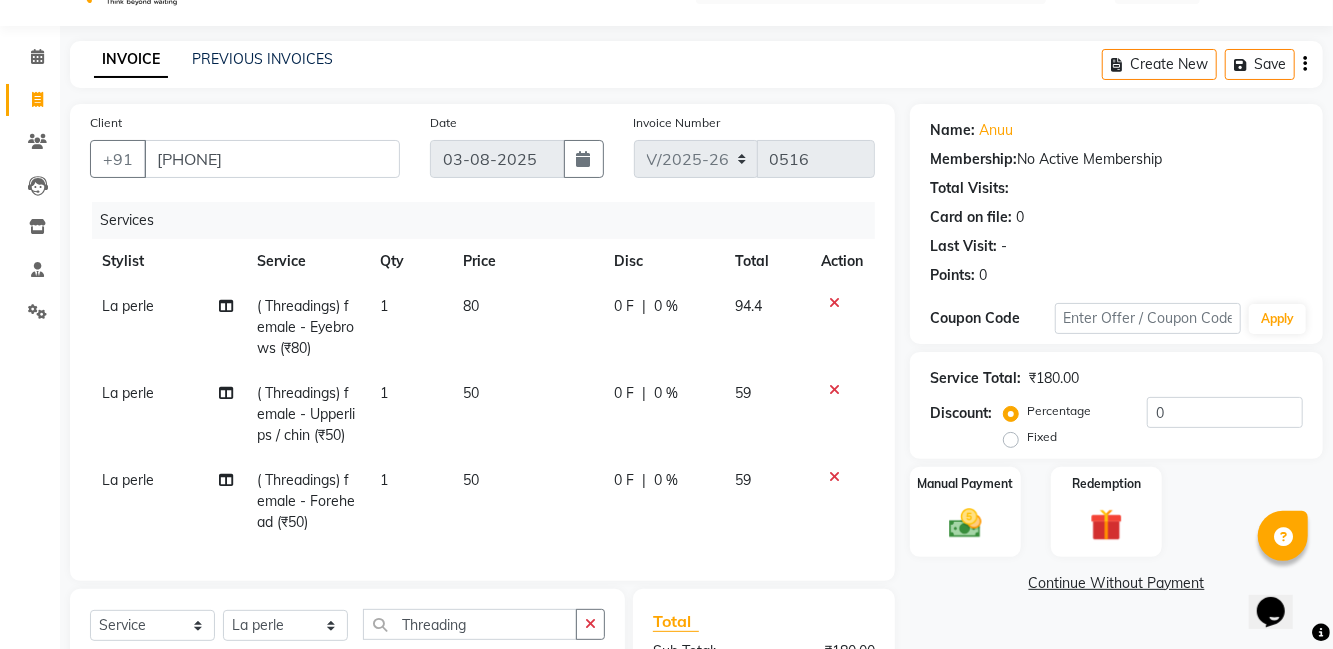 checkbox on "false" 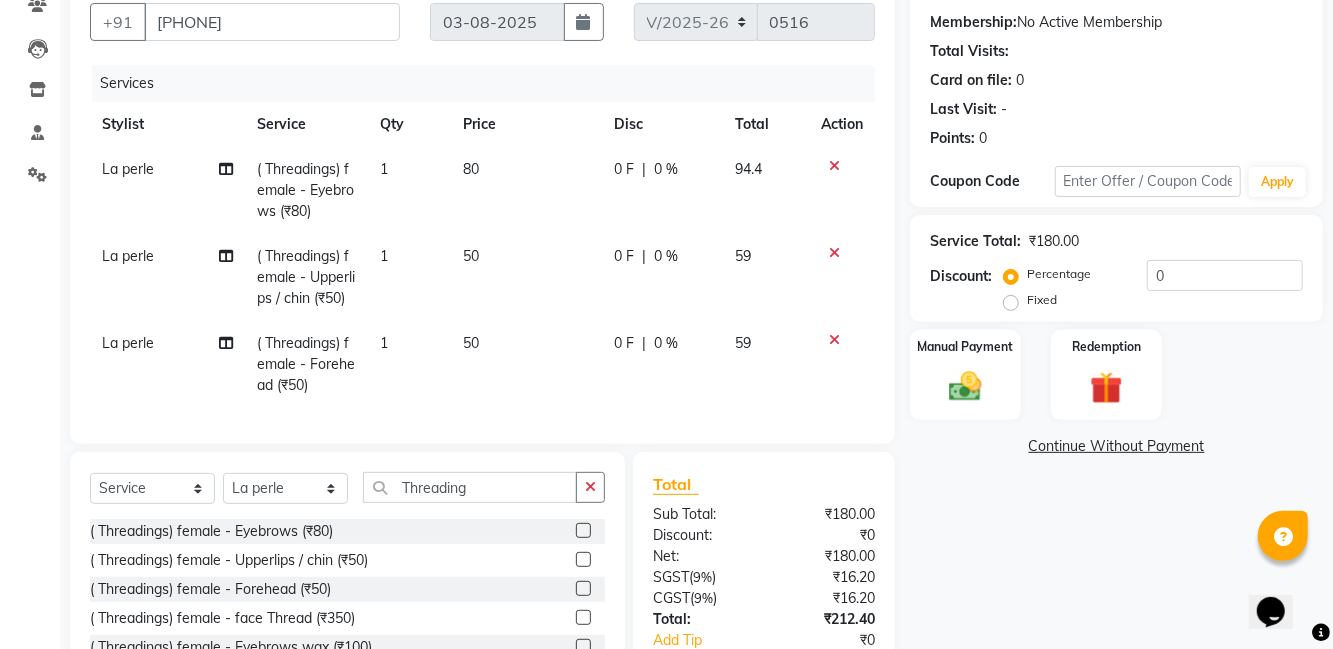 click on "80" 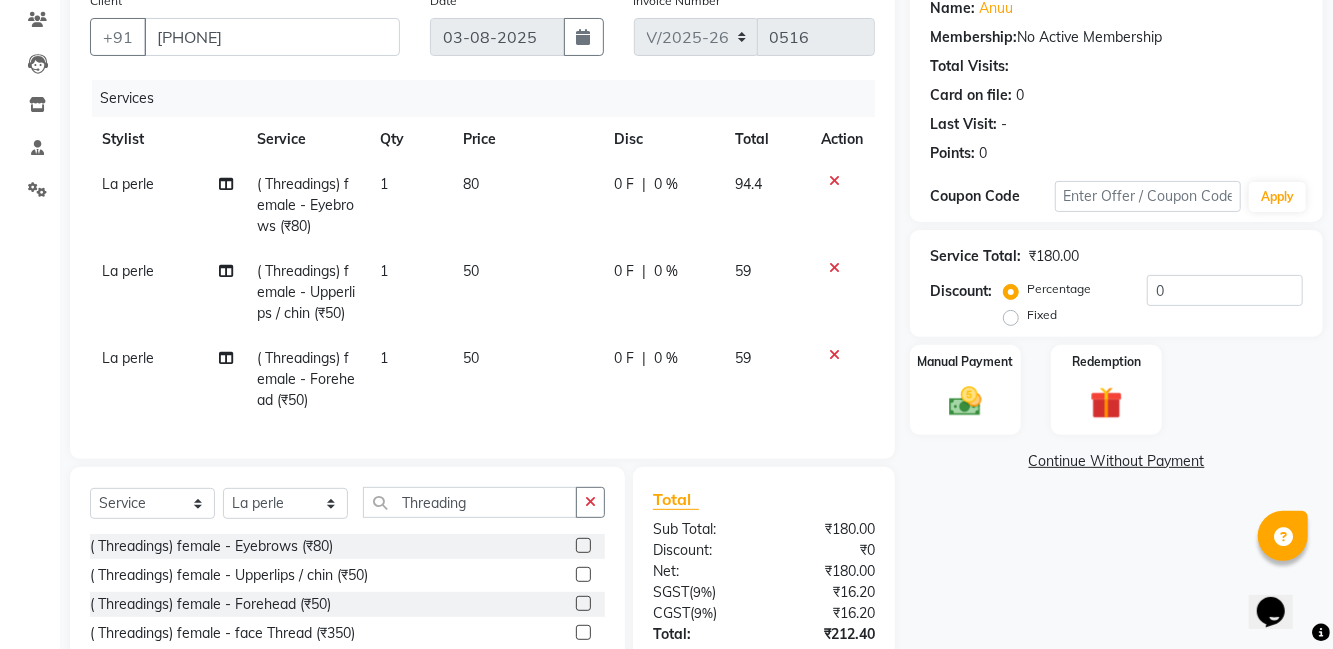 select on "83266" 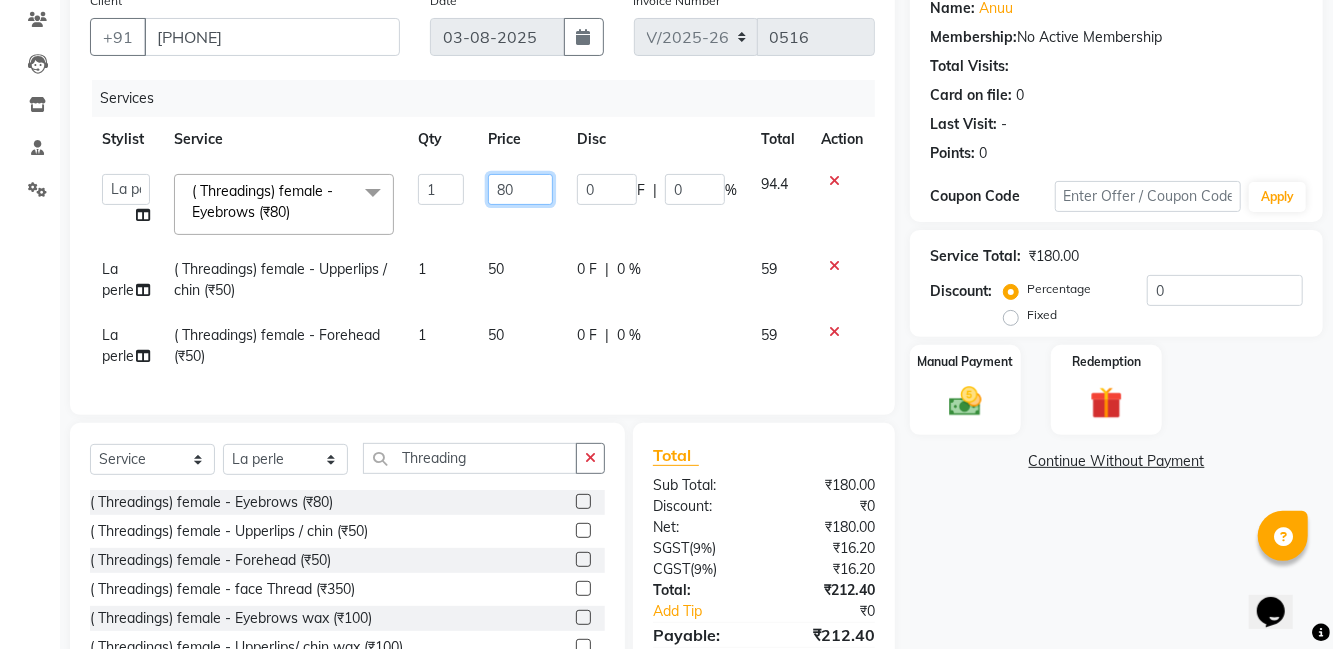 click on "80" 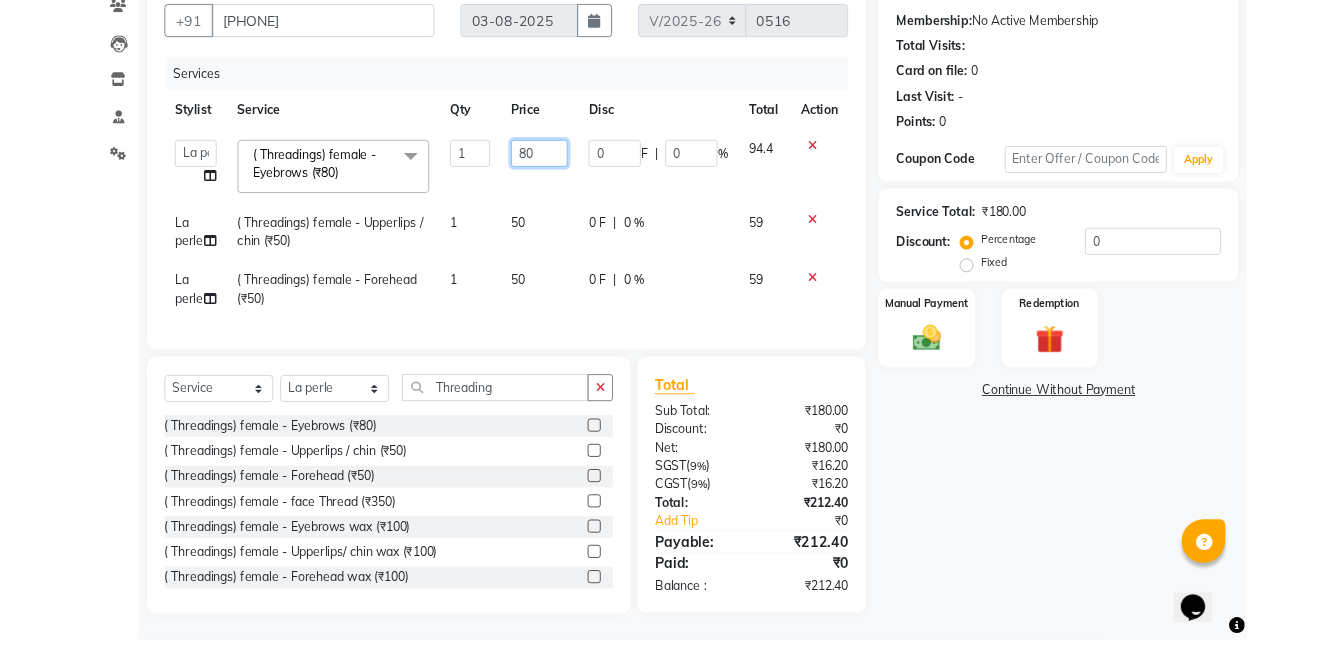 scroll, scrollTop: 199, scrollLeft: 0, axis: vertical 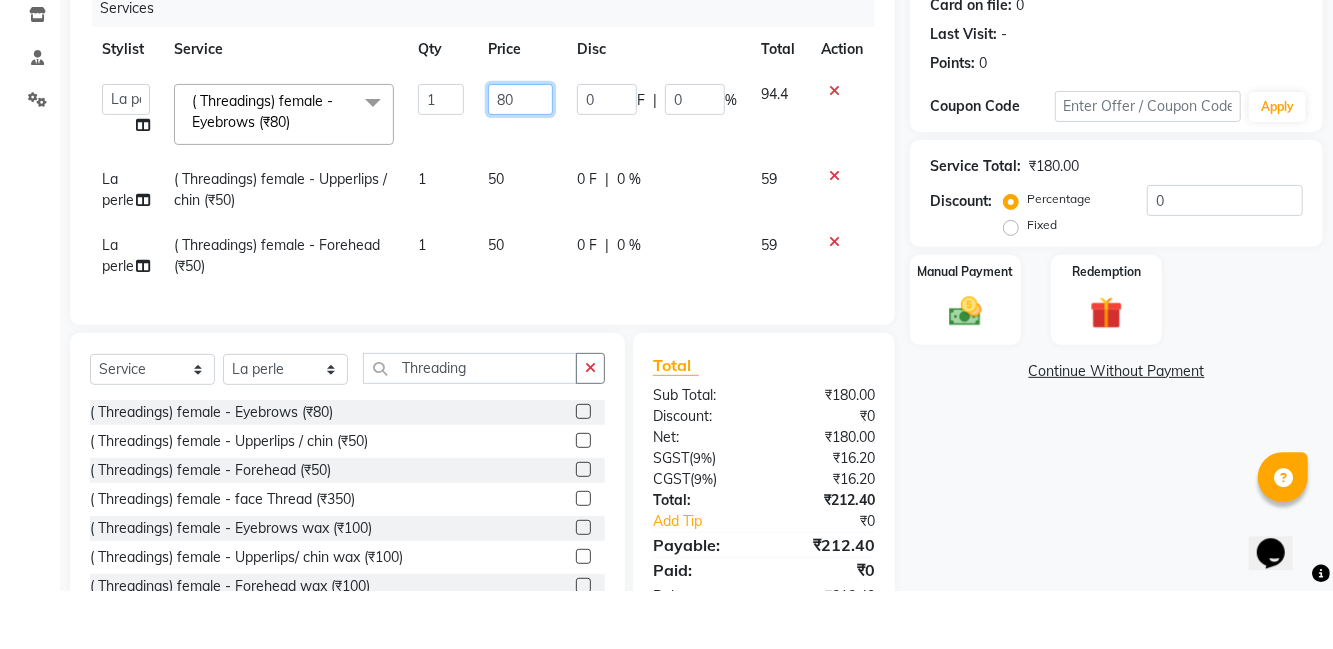 type on "8" 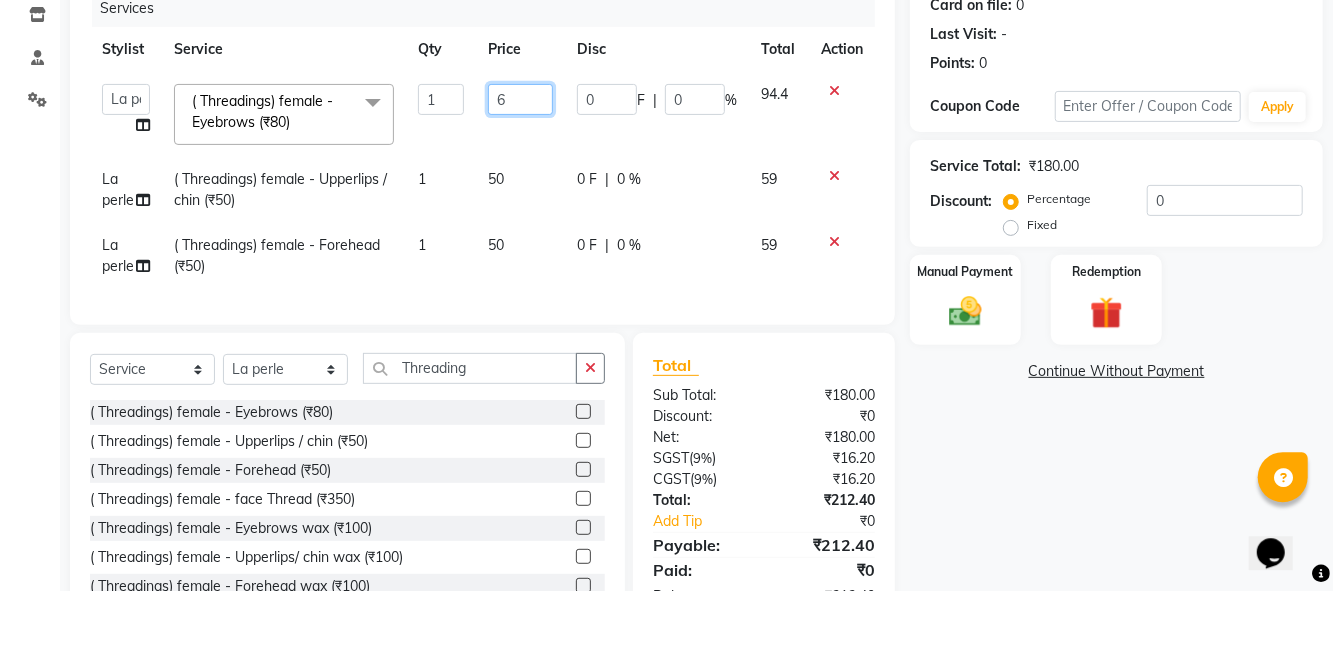 type on "60" 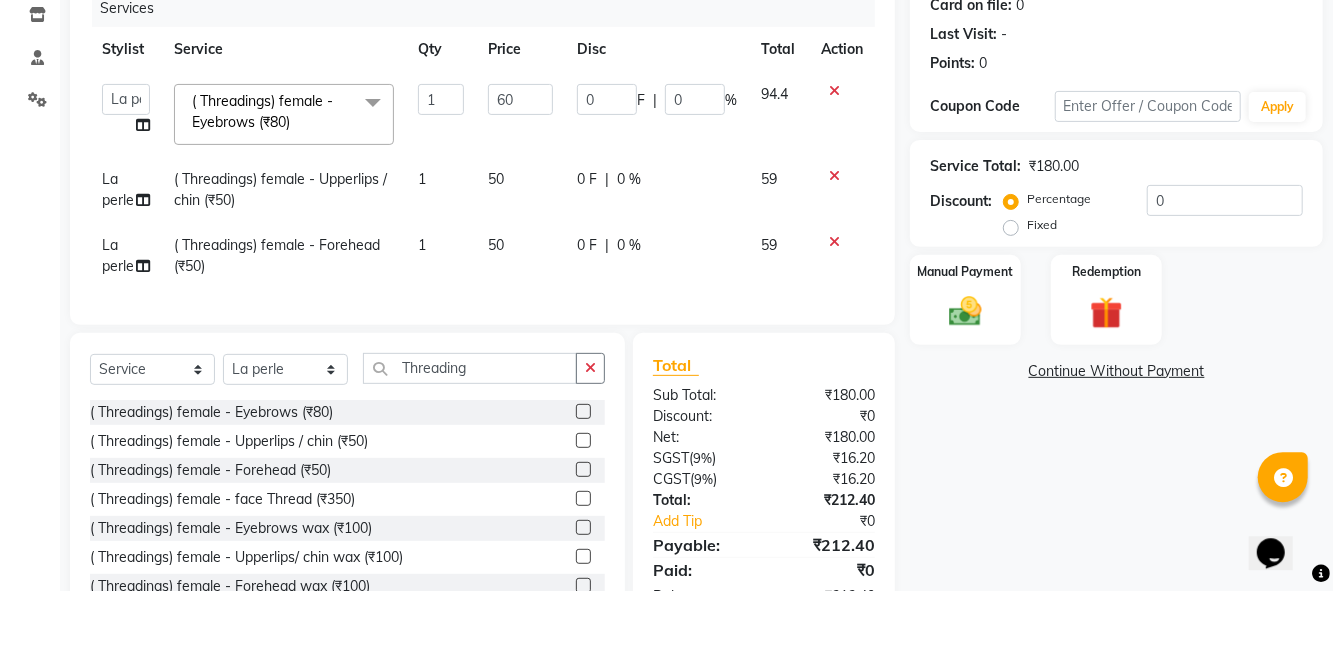 click on "Client +91 [PHONE] Date [DATE] Invoice Number V/2025 V/2025-26 0516 Services Stylist Service Qty Price Disc Total Action  [NAME]   [NAME]   [NAME]   [NAME]   [NAME]   La perle   [NAME]   [NAME]   [NAME]   [NAME]    [NAME]   [NAME]   [NAME]   [NAME]  ( Threadings) female - Eyebrows (₹80)  x (Skin Rituals ) both - Kanpeki dermasyl (₹3000) (Skin Rituals ) both - Goldsheen Ritual (₹2000) (Skin Rituals ) both - Bamboo Charcoal Ritual (₹1500) (Skin Rituals ) both - Kanpeki Gensyl (₹2800) (Skin Rituals ) both - Frutsu (₹2000) (Skin Rituals ) both - Kanpeki 2.0 (₹3200) (Skin Rituals ) both - Mud Mask Ritual (₹2500) (Skin Rituals ) both - O3+Whitning & Seaweed Range (₹2000) (Skin Rituals ) both - O3+ Rejuvinating Range (₹2800) (Skin Rituals ) both - Hydra Facial (₹4000) Luzo services  (₹8475) Foot massage  (₹600) Rubber mask (₹600) (dtan / Bleach ) both - Normal Dtan (₹450) (dtan / Bleach ) both - Brand dtan (₹550) 1 60 0 F | 0 % 1 |" 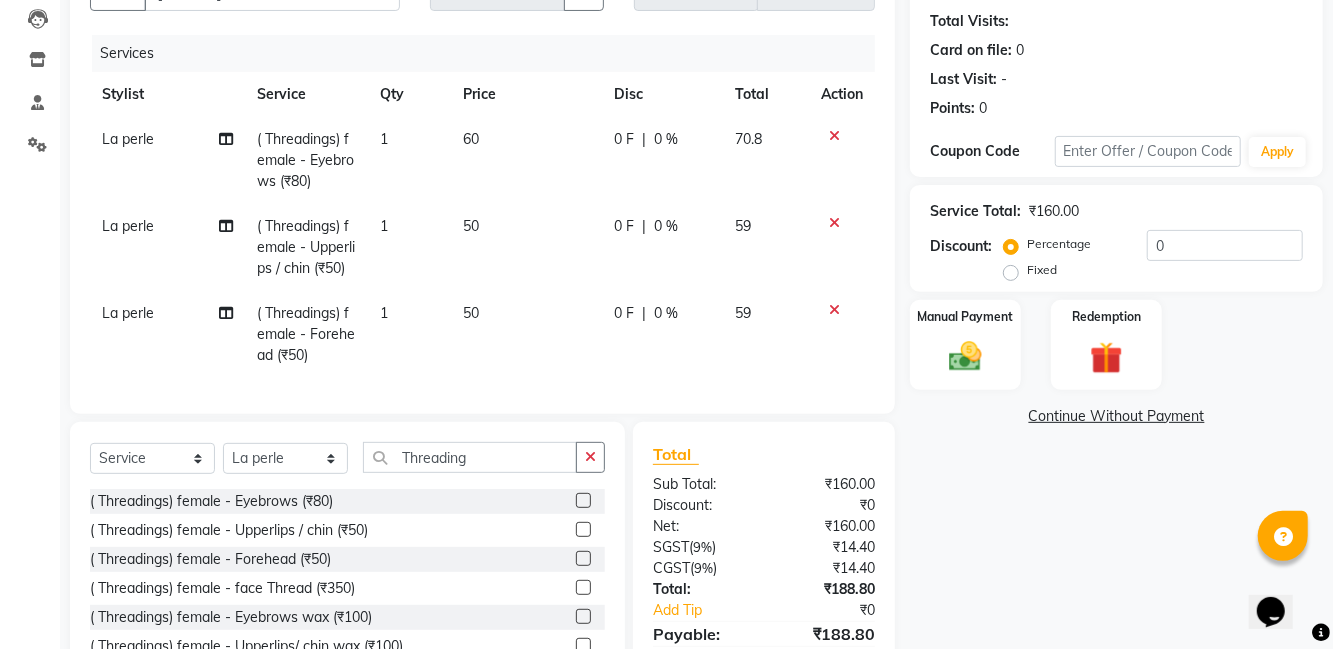 scroll, scrollTop: 205, scrollLeft: 0, axis: vertical 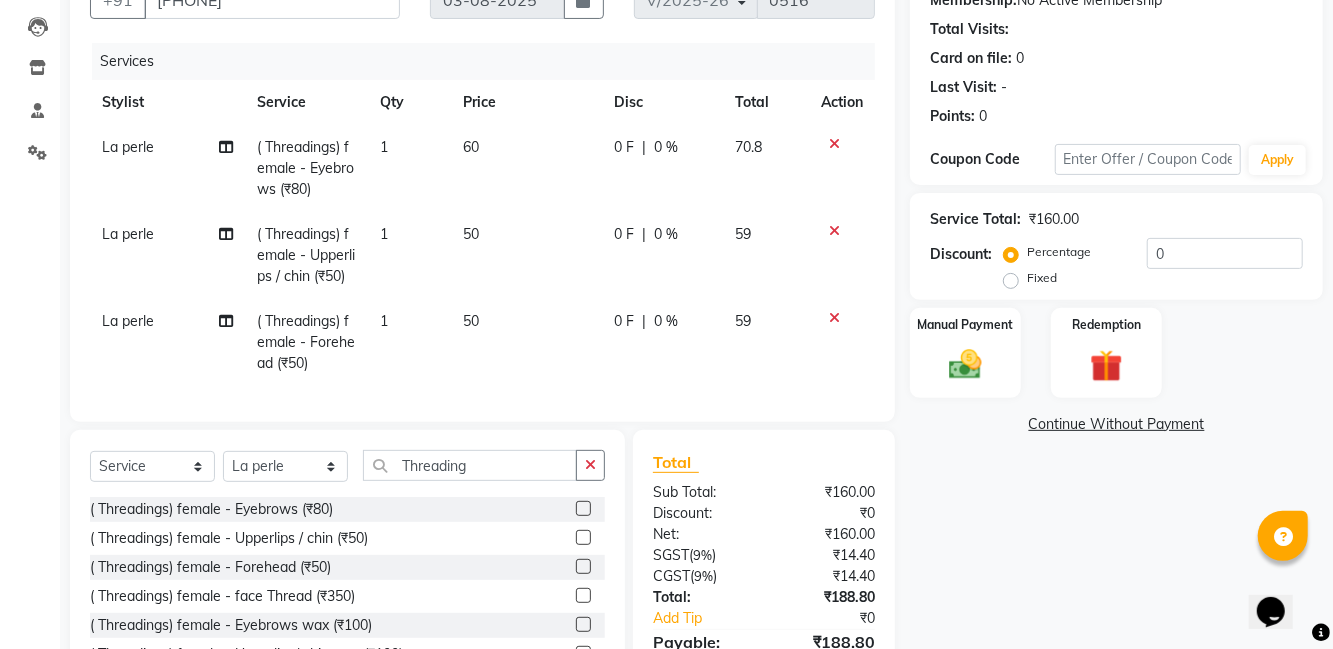 click on "Manual Payment" 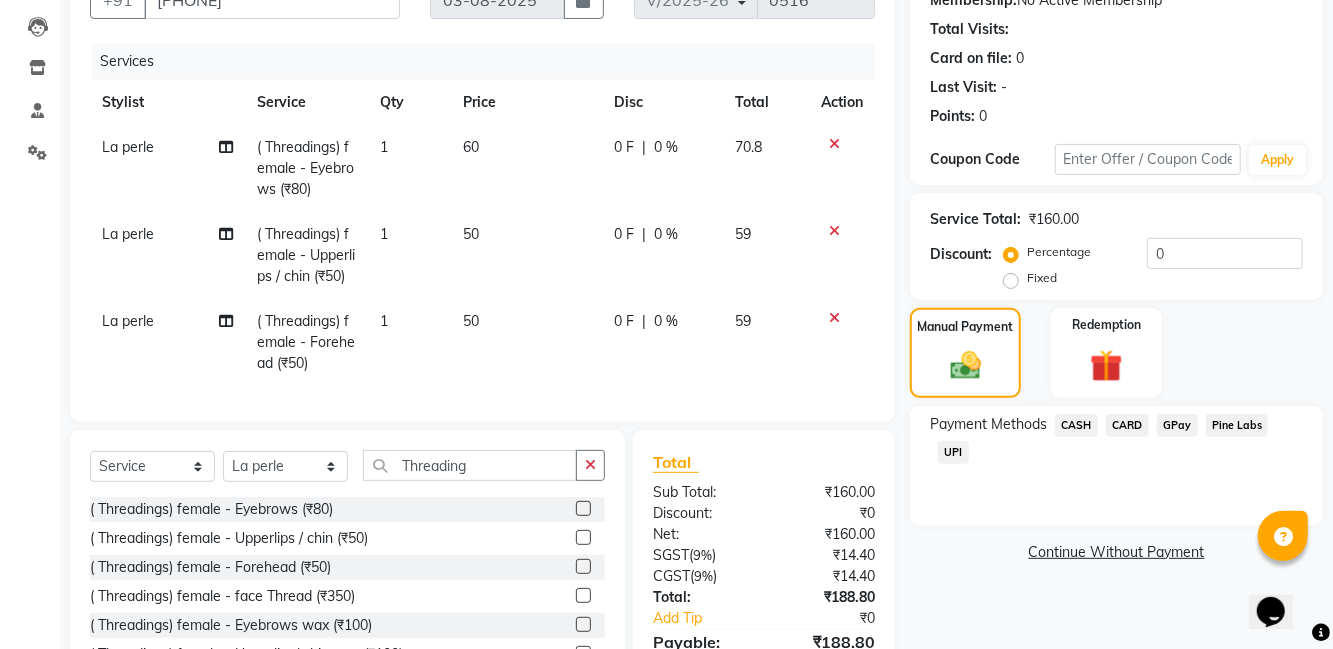 click on "UPI" 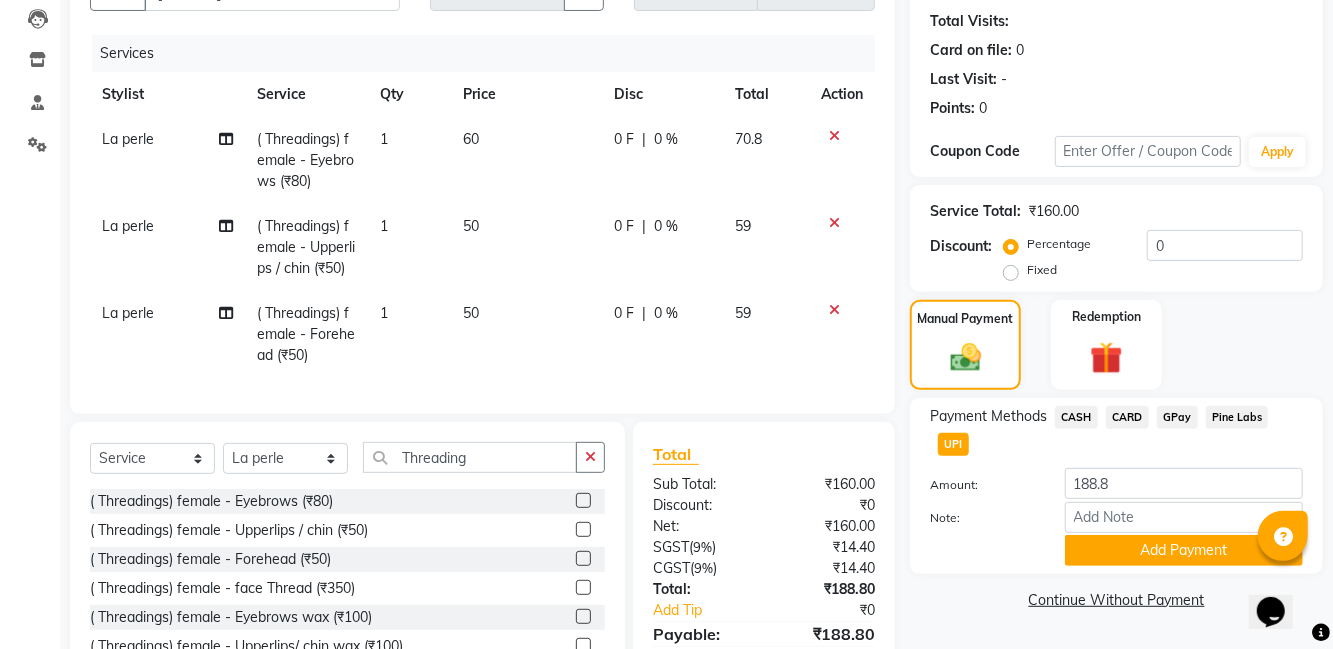 click on "Add Payment" 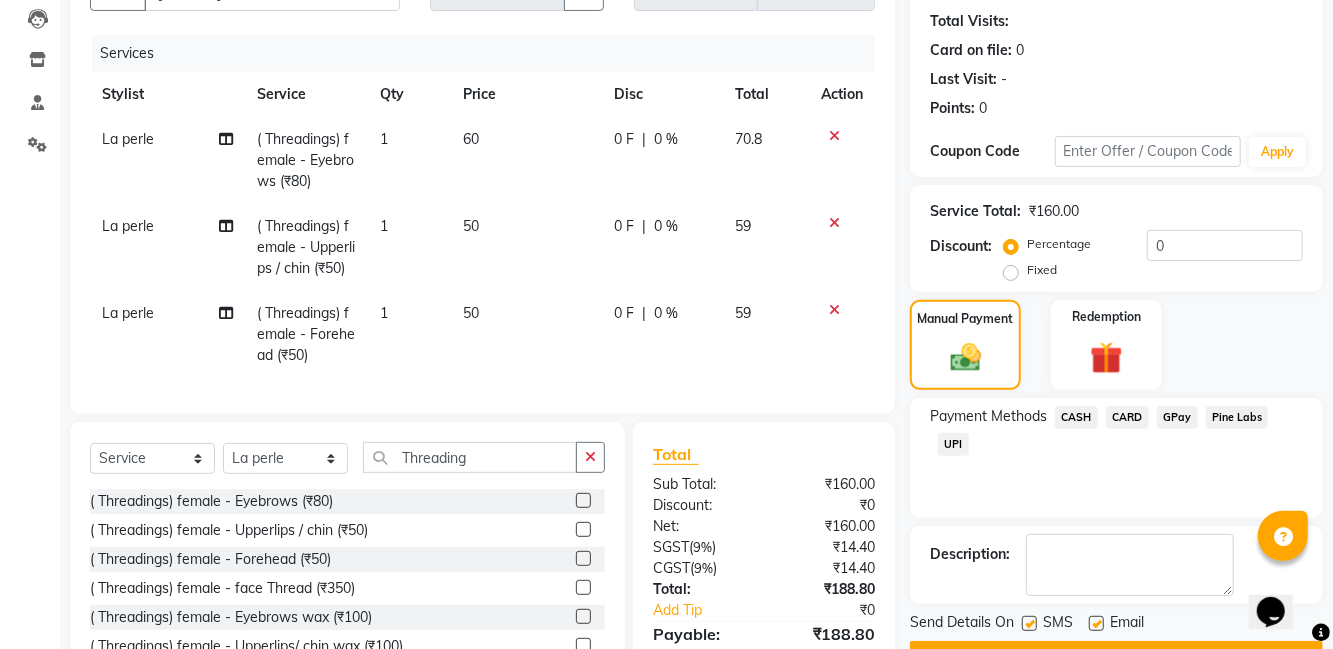 scroll, scrollTop: 254, scrollLeft: 0, axis: vertical 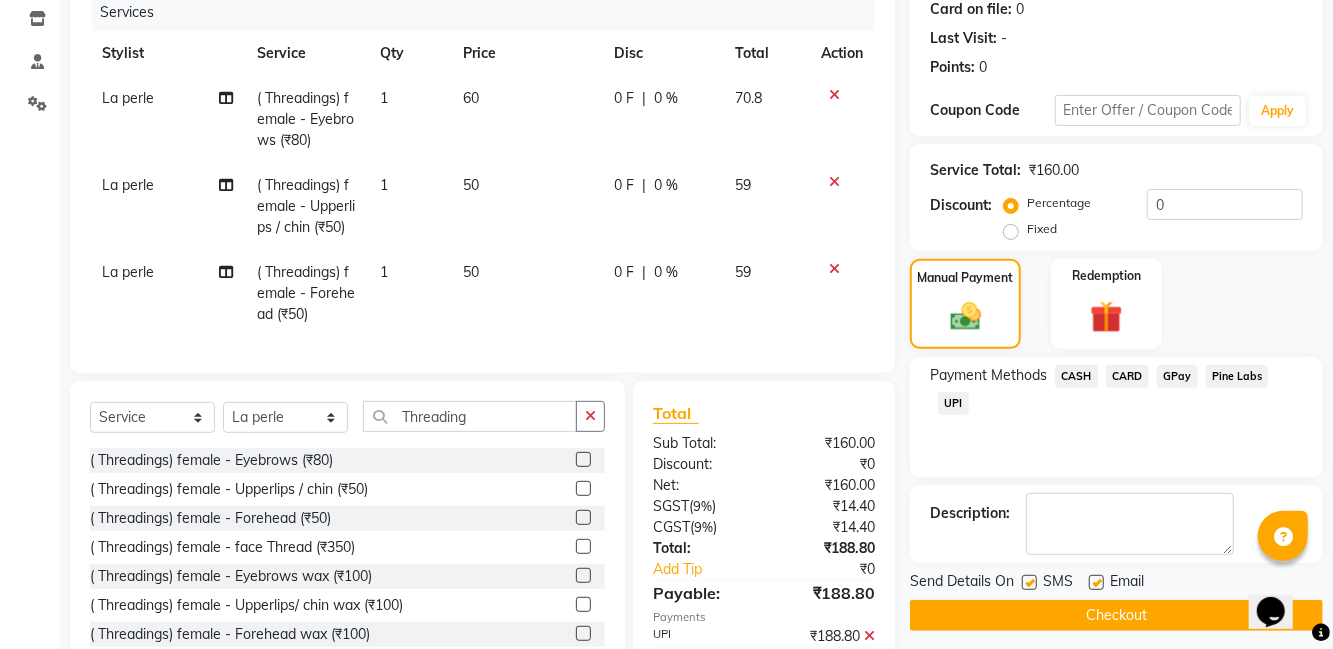 click on "Checkout" 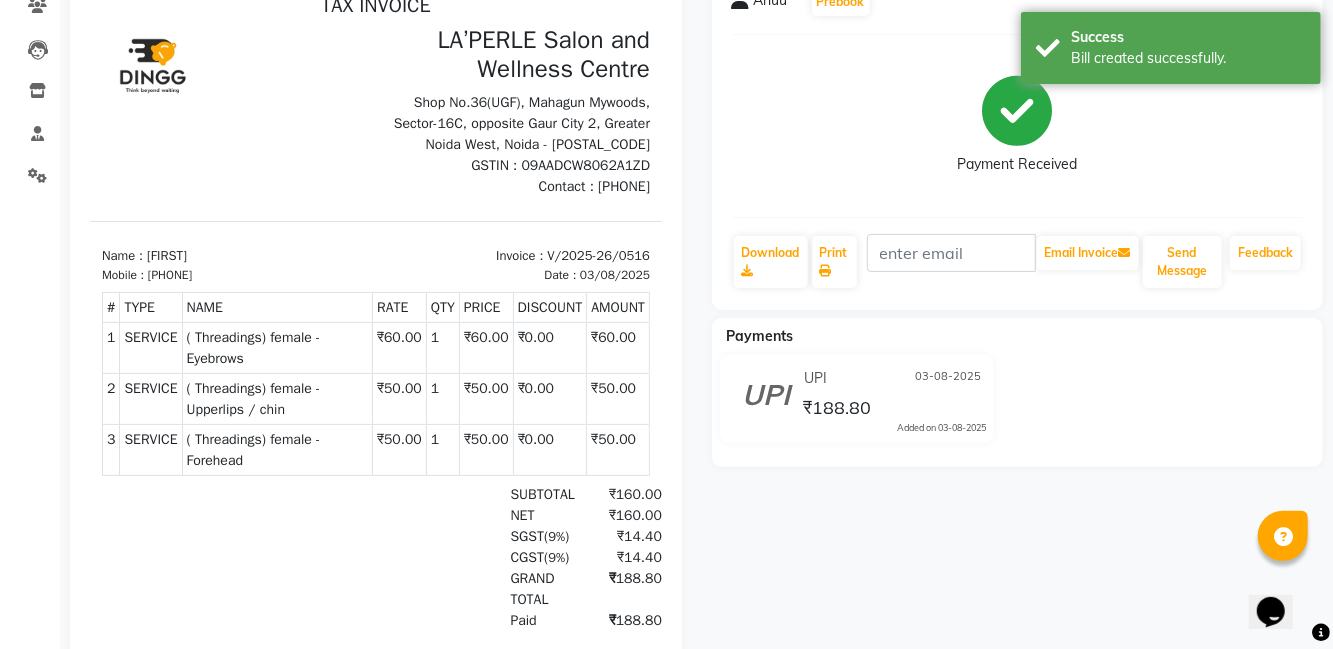 scroll, scrollTop: 0, scrollLeft: 0, axis: both 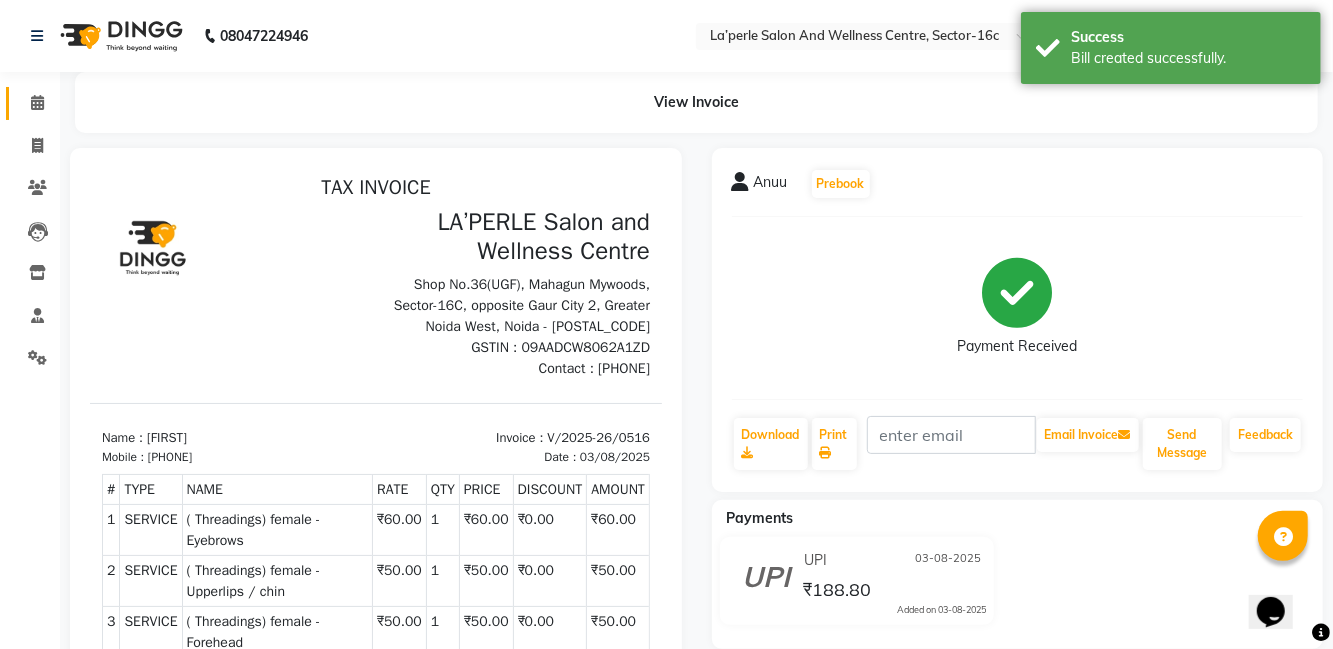 click 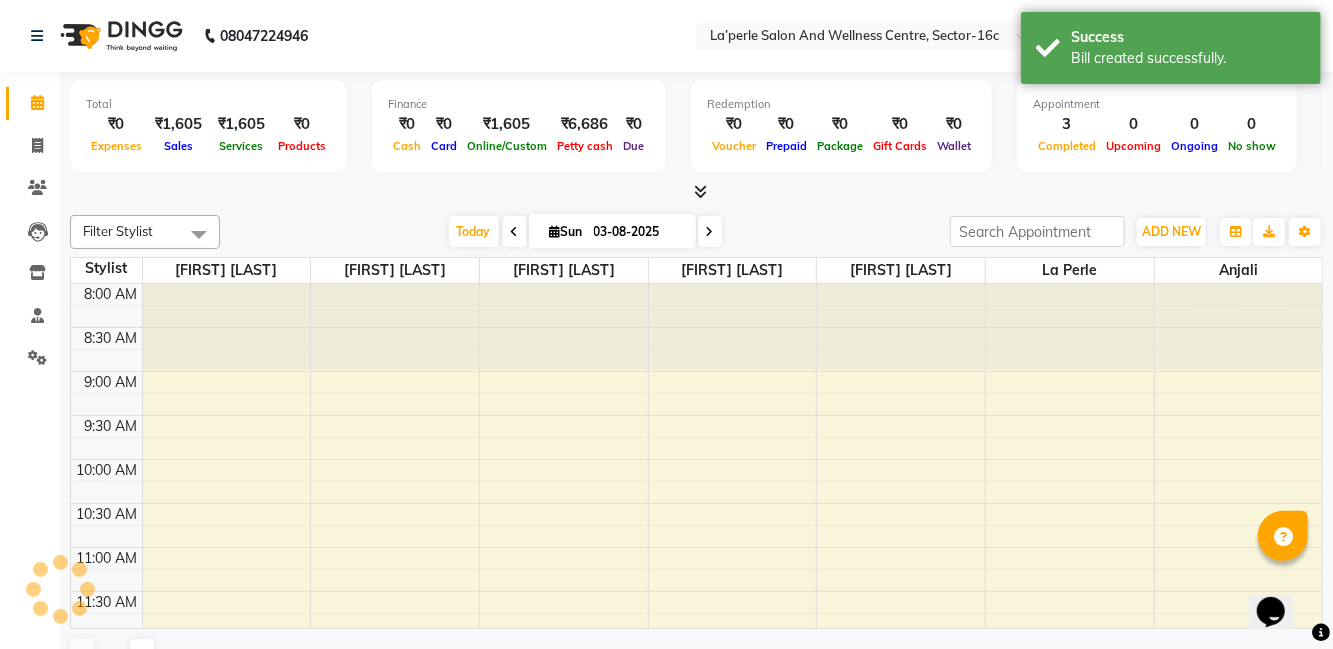 scroll, scrollTop: 521, scrollLeft: 0, axis: vertical 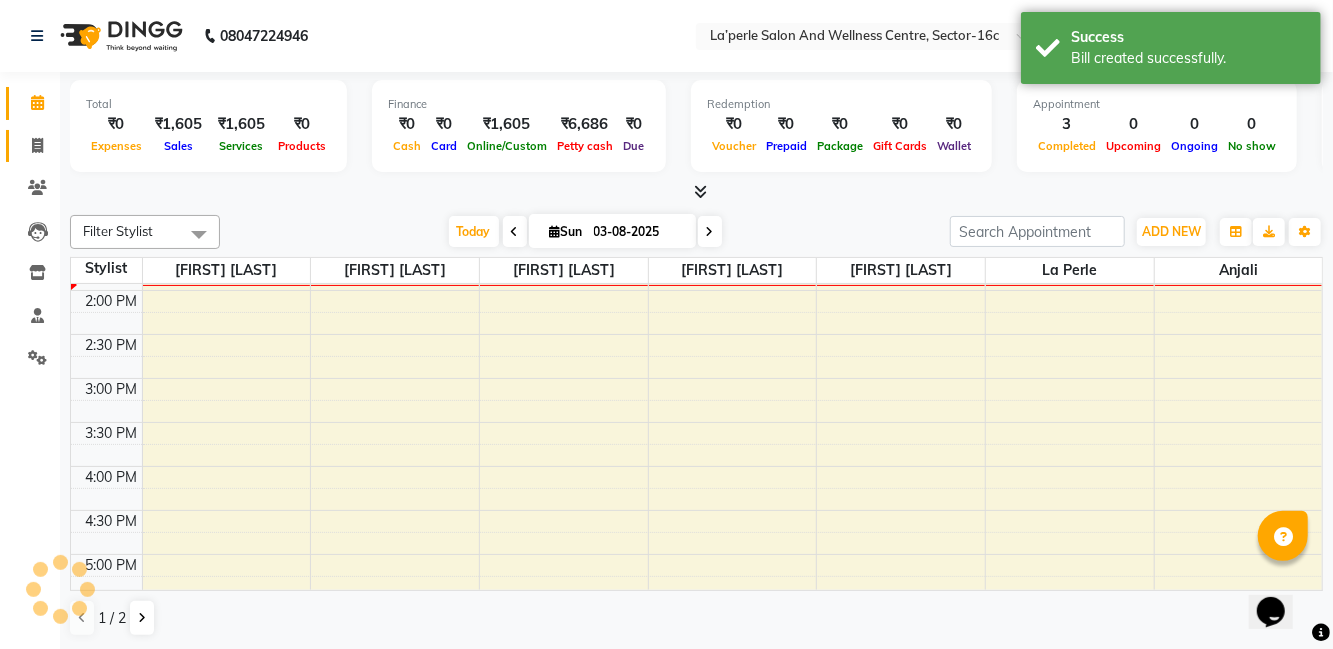 click on "Invoice" 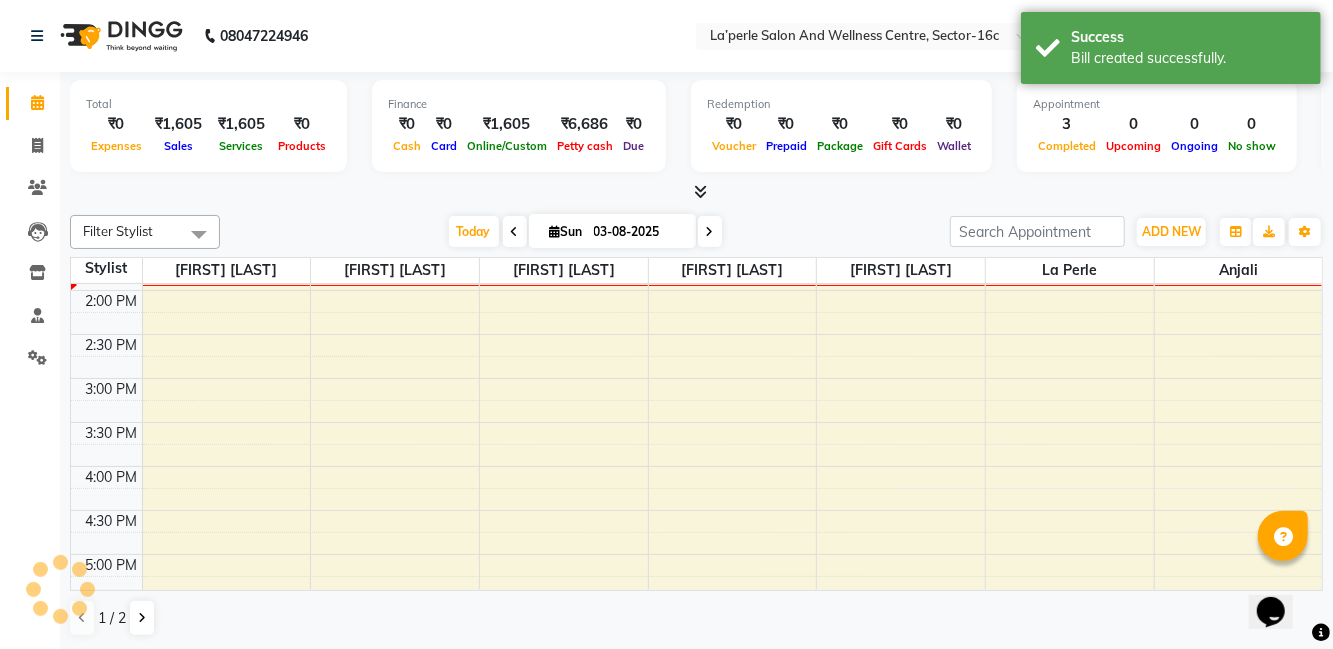 select on "service" 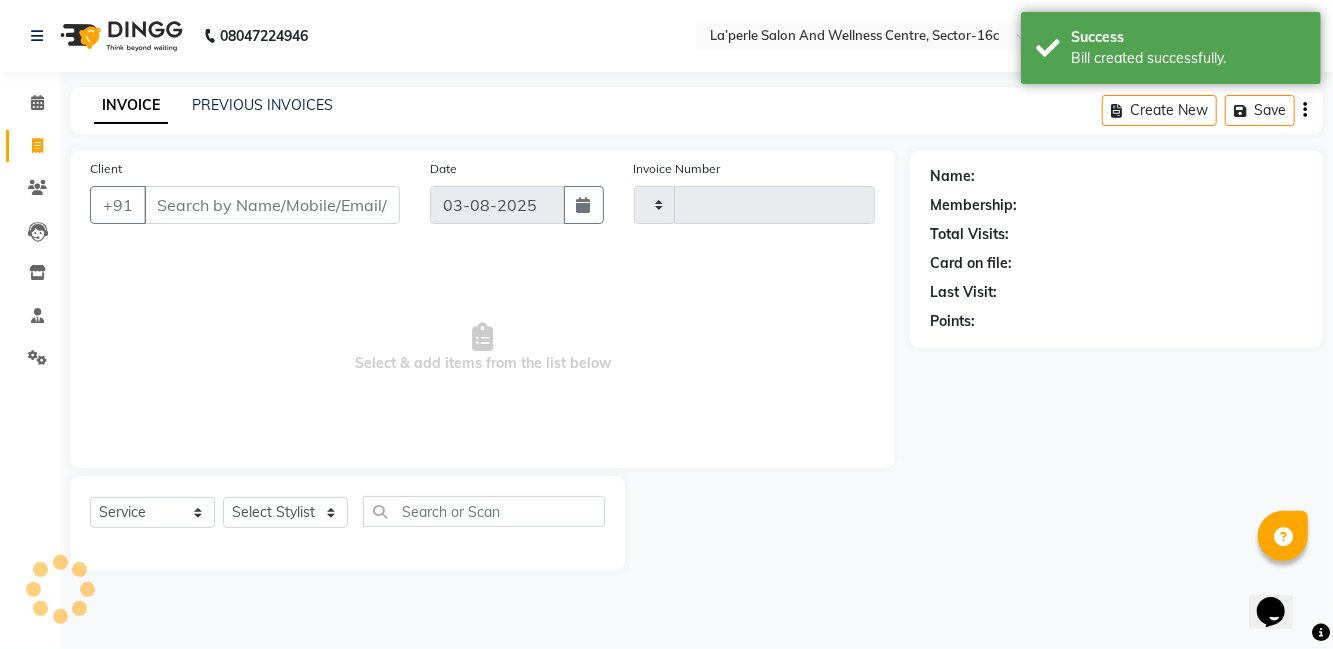 type on "0517" 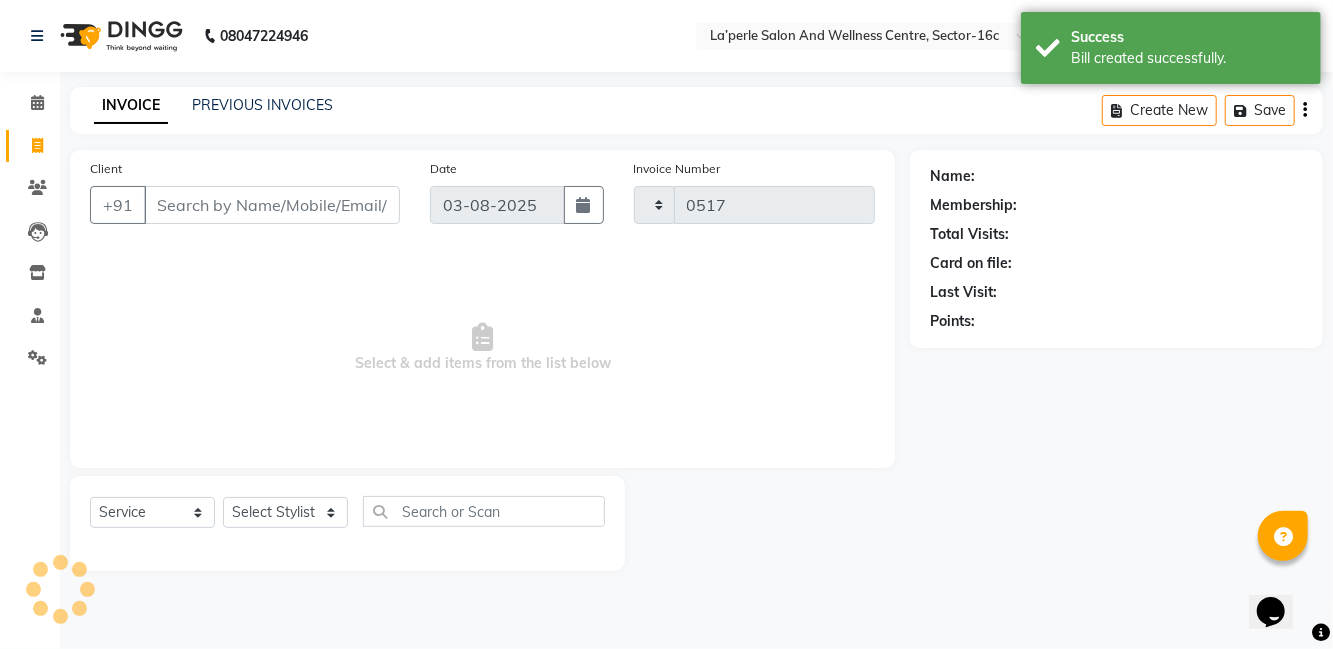 select on "8341" 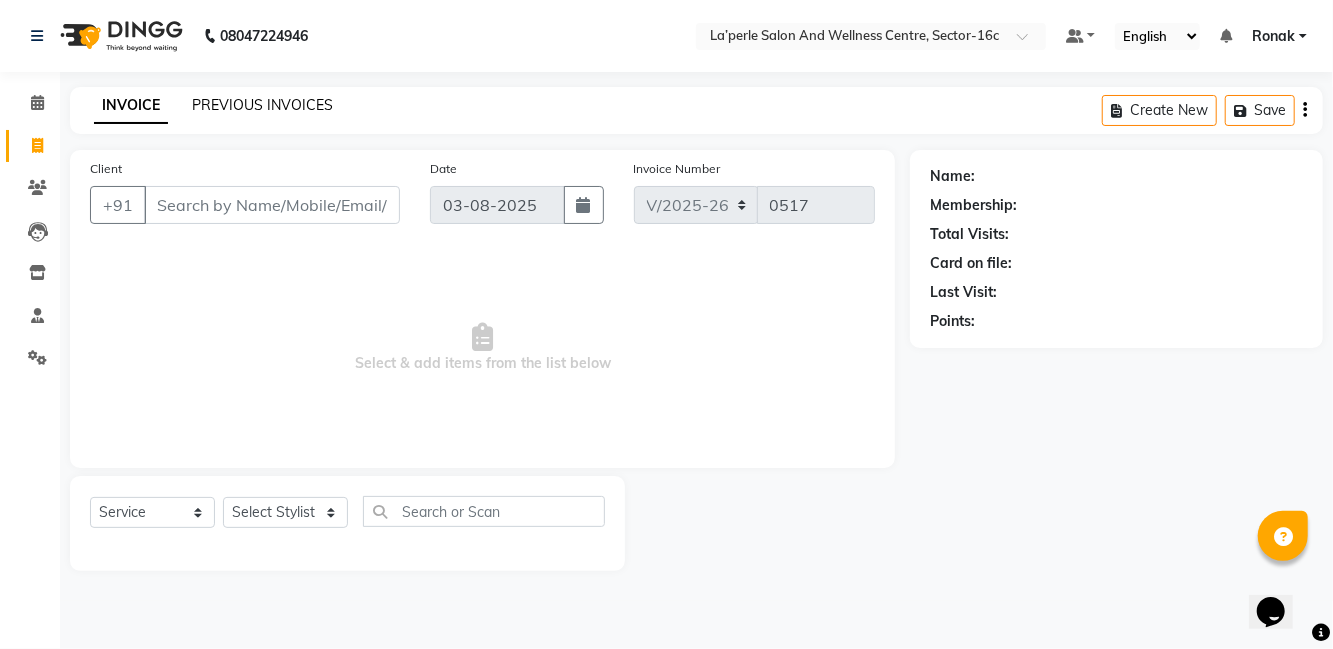 click on "PREVIOUS INVOICES" 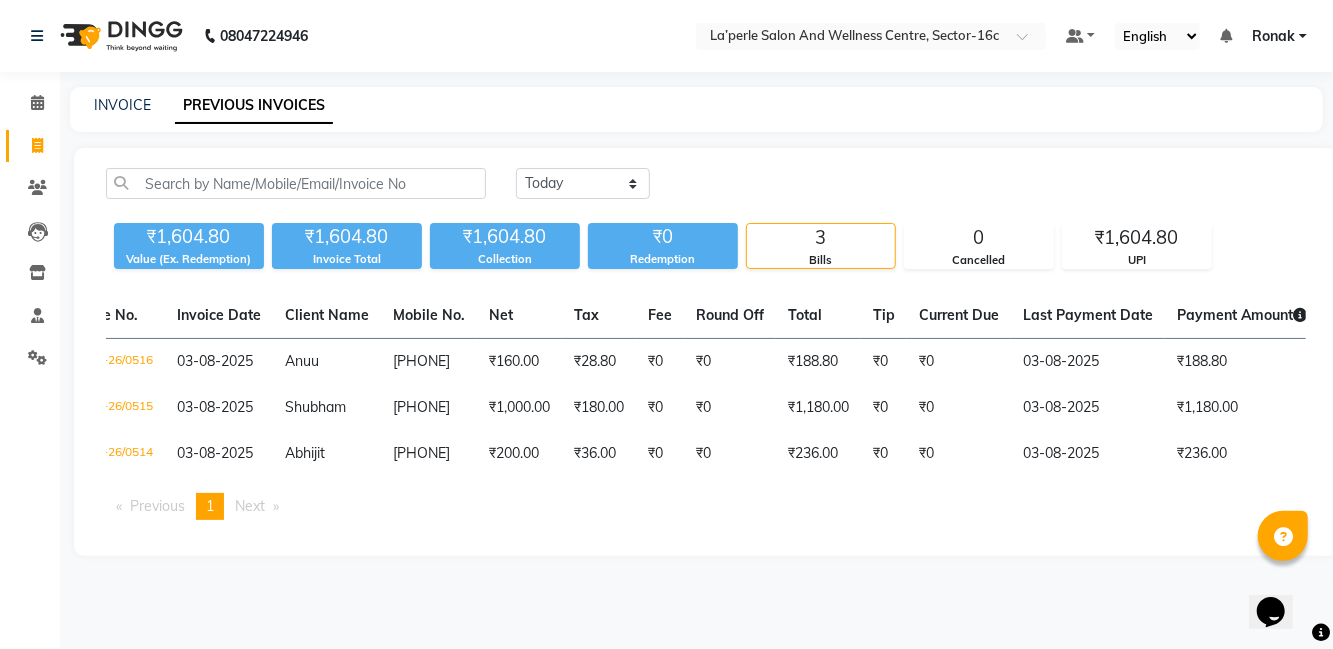 scroll, scrollTop: 0, scrollLeft: 0, axis: both 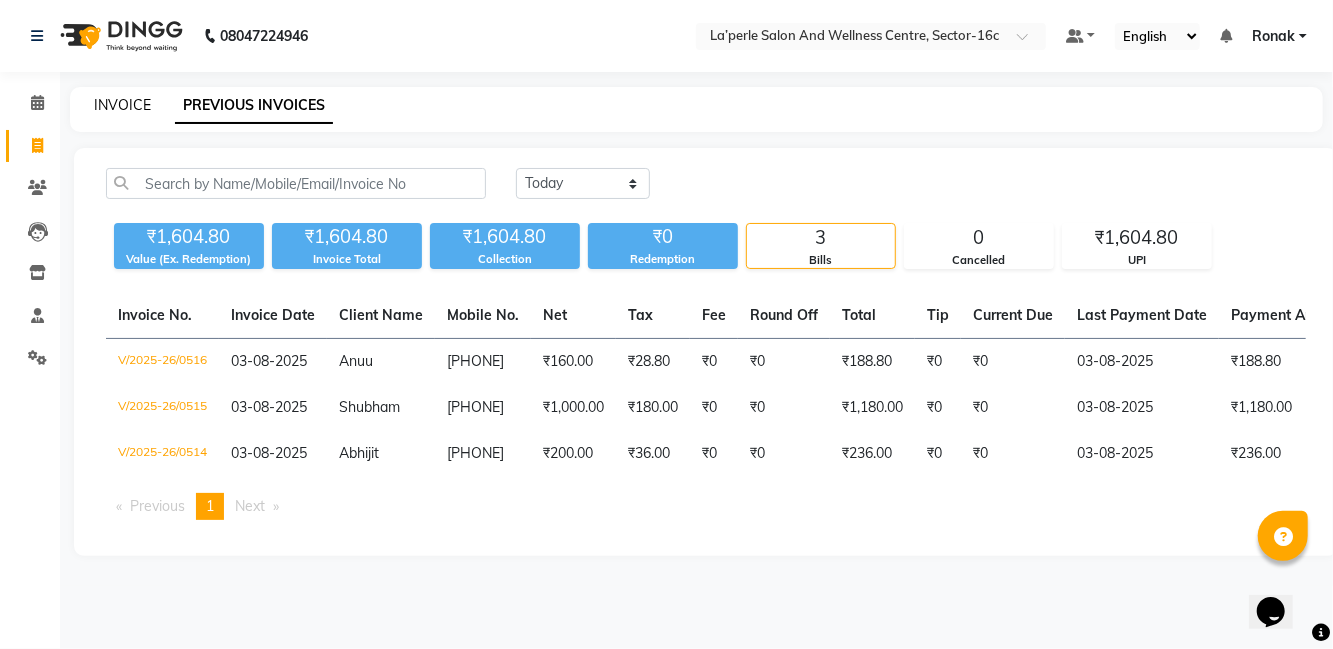 click on "INVOICE" 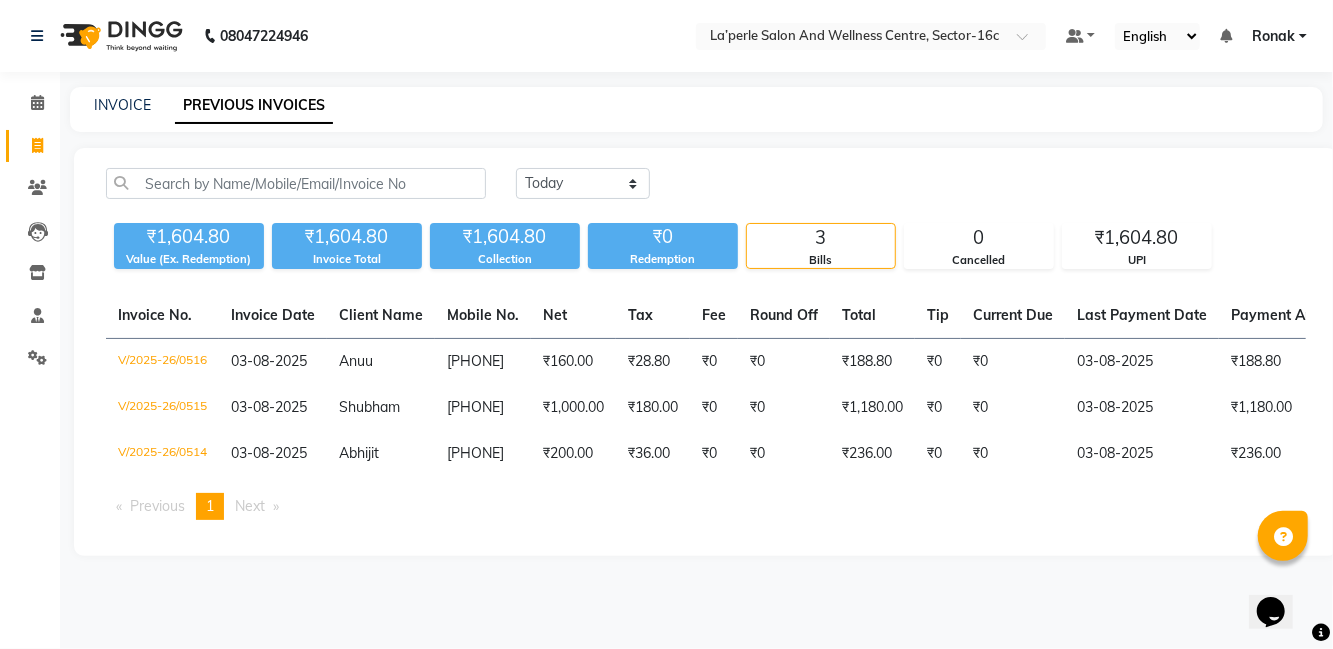 select on "service" 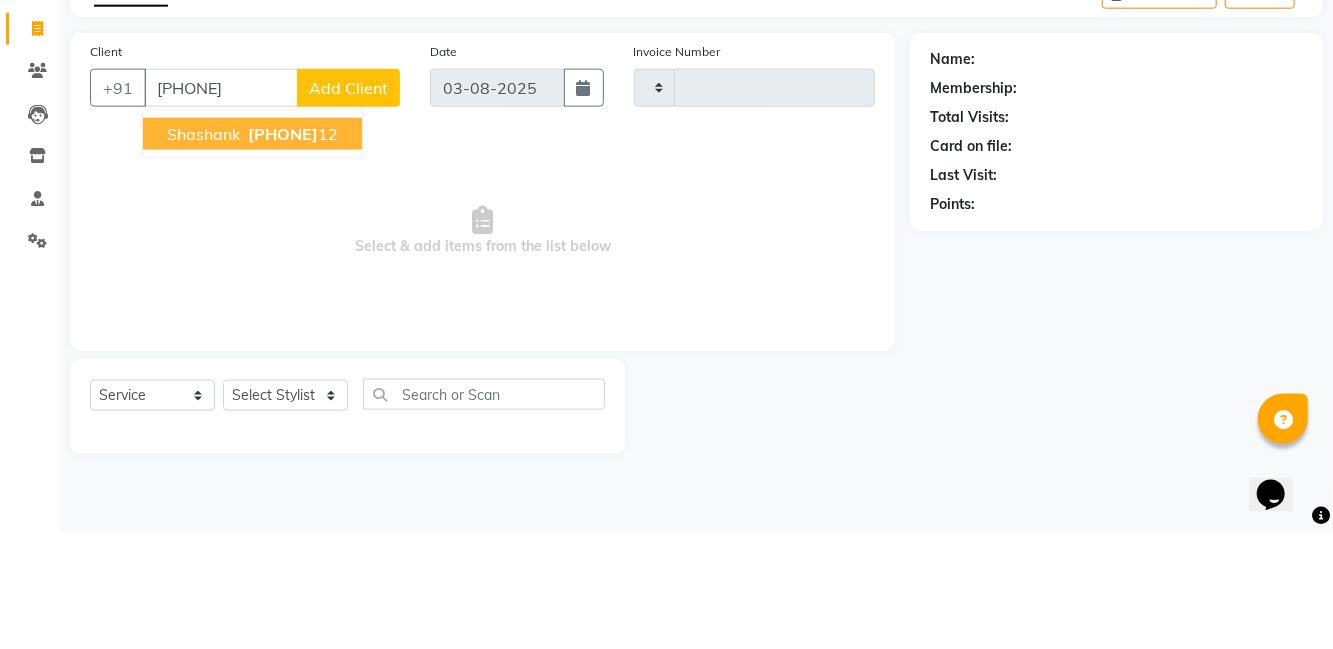 click on "[PHONE]" at bounding box center (291, 251) 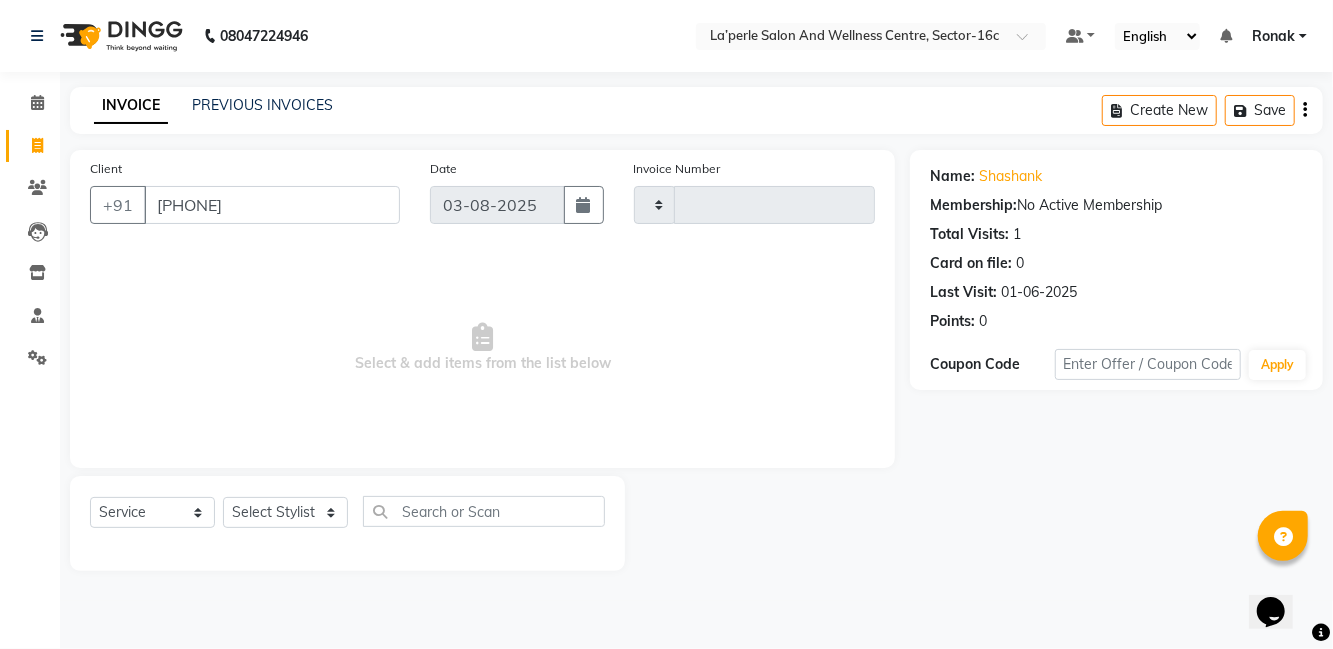 click 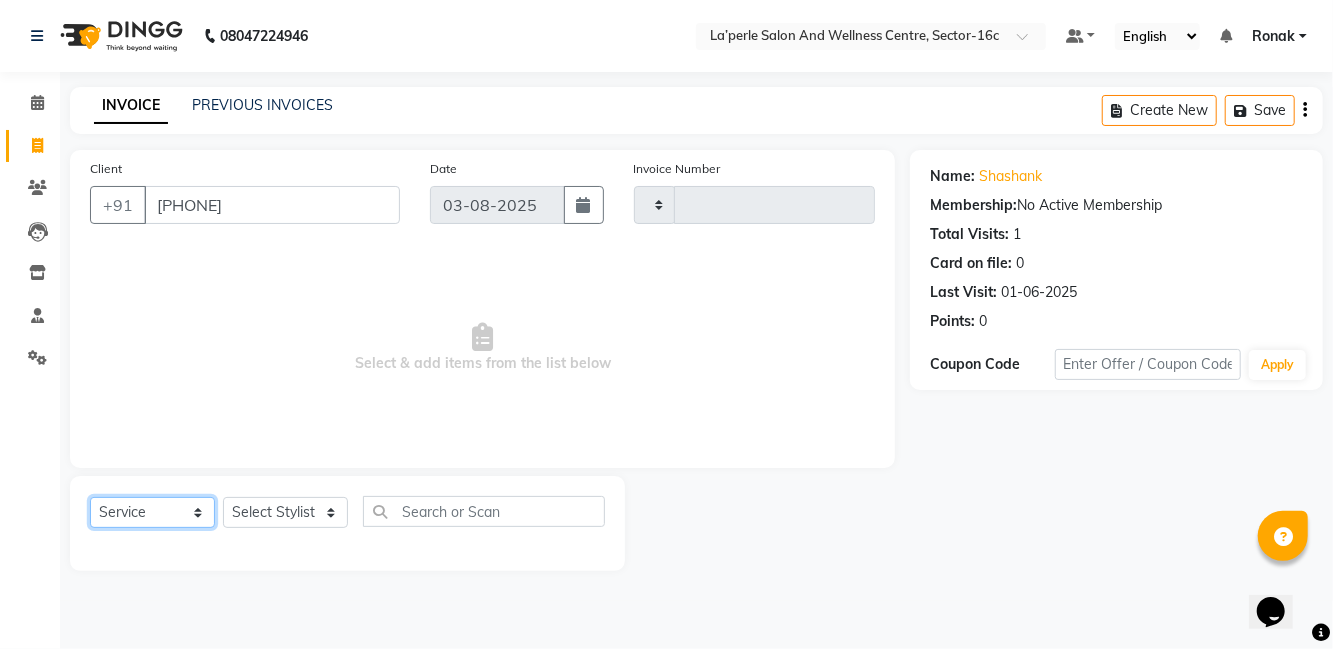 click on "Select  Service  Product  Membership  Package Voucher Prepaid Gift Card" 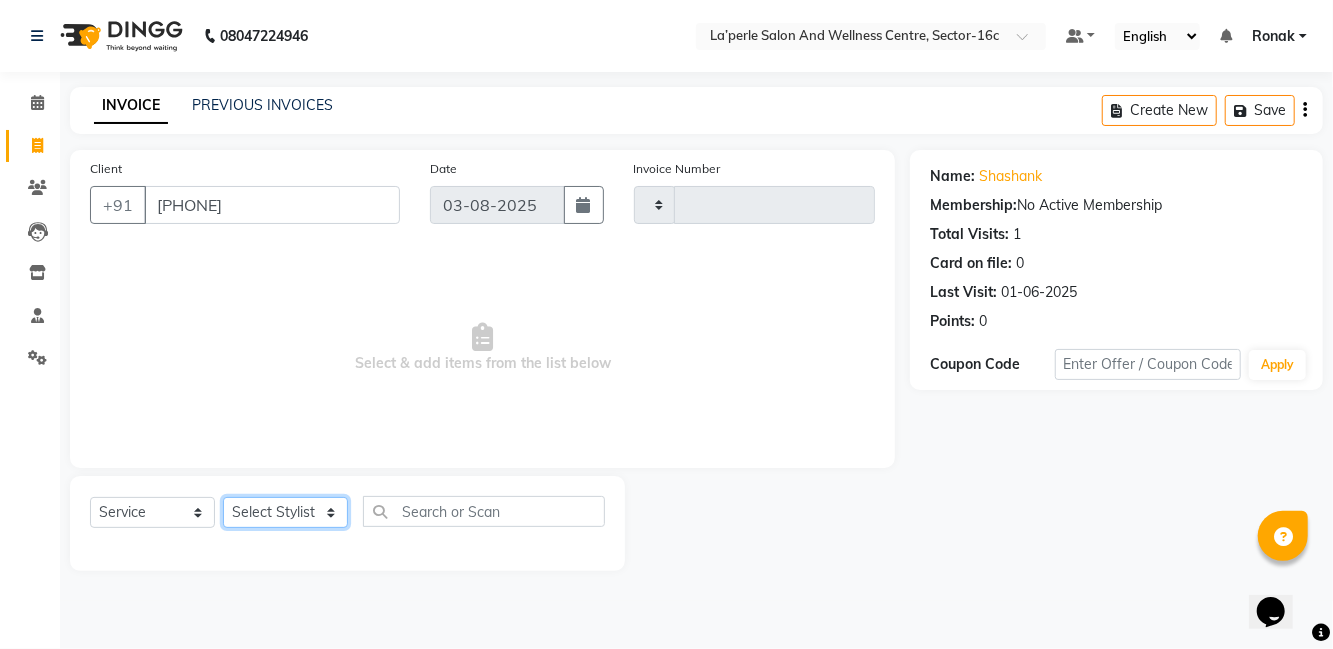 click on "Select Stylist [NAME] [NAME] [NAME] [NAME] [NAME] La perle [NAME] [NAME] [NAME] [NAME]  [NAME]   [NAME]   [NAME]   [NAME]" 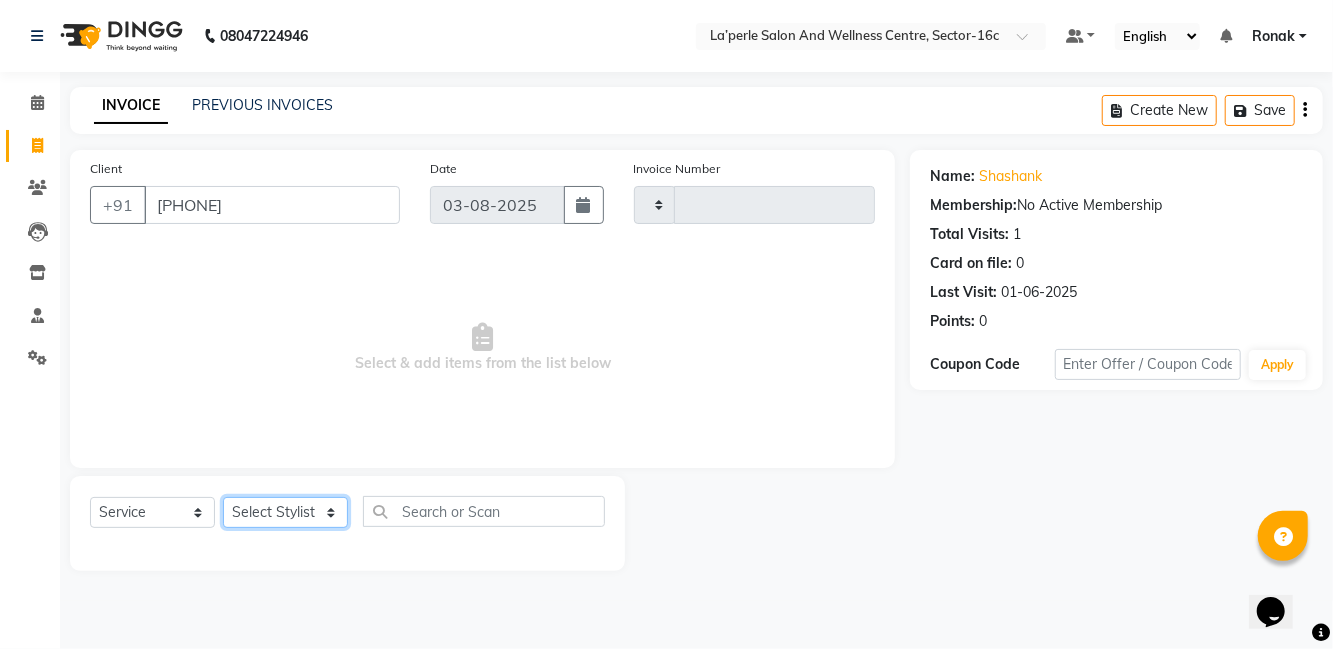 select on "[PHONE]" 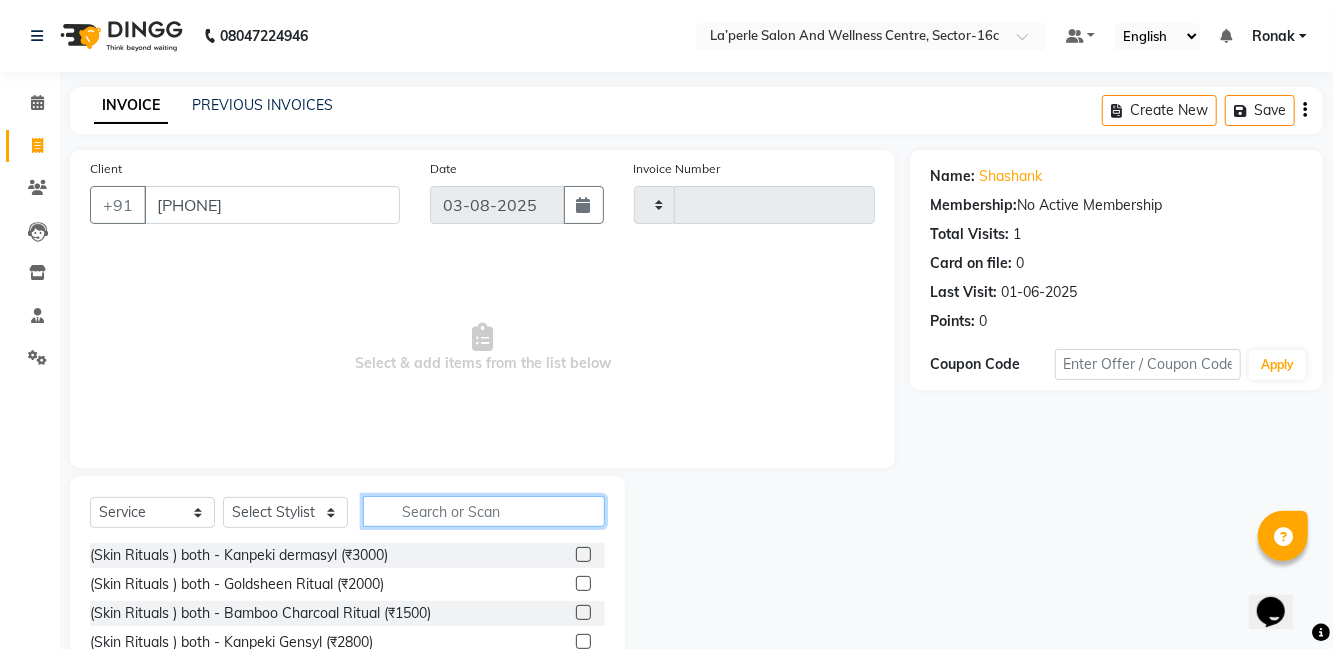 click 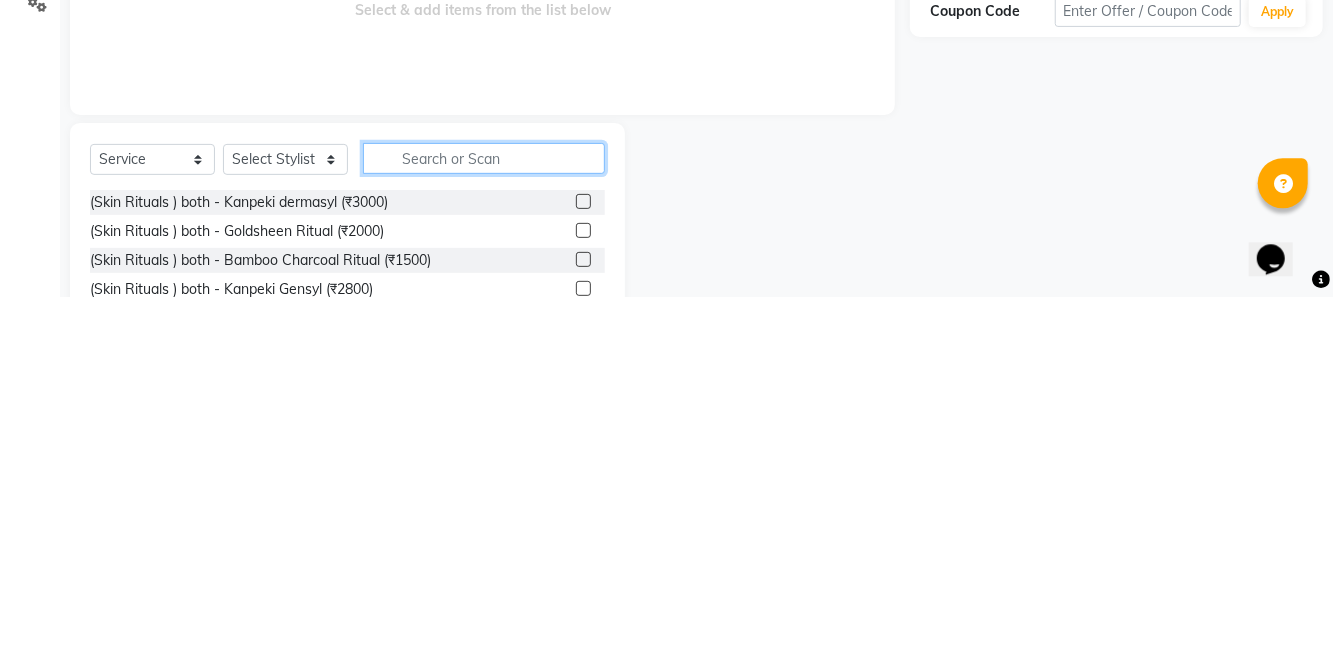 scroll, scrollTop: 9, scrollLeft: 0, axis: vertical 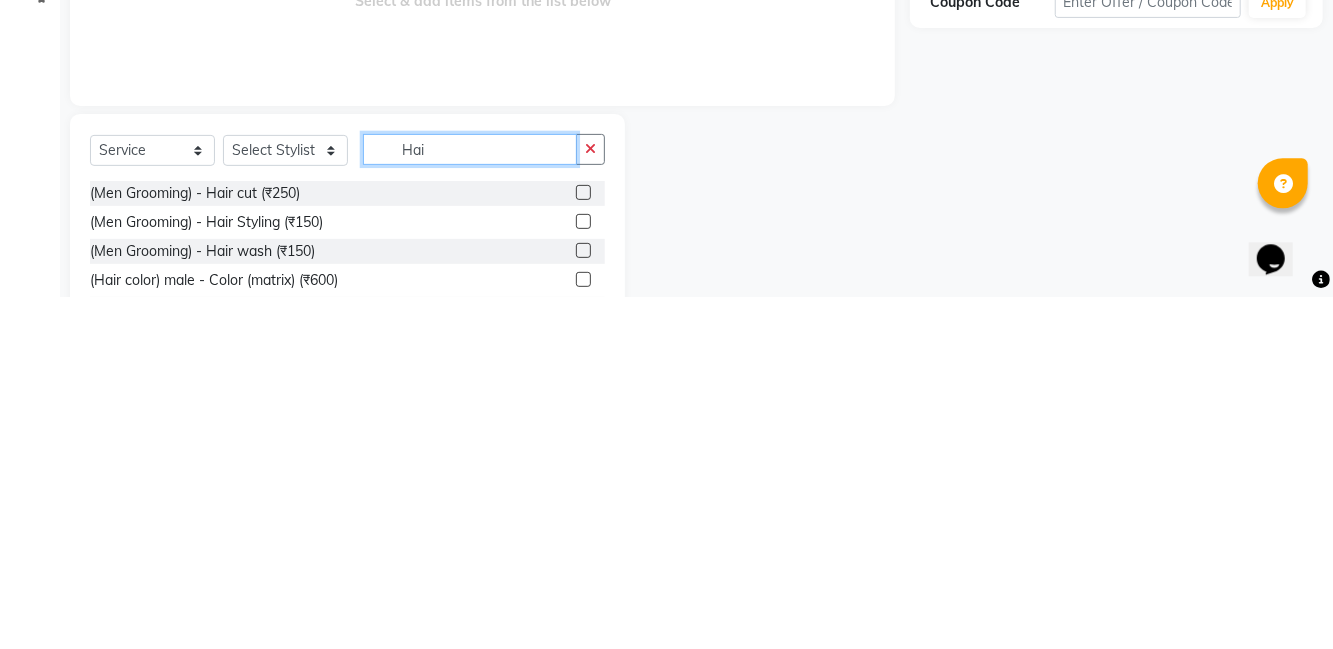 type on "Hai" 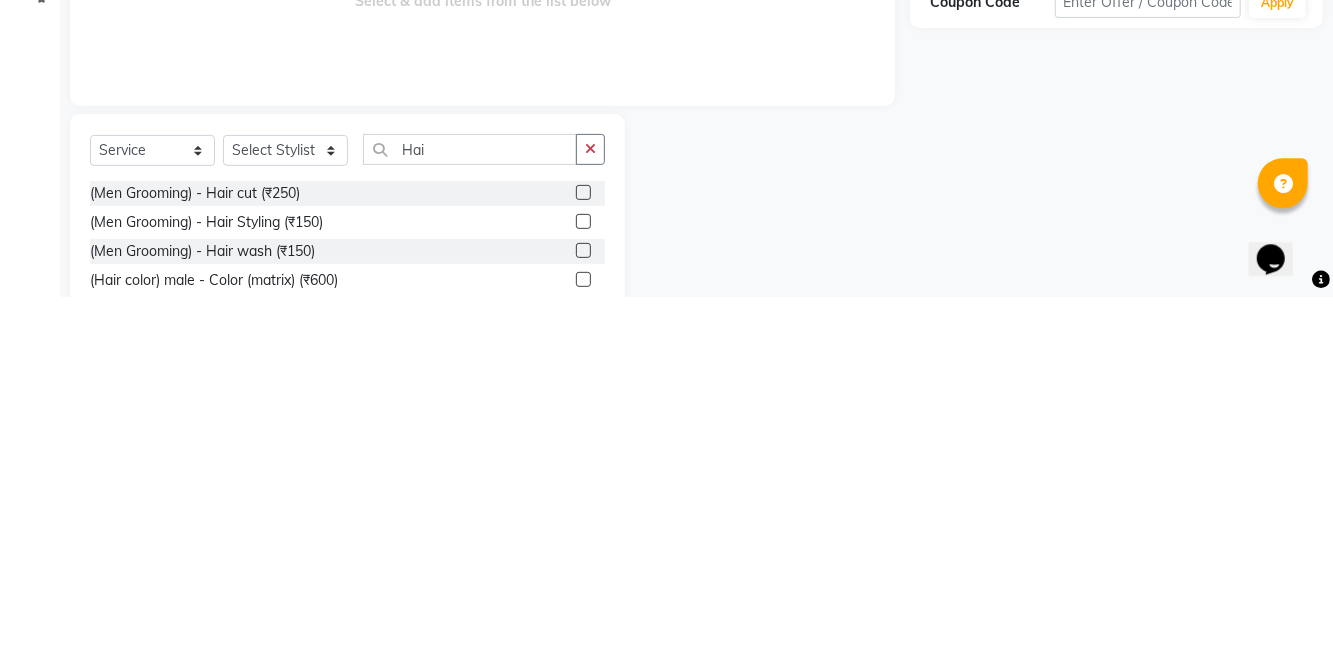 click 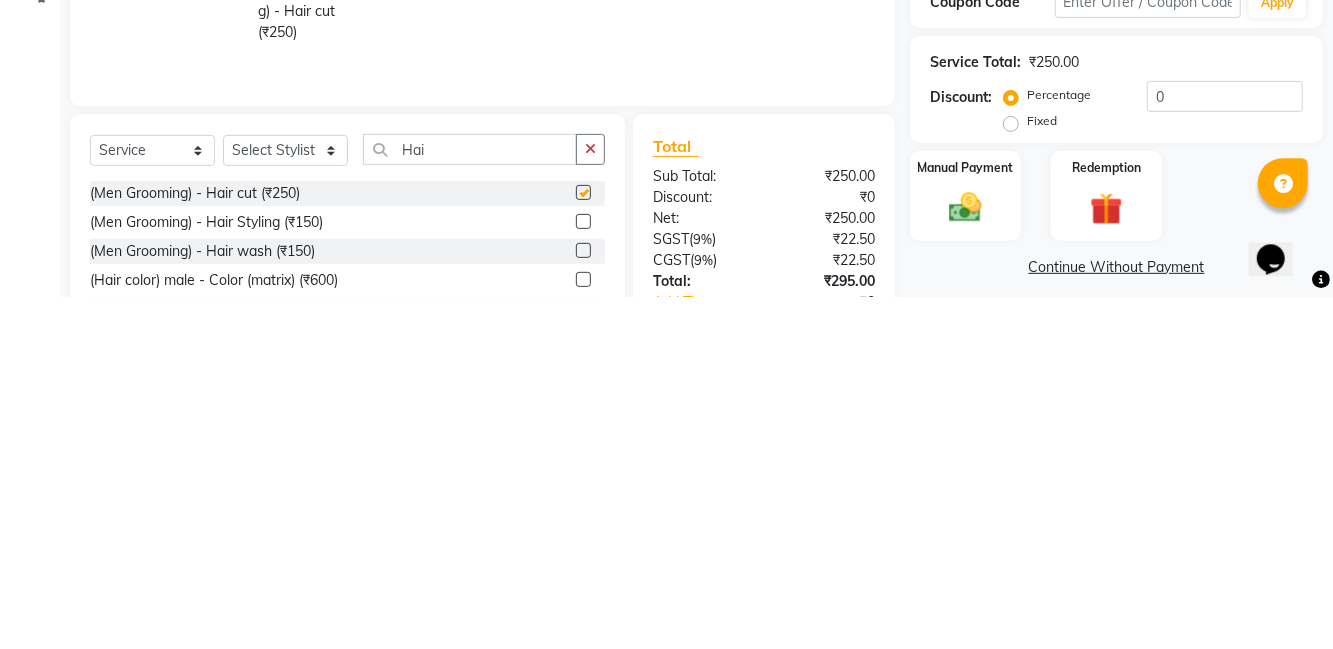 scroll, scrollTop: 9, scrollLeft: 0, axis: vertical 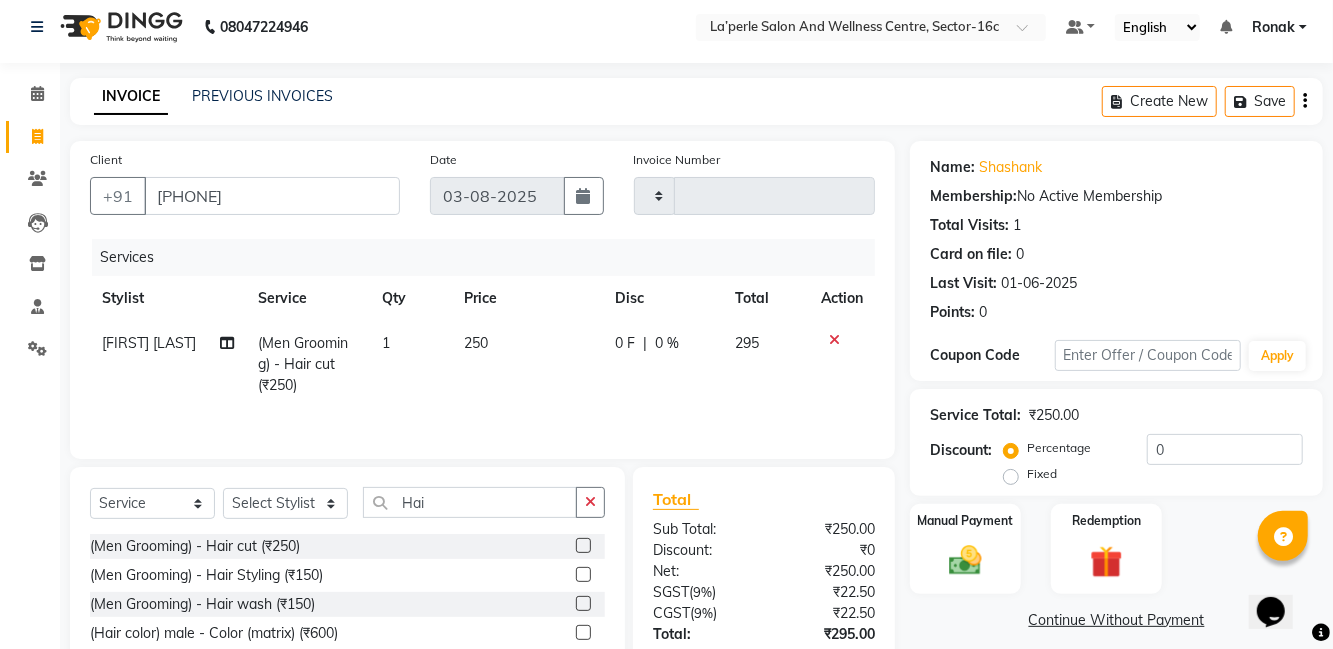 checkbox on "false" 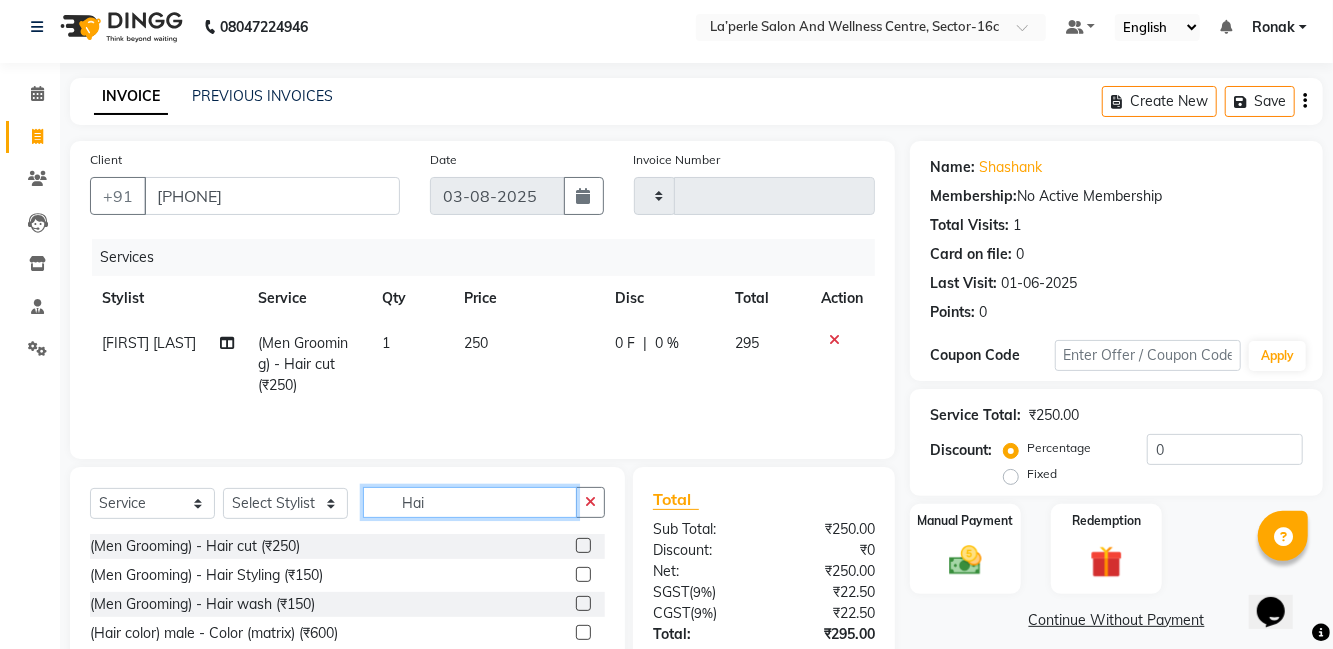 click on "Hai" 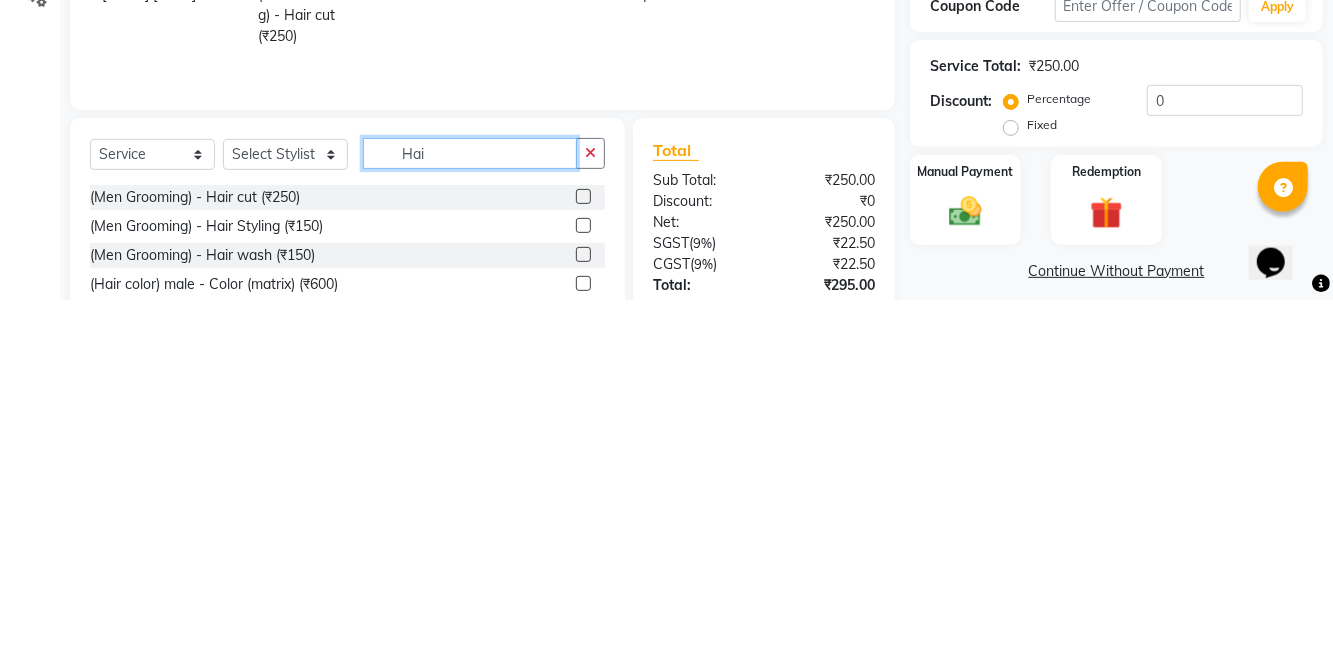 scroll, scrollTop: 9, scrollLeft: 0, axis: vertical 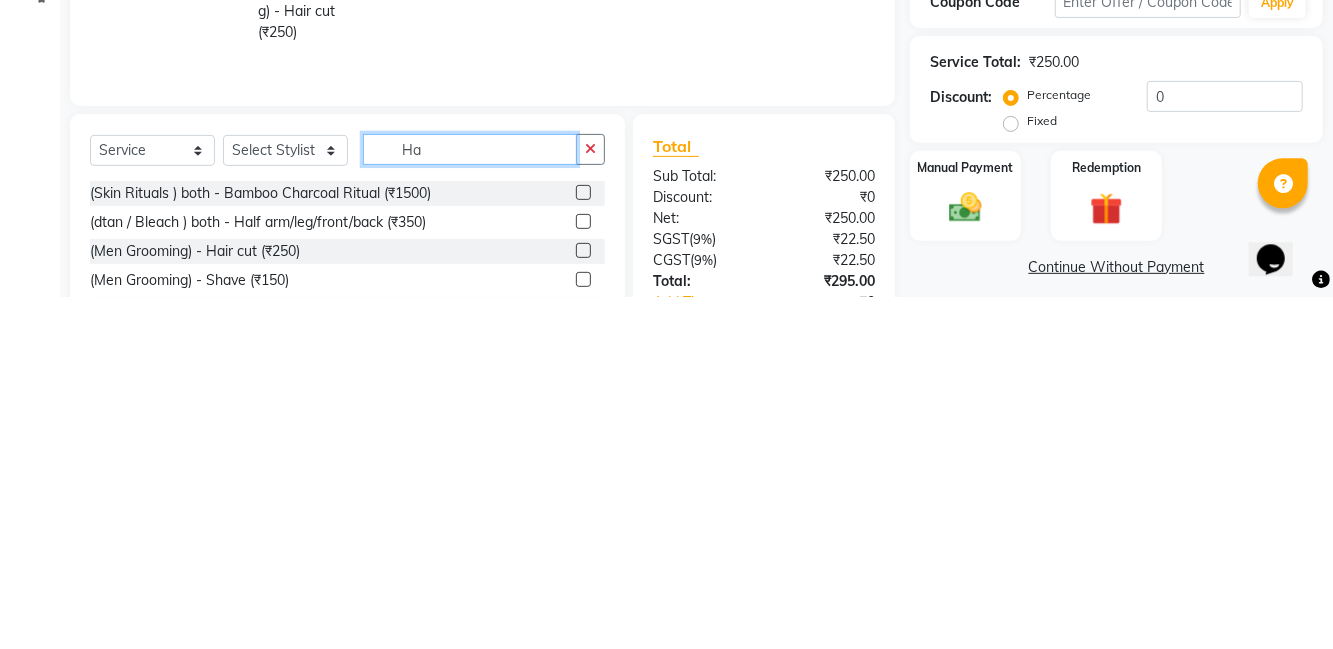 type on "H" 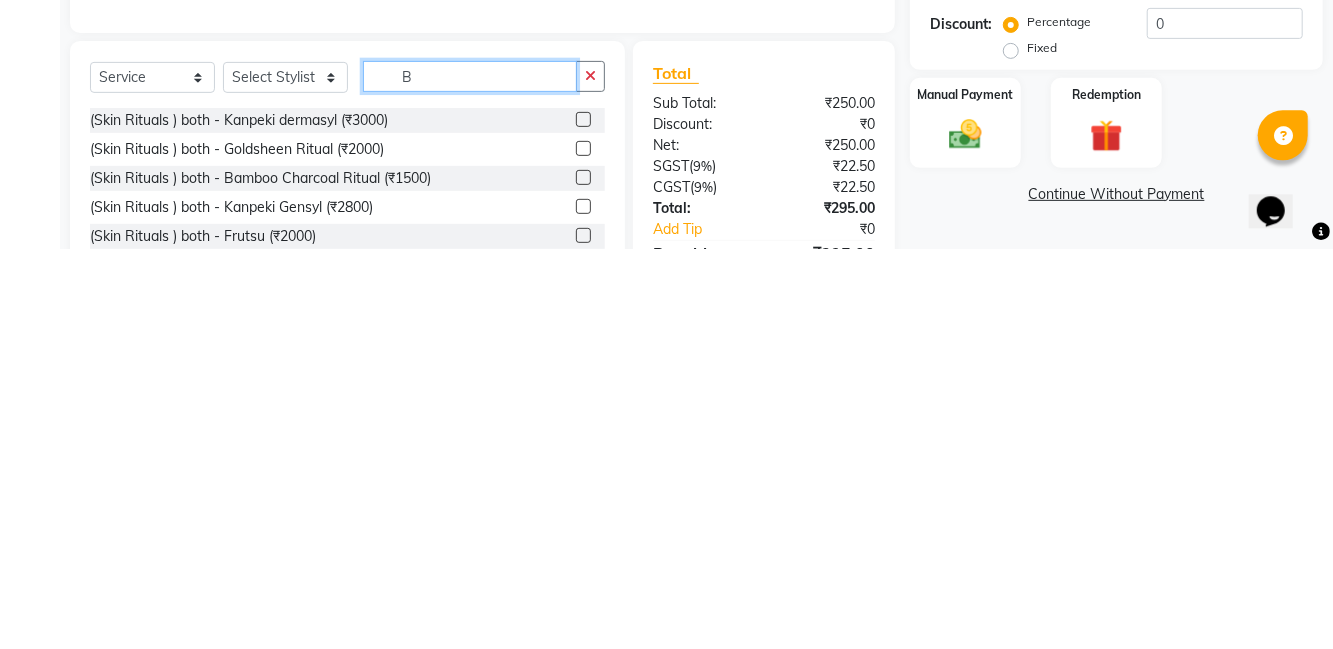 scroll, scrollTop: 34, scrollLeft: 0, axis: vertical 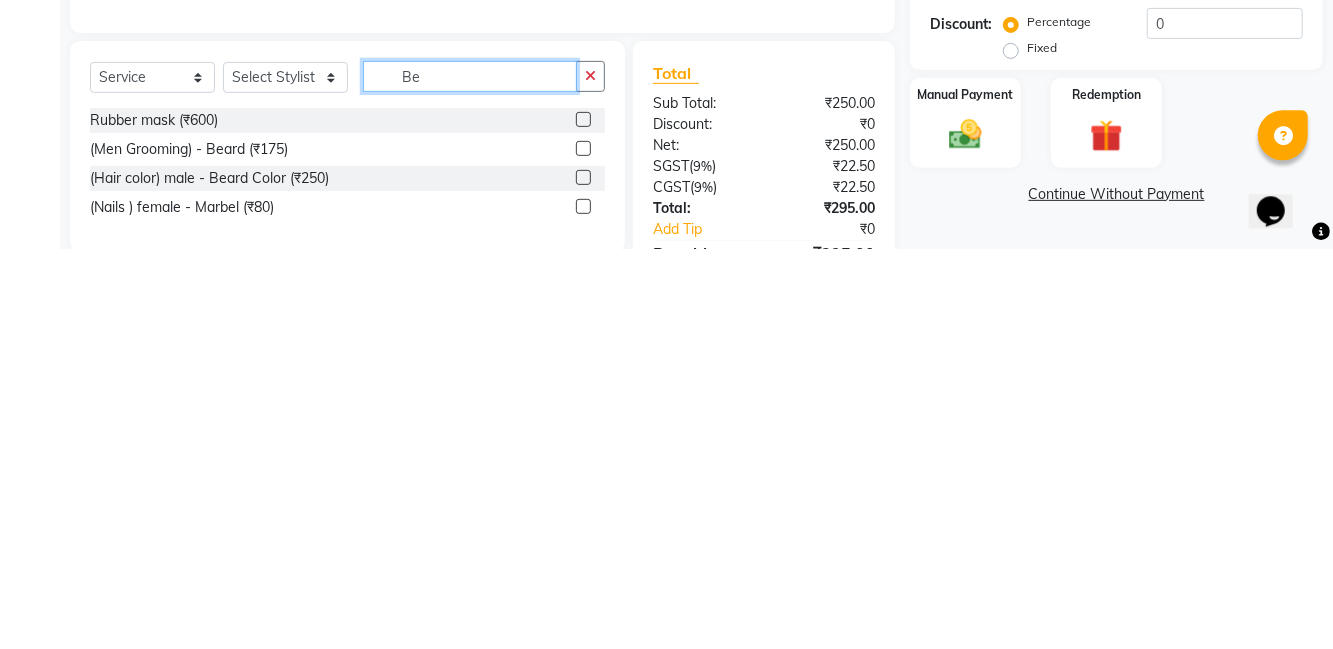type on "Be" 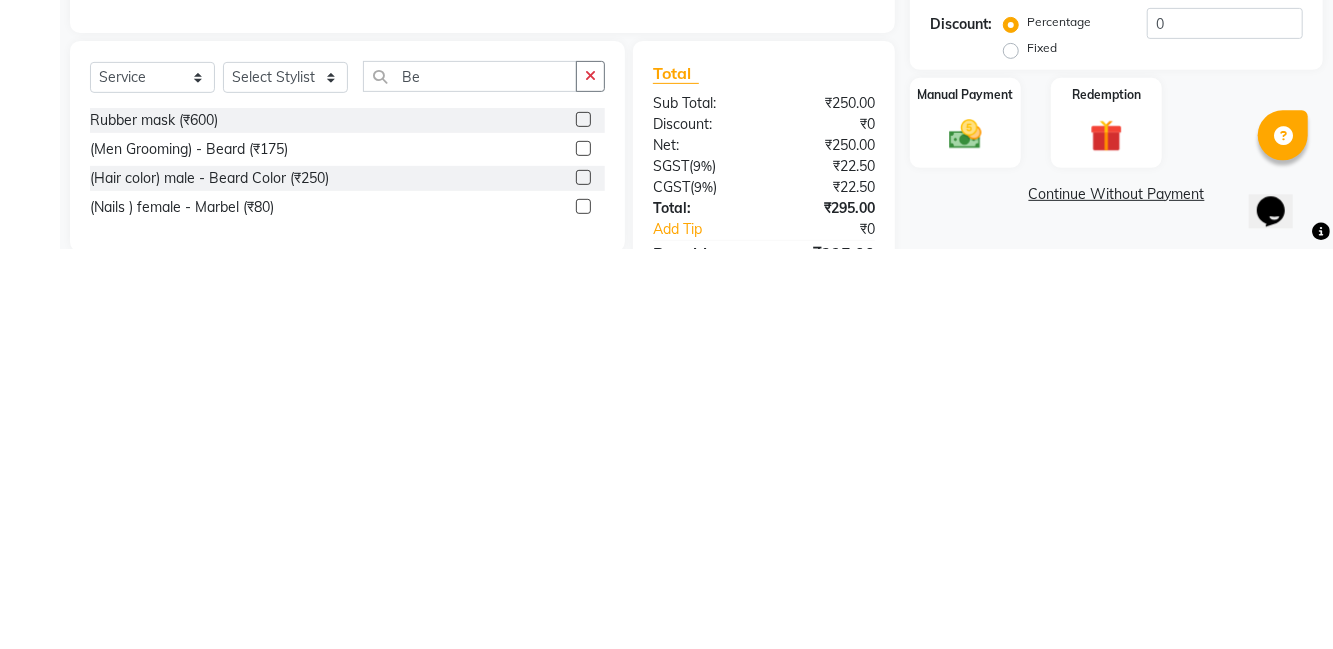 click 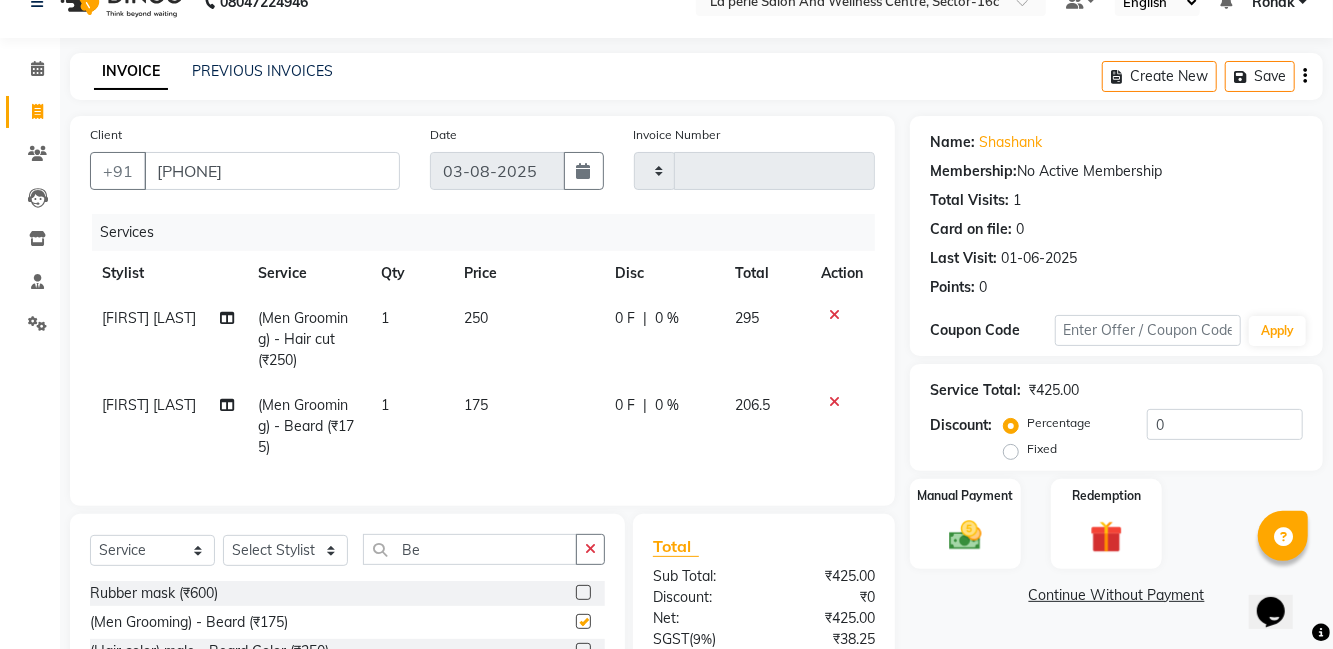 checkbox on "false" 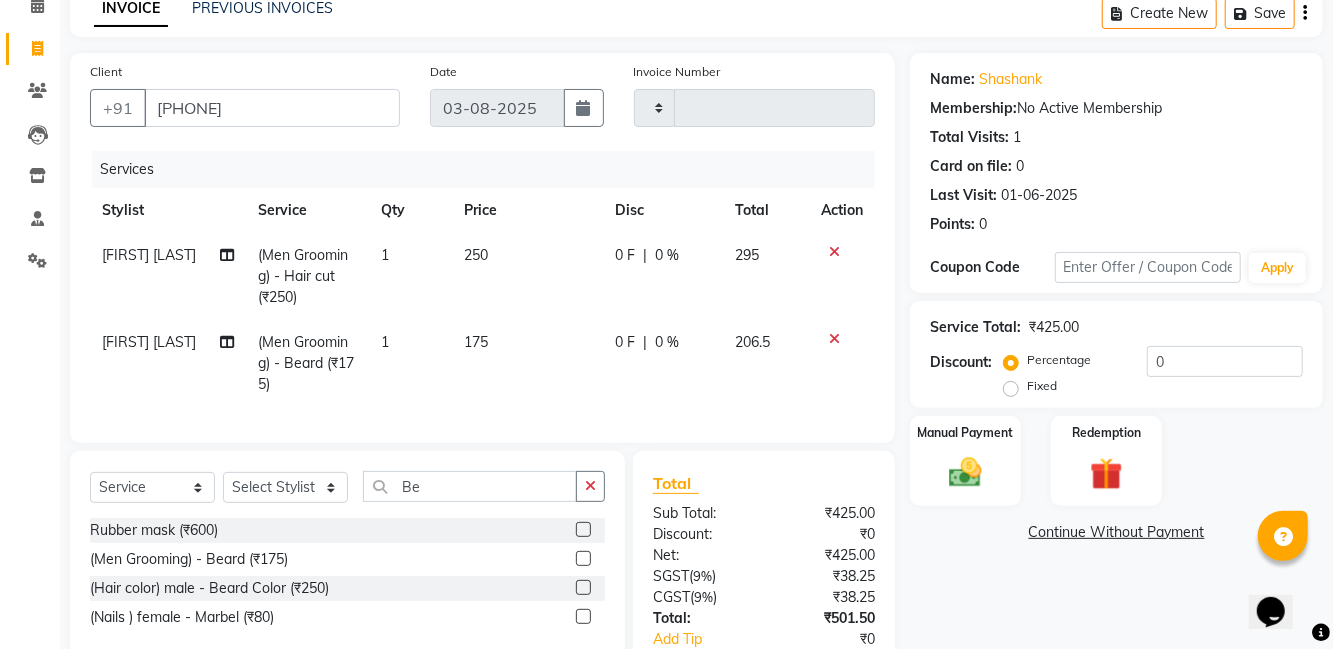 scroll, scrollTop: 125, scrollLeft: 0, axis: vertical 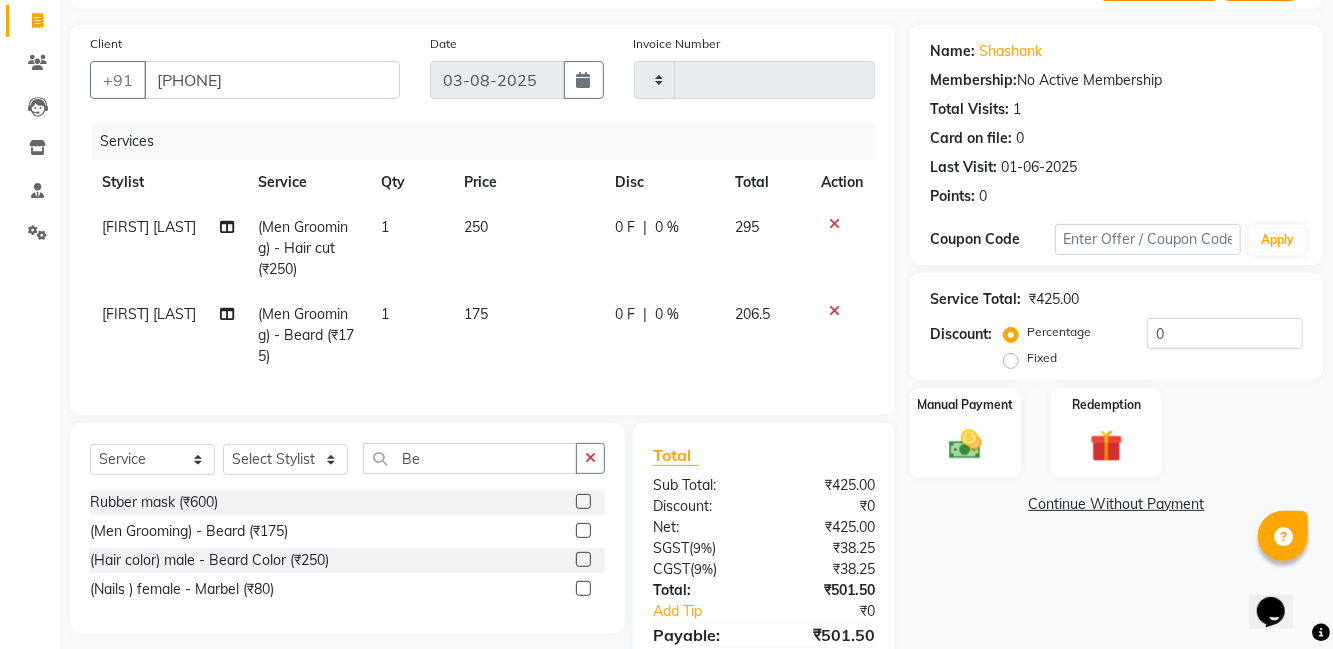 click on "0 F | 0 %" 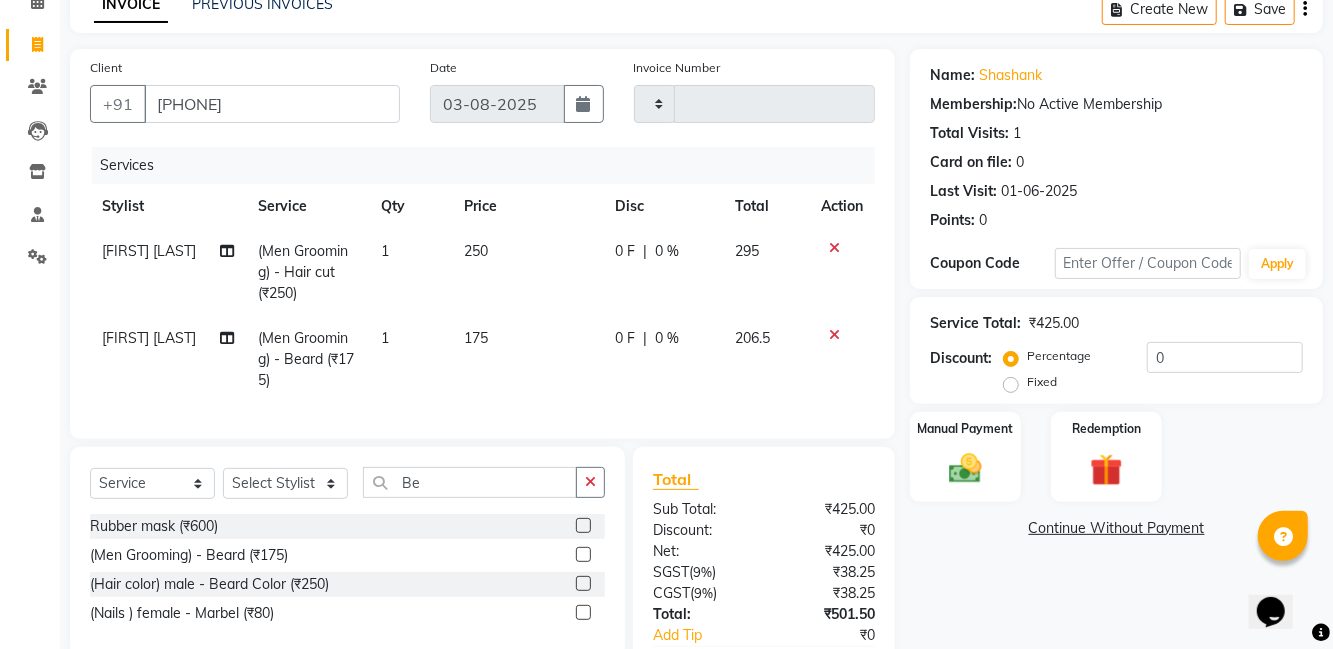select on "[PHONE]" 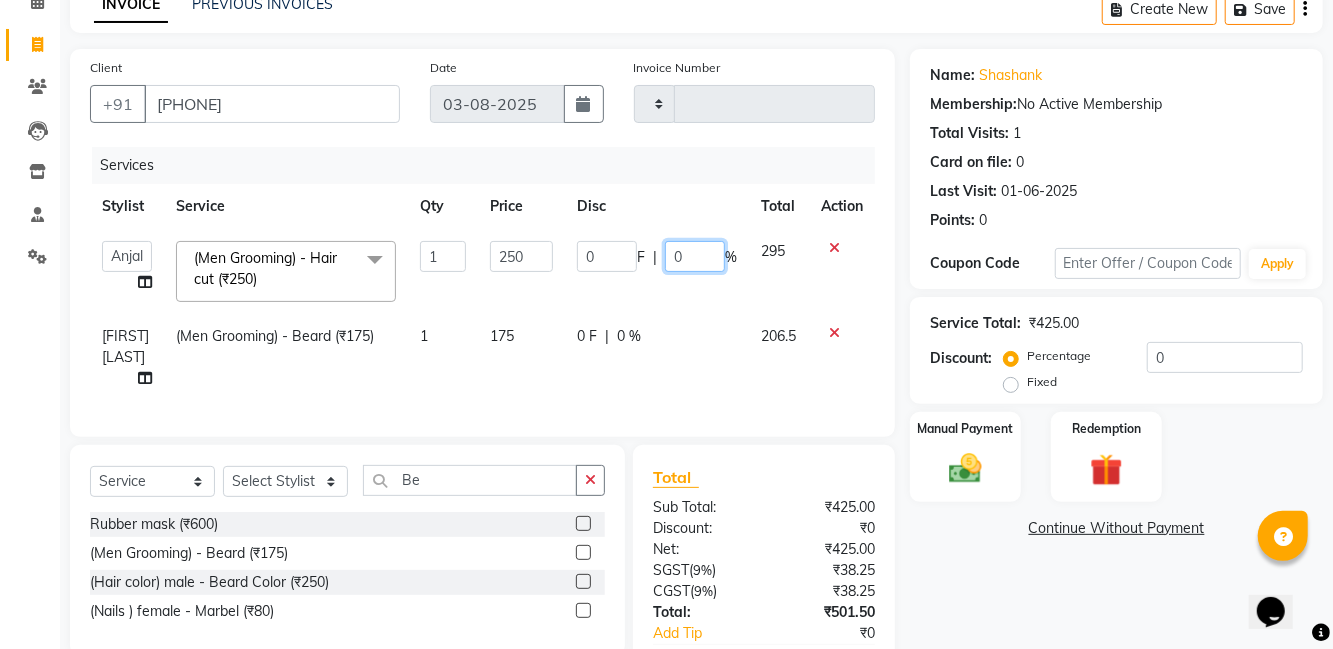 click on "0" 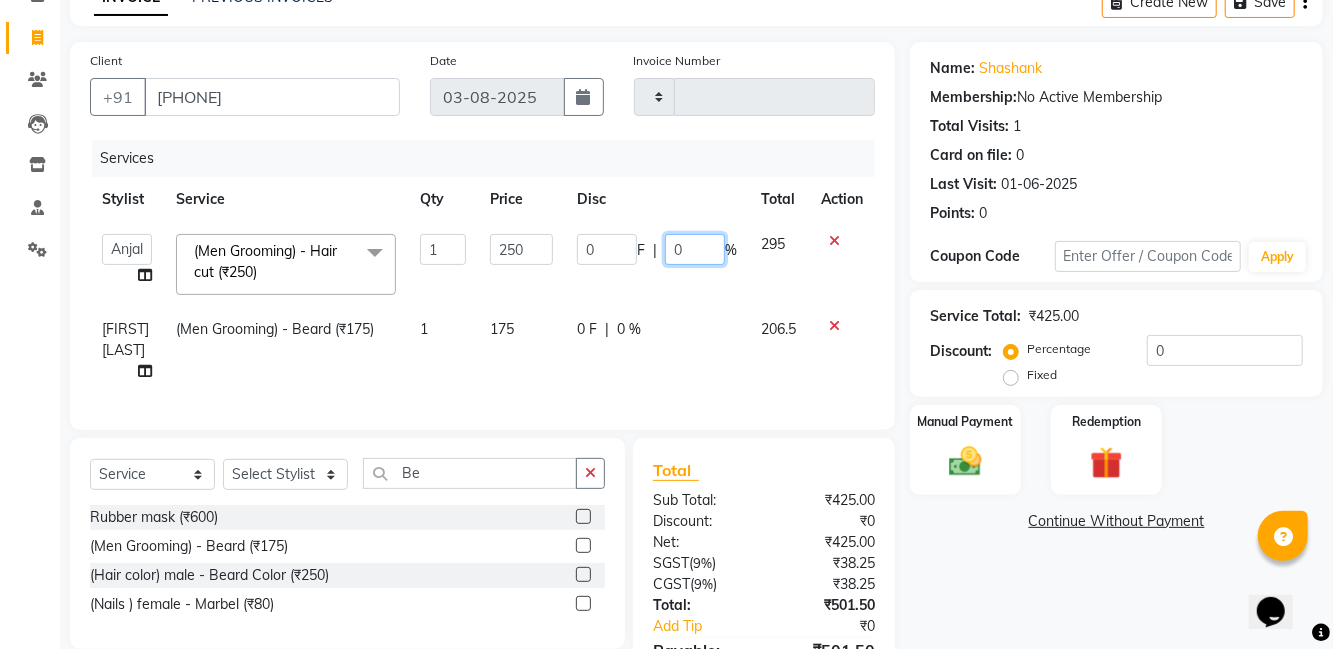 scroll, scrollTop: 132, scrollLeft: 0, axis: vertical 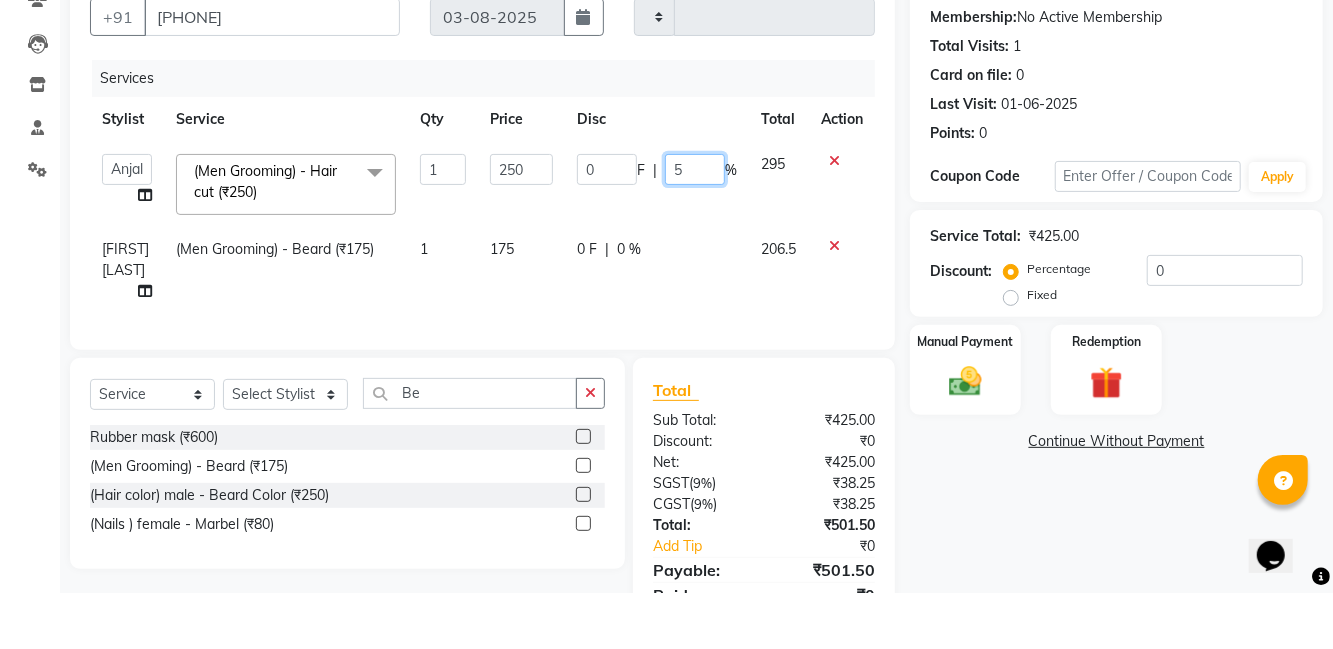 type on "50" 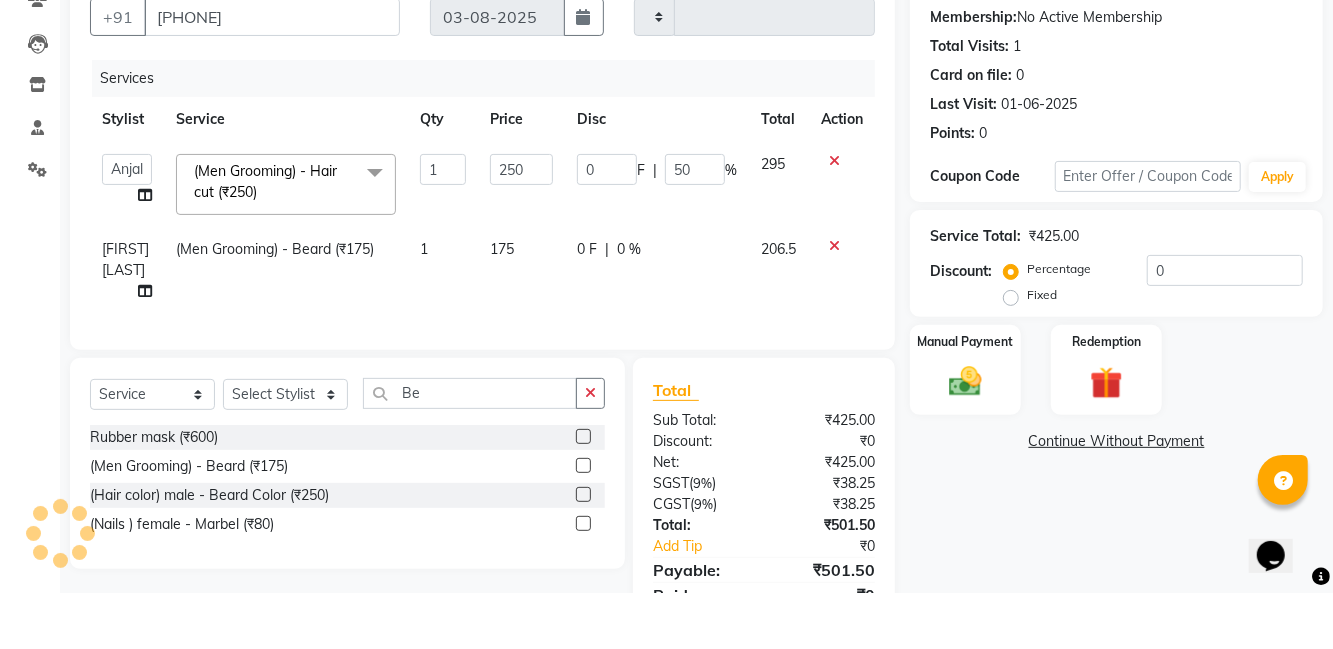 click on "Client +91 [PHONE] Date [DATE] Invoice Number Services Stylist Service Qty Price Disc Total Action  [NAME]   [NAME]   [NAME]   [NAME]   [NAME]   La perle   [NAME]   [NAME]   [NAME]   [NAME]    [NAME]   [NAME]   [NAME]   [NAME]  (Men Grooming) - Hair cut (₹250)  x (Skin Rituals ) both - Kanpeki dermasyl (₹3000) (Skin Rituals ) both - Goldsheen Ritual (₹2000) (Skin Rituals ) both - Bamboo Charcoal Ritual (₹1500) (Skin Rituals ) both - Kanpeki Gensyl (₹2800) (Skin Rituals ) both - Frutsu (₹2000) (Skin Rituals ) both - Kanpeki 2.0 (₹3200) (Skin Rituals ) both - Mud Mask Ritual (₹2500) (Skin Rituals ) both - O3+Whitning & Seaweed Range (₹2000) (Skin Rituals ) both - O3+ Rejuvinating Range (₹2800) (Skin Rituals ) both - Hydra Facial (₹4000) Luzo services  (₹8475) Foot massage  (₹600) Rubber mask (₹600) (dtan / Bleach ) both - Normal Dtan (₹450) (dtan / Bleach ) both - Brand dtan (₹550) (dtan / Bleach ) both - face bleach (₹450)" 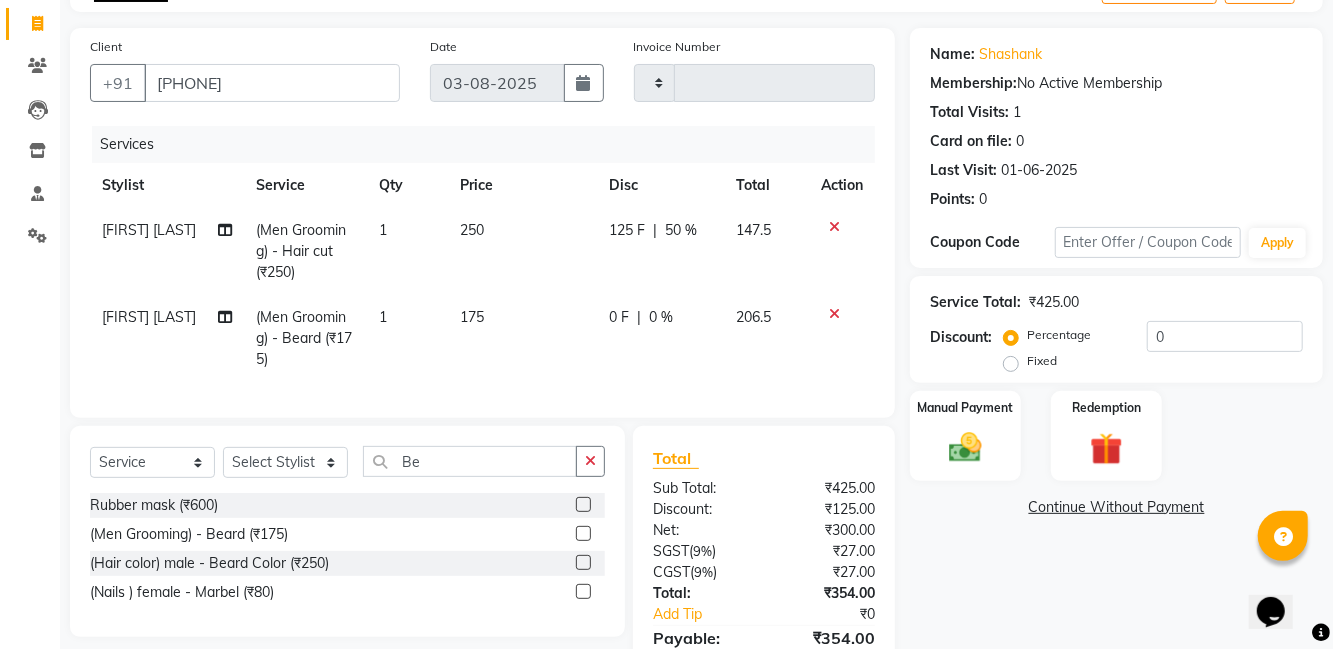 click on "0 F | 0 %" 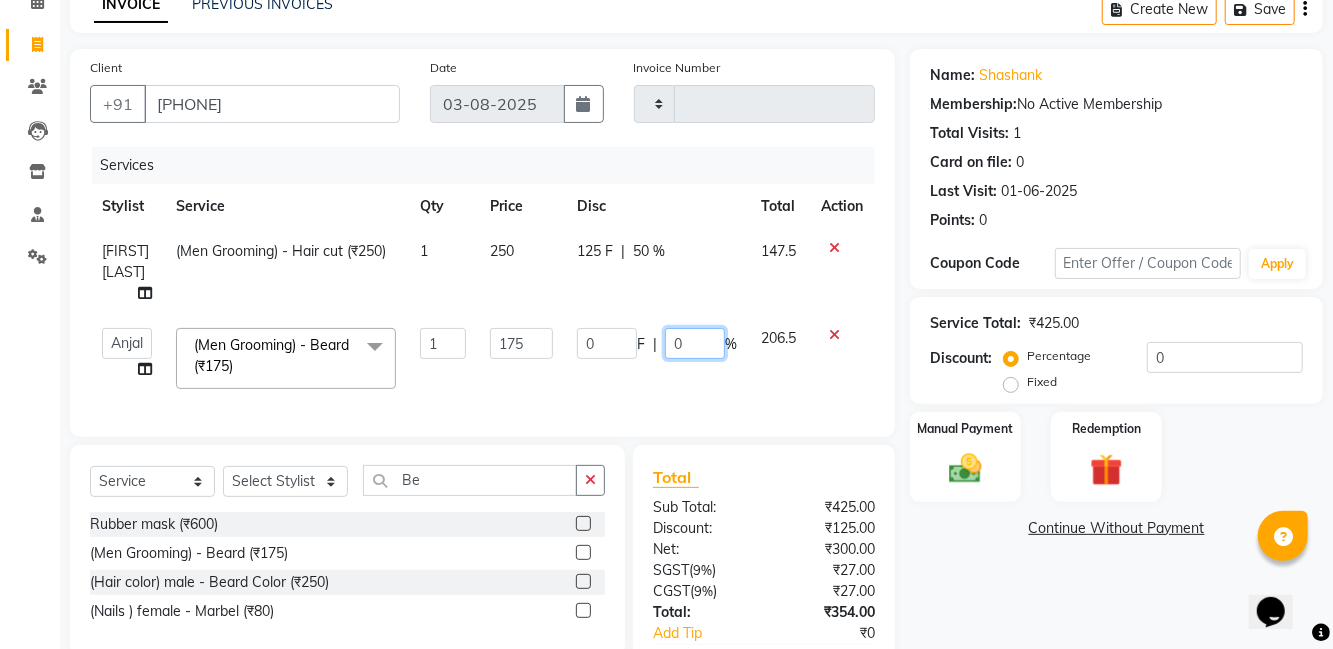 click on "0" 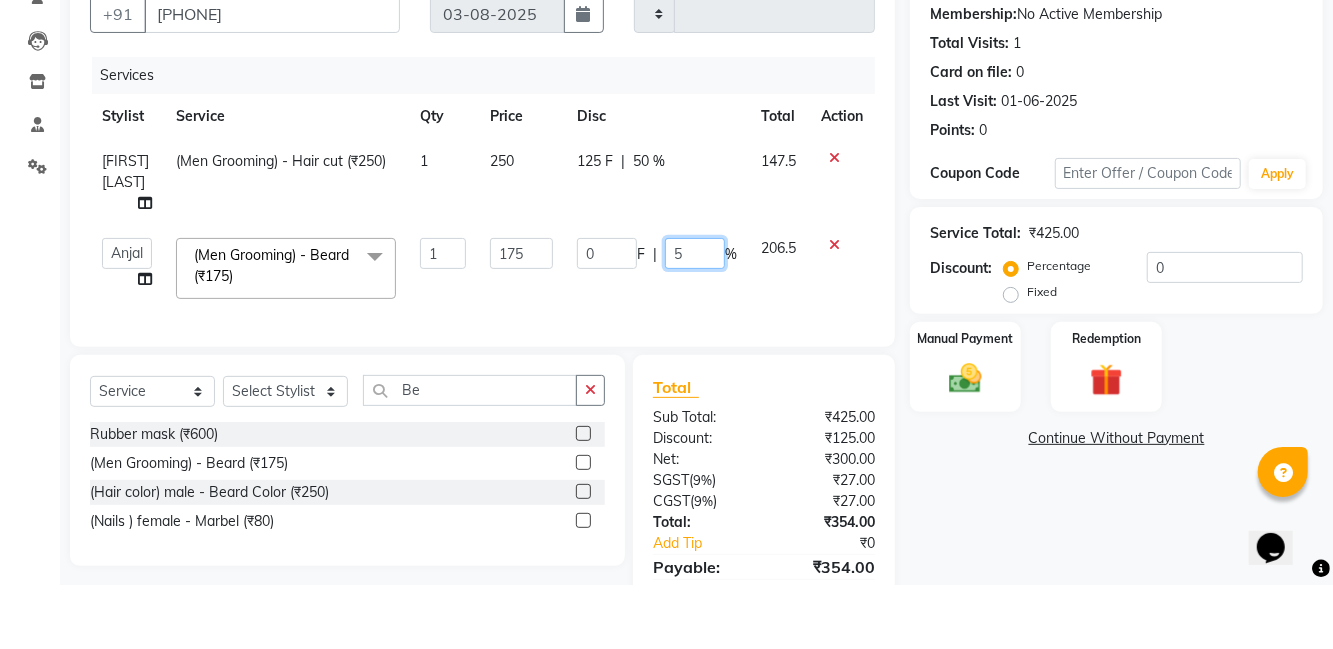 type on "50" 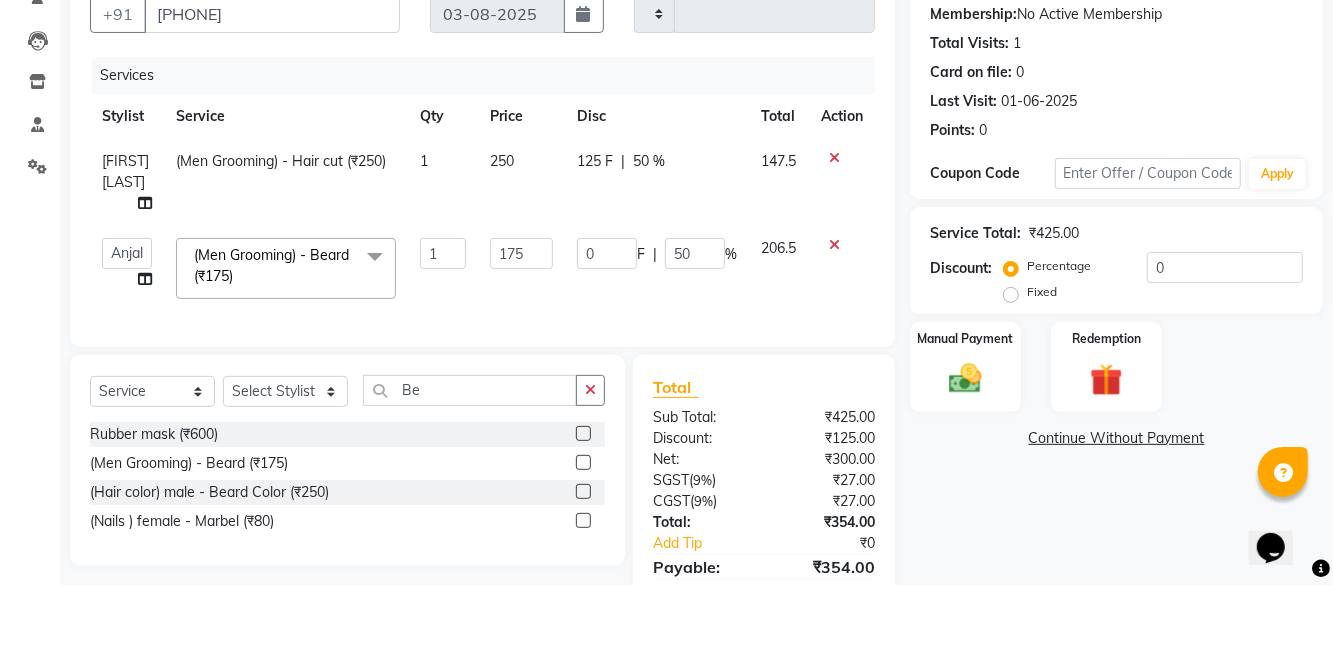 click on "Client +91 [PHONE] Date [DATE] Invoice Number Services Stylist Service Qty Price Disc Total Action [NAME] (Men Grooming) - Hair cut (₹250) 1 250 125 F | 50 % 147.5  [NAME]   [NAME]   [NAME]   [NAME]   [NAME]   La perle   [NAME]   [NAME]   [NAME]   [NAME]    [NAME]   [NAME]   [NAME]   [NAME]  (Men Grooming) - Beard (₹175)  x (Skin Rituals ) both - Kanpeki dermasyl (₹3000) (Skin Rituals ) both - Goldsheen Ritual (₹2000) (Skin Rituals ) both - Bamboo Charcoal Ritual (₹1500) (Skin Rituals ) both - Kanpeki Gensyl (₹2800) (Skin Rituals ) both - Frutsu (₹2000) (Skin Rituals ) both - Kanpeki 2.0 (₹3200) (Skin Rituals ) both - Mud Mask Ritual (₹2500) (Skin Rituals ) both - O3+Whitning & Seaweed Range (₹2000) (Skin Rituals ) both - O3+ Rejuvinating Range (₹2800) (Skin Rituals ) both - Hydra Facial (₹4000) Luzo services  (₹8475) Foot massage  (₹600) Rubber mask (₹600) (dtan / Bleach ) both - Normal Dtan (₹450) Side locks wax (₹150)" 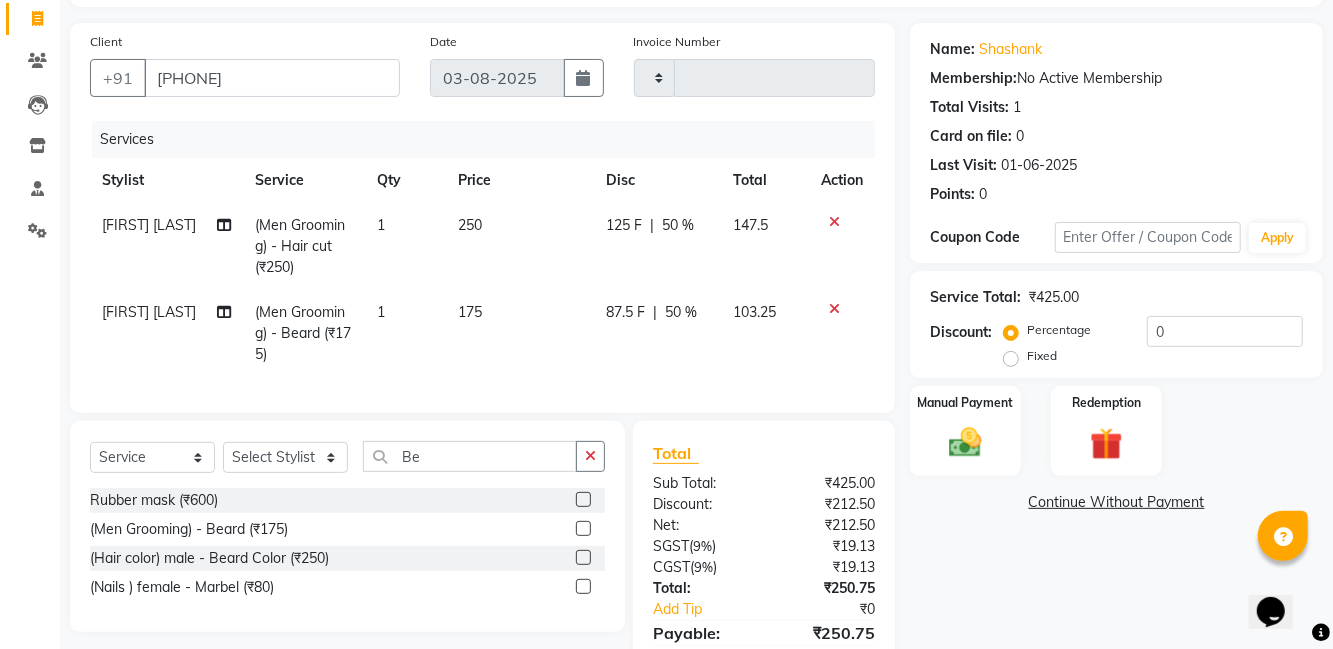 scroll, scrollTop: 125, scrollLeft: 0, axis: vertical 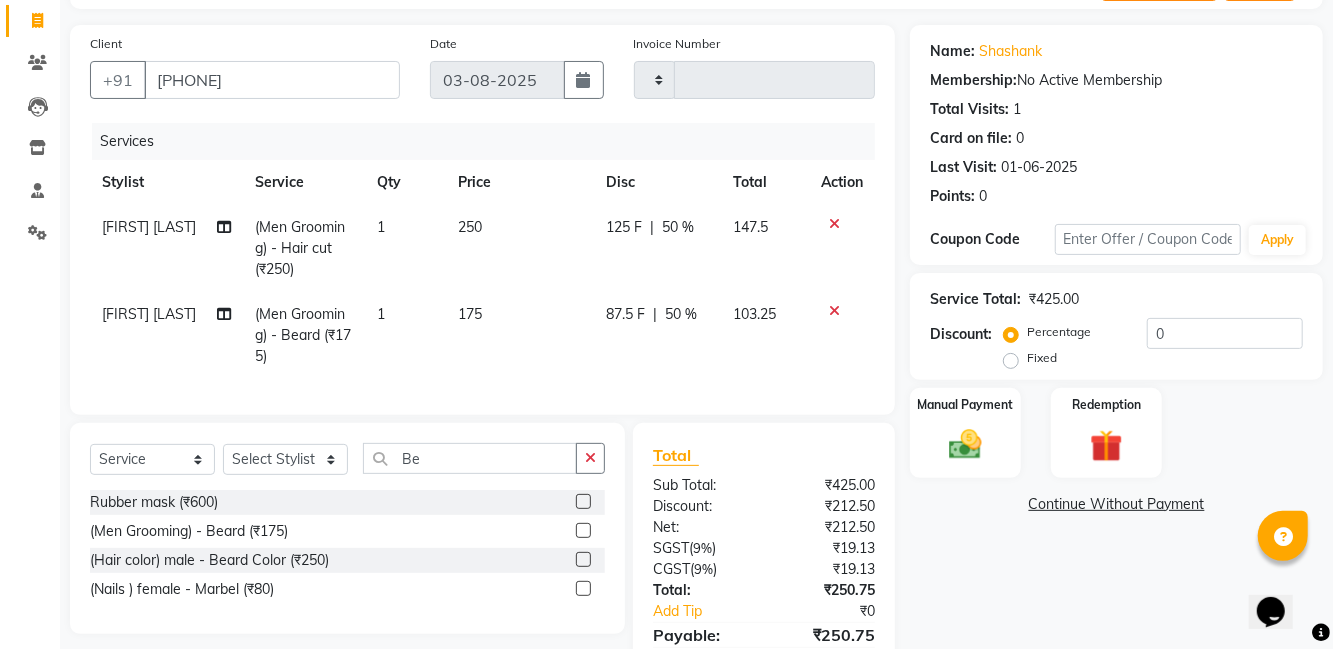 click 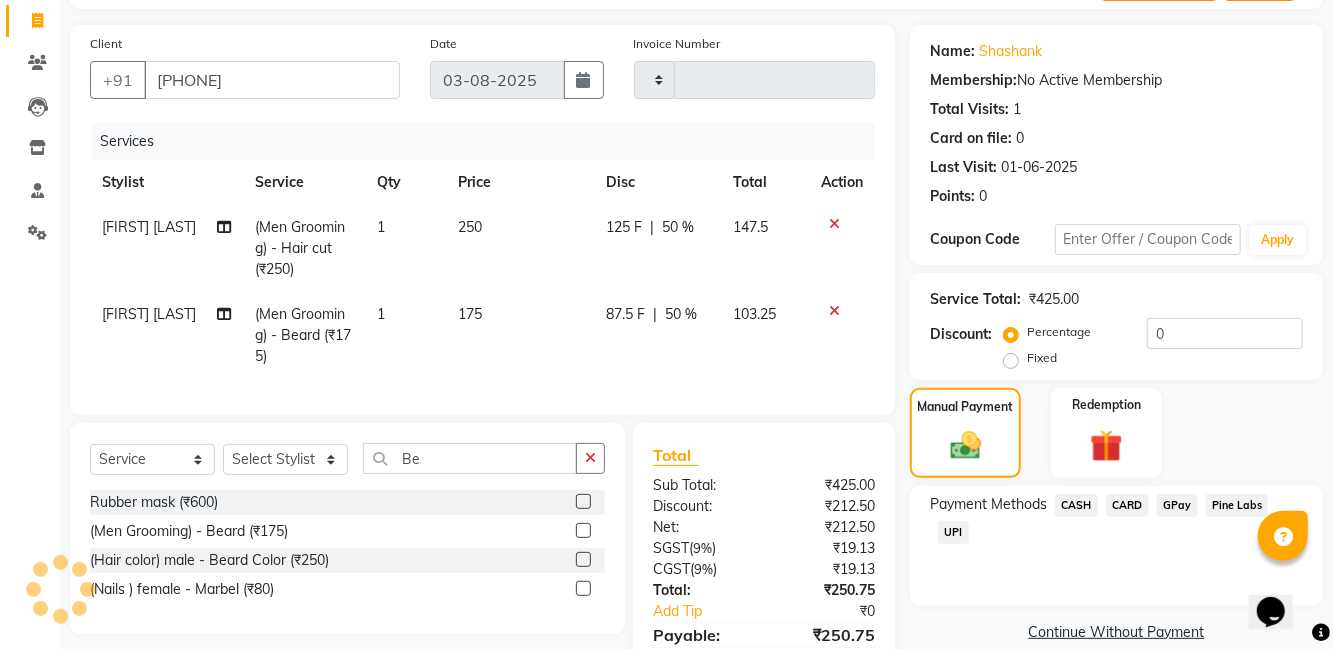 click on "UPI" 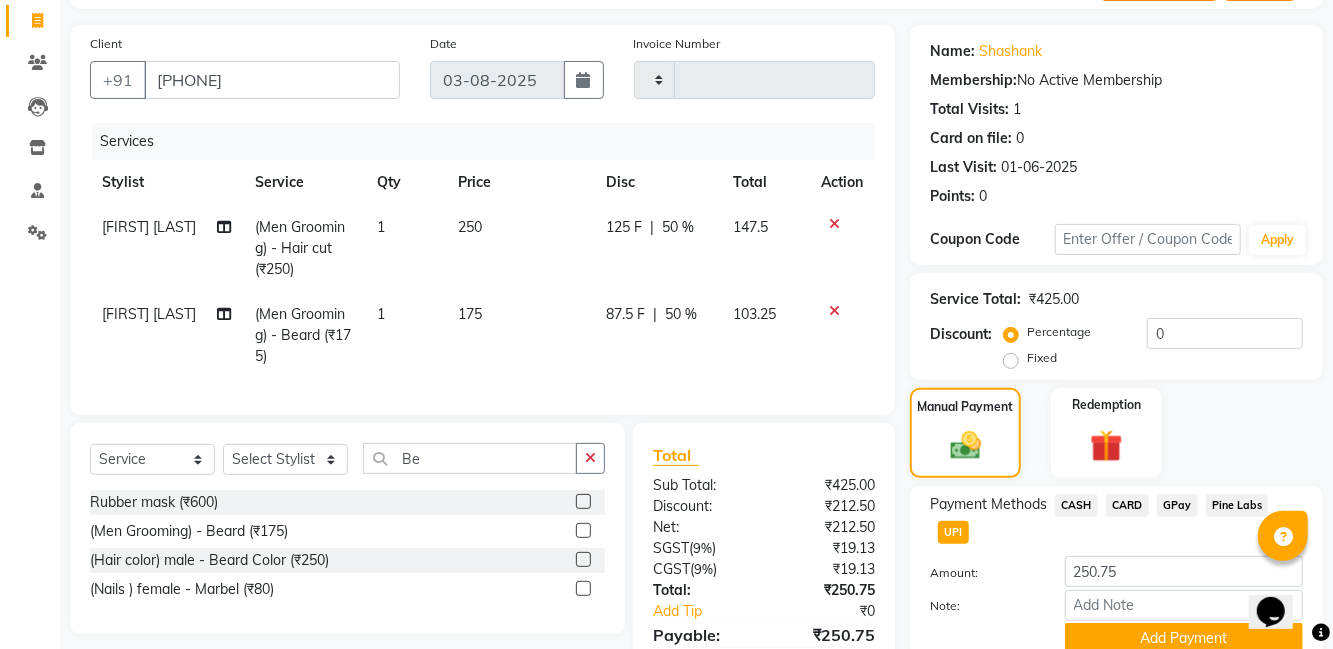 click on "Add Payment" 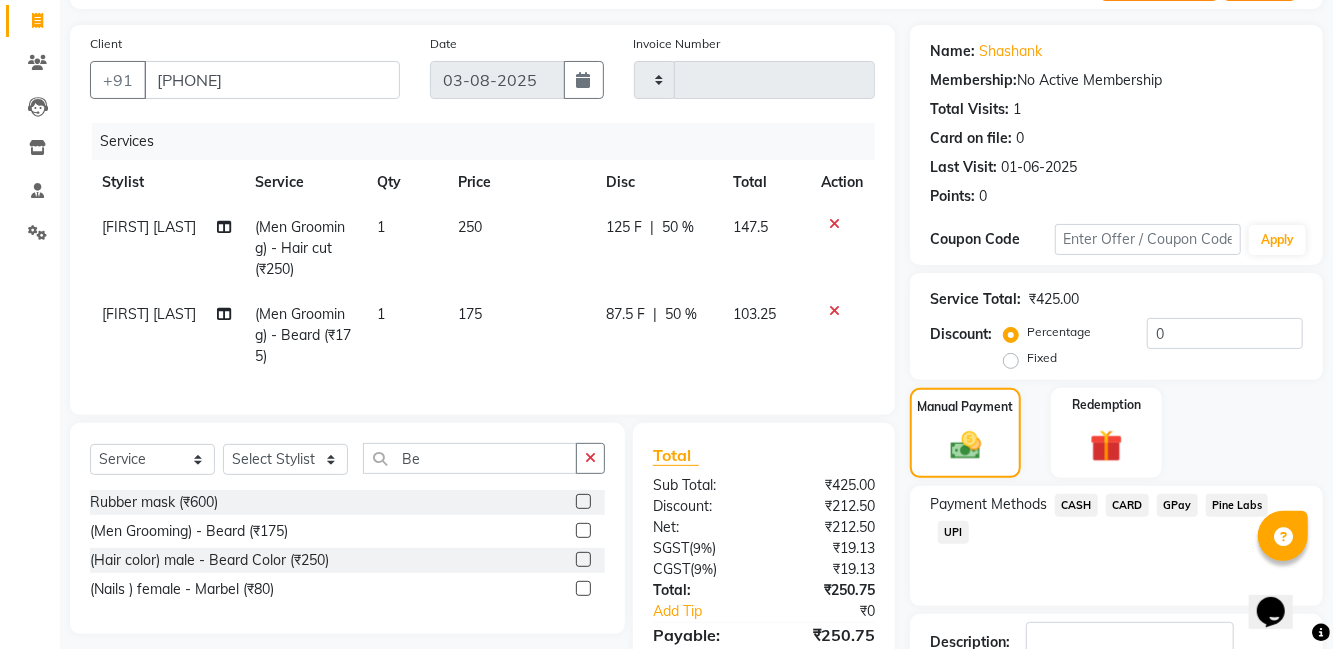 scroll, scrollTop: 168, scrollLeft: 0, axis: vertical 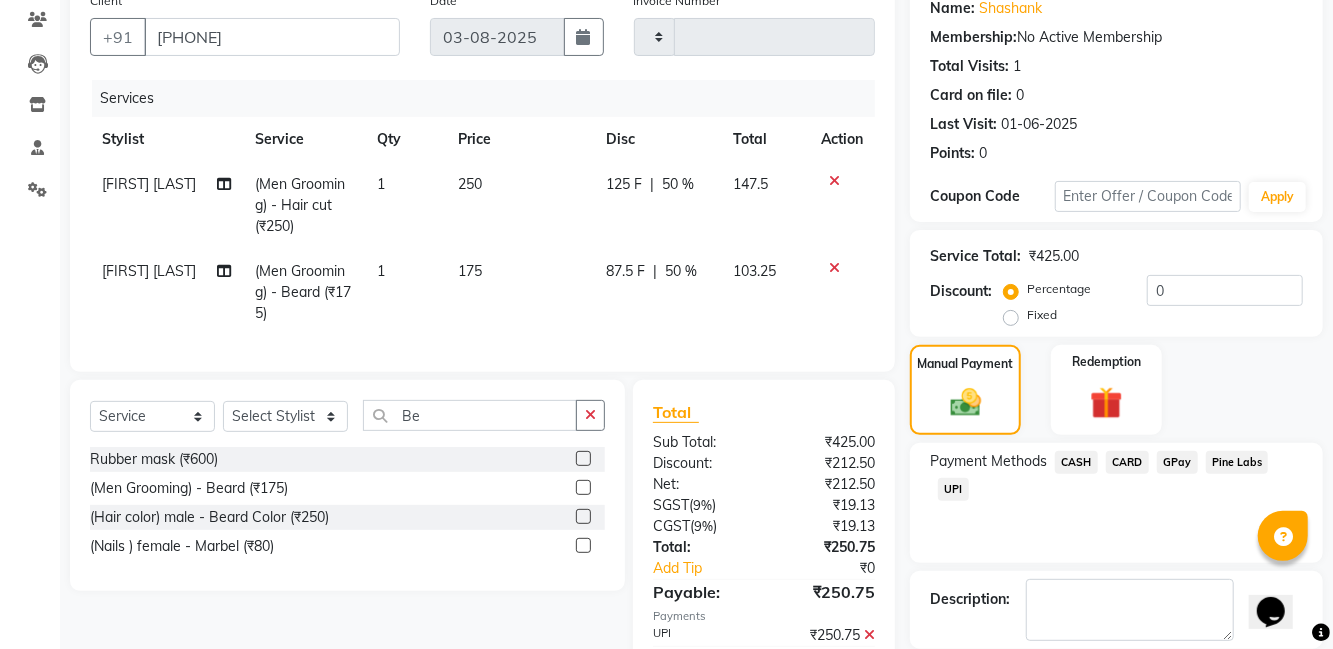 click on "Checkout" 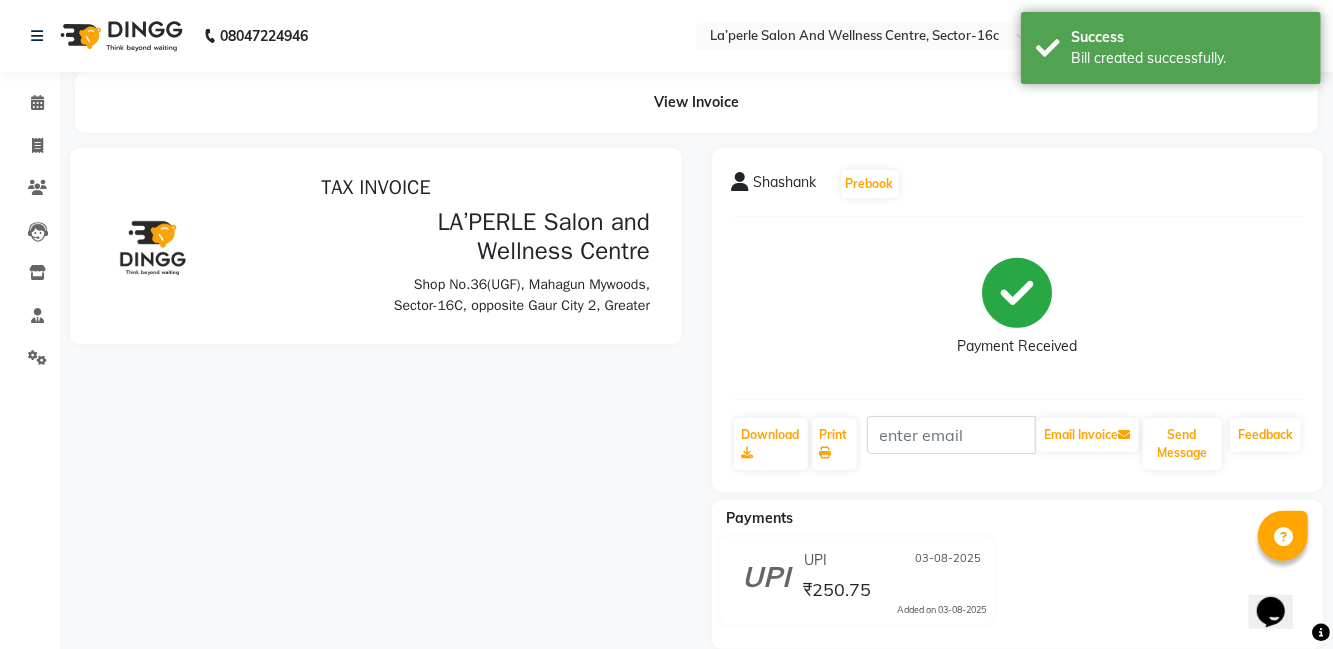 scroll, scrollTop: 0, scrollLeft: 0, axis: both 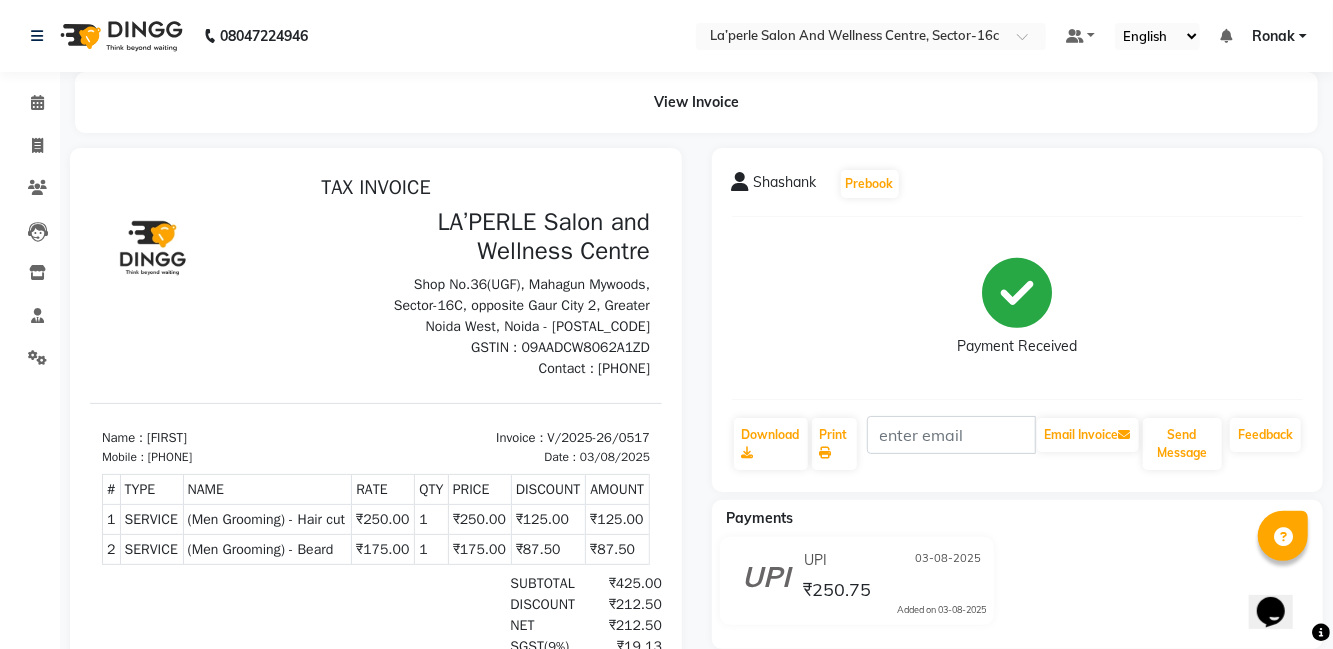 select on "service" 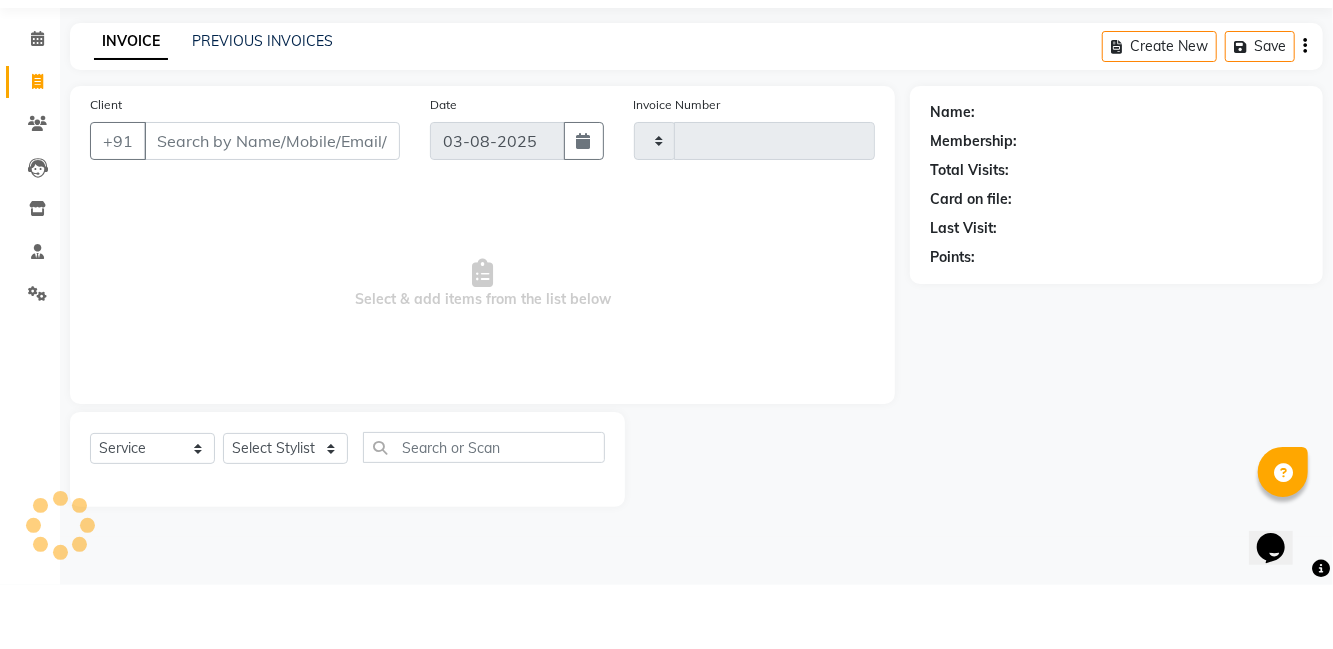 type on "0518" 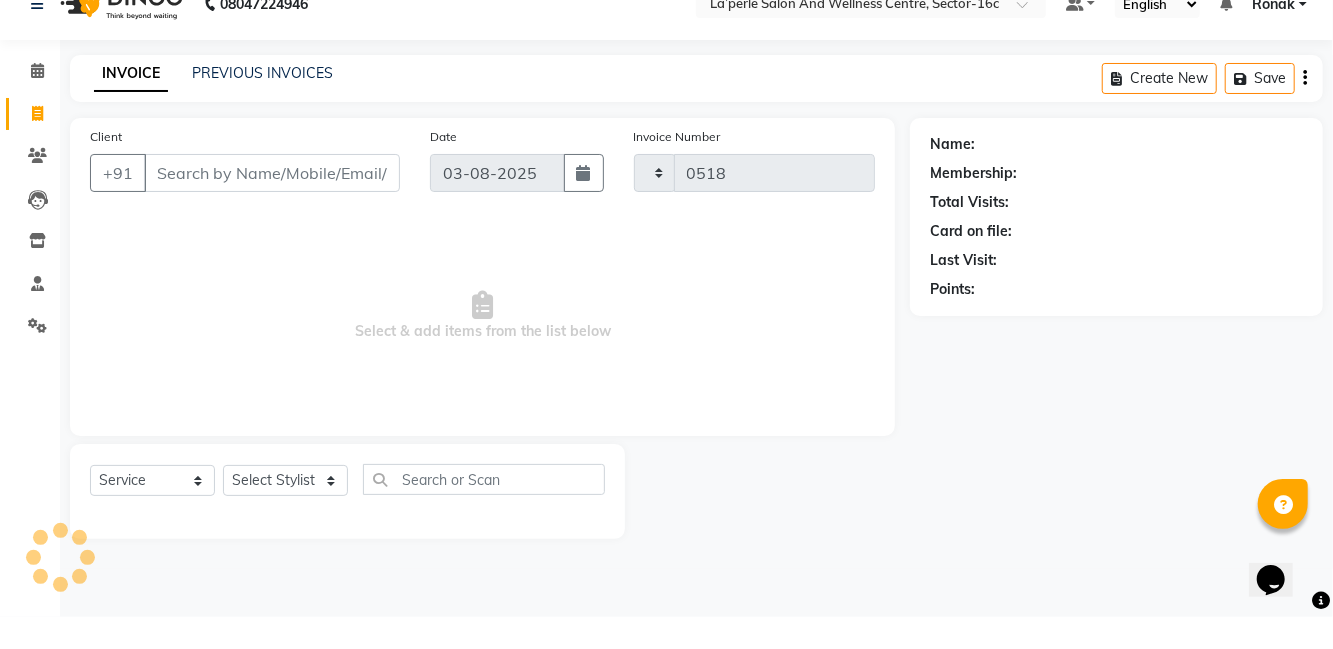 select on "8341" 